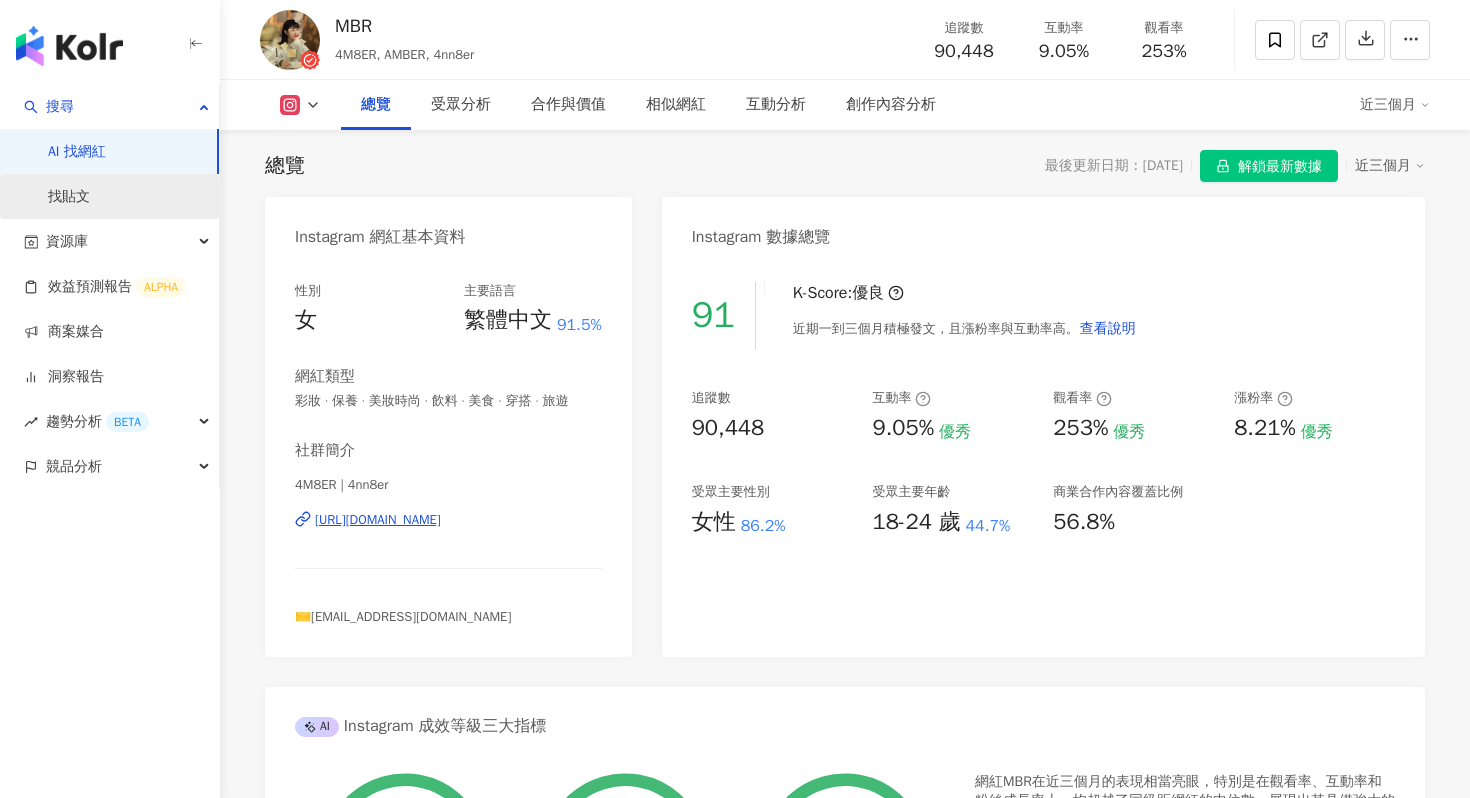 scroll, scrollTop: 123, scrollLeft: 0, axis: vertical 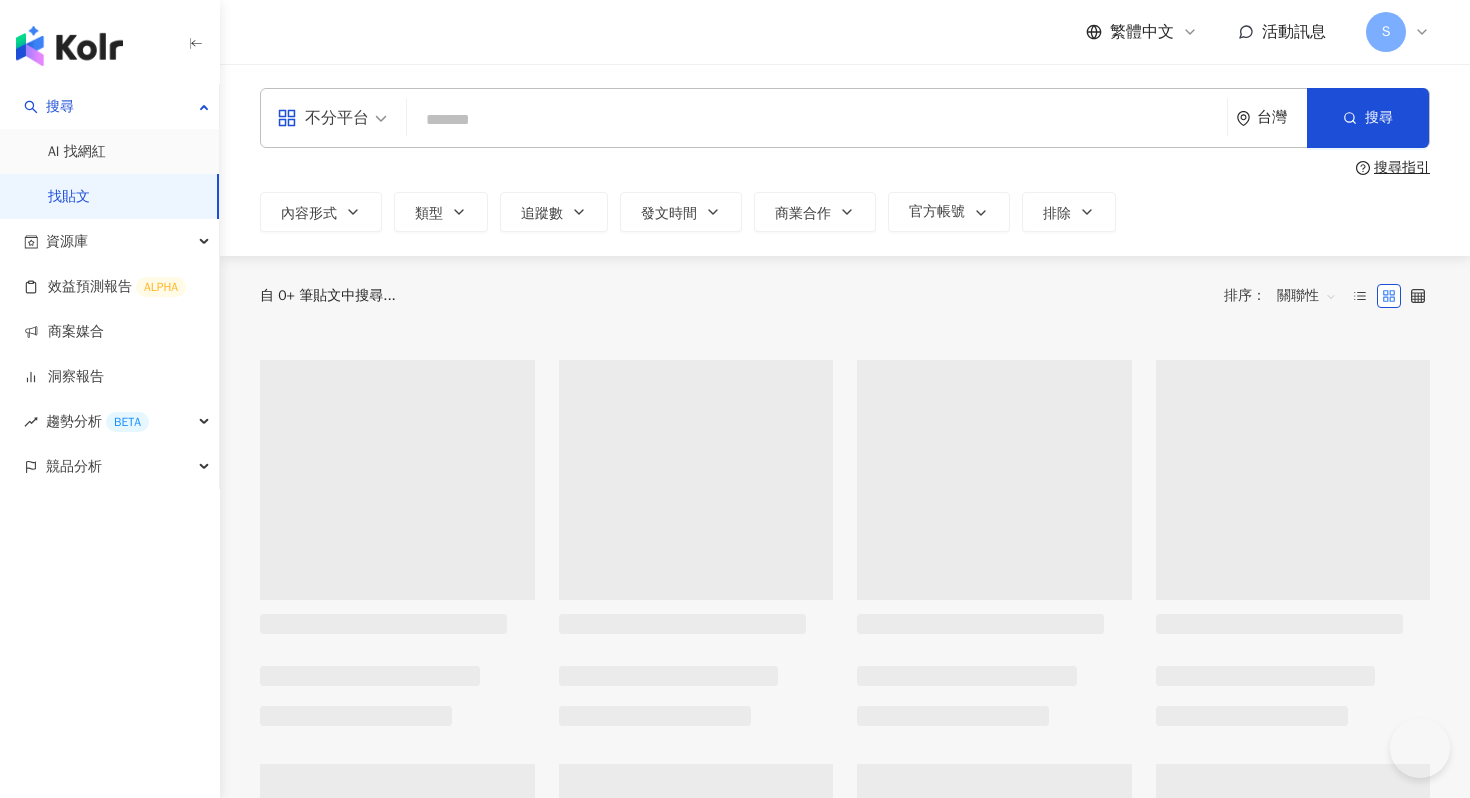 click at bounding box center [817, 119] 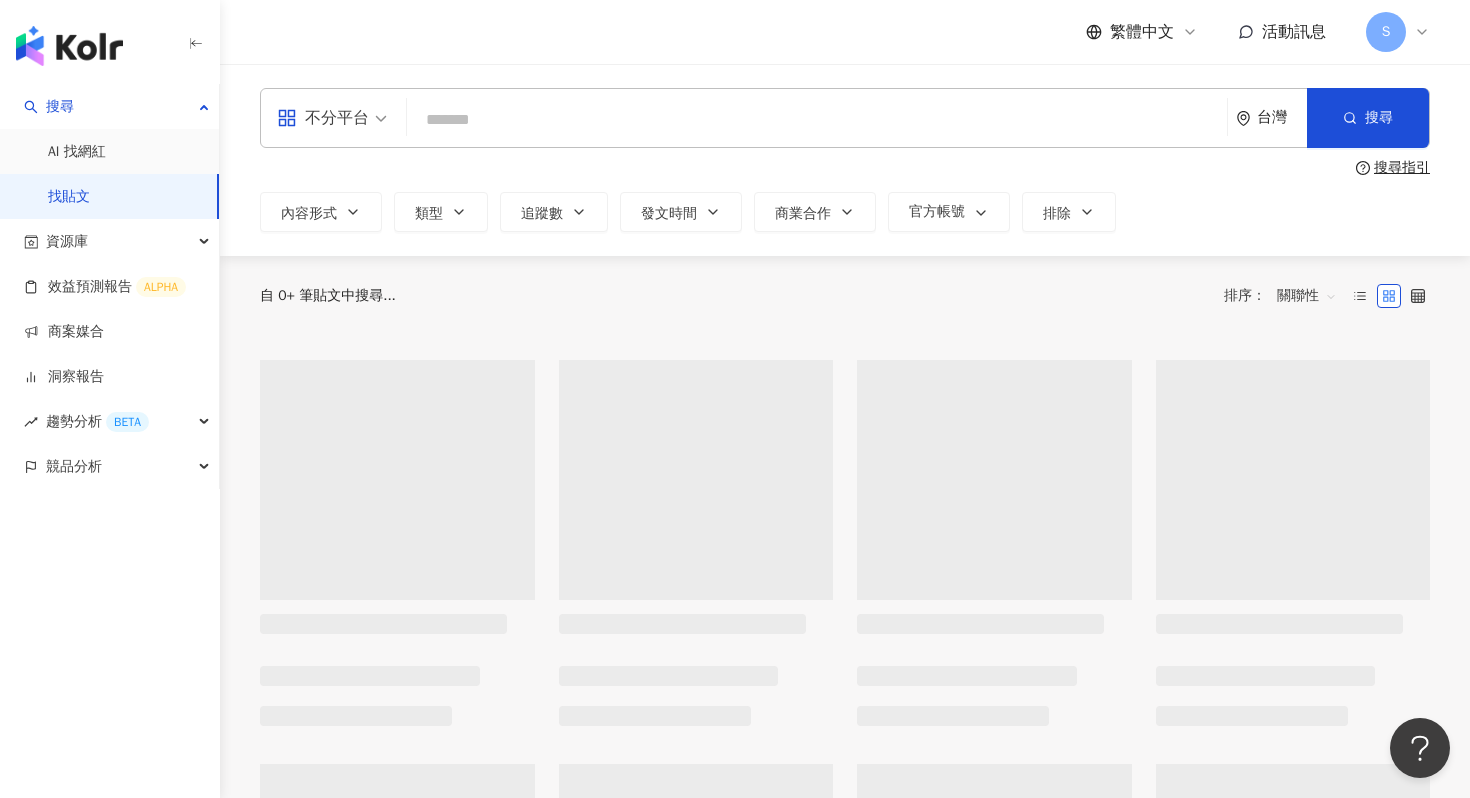 scroll, scrollTop: 0, scrollLeft: 0, axis: both 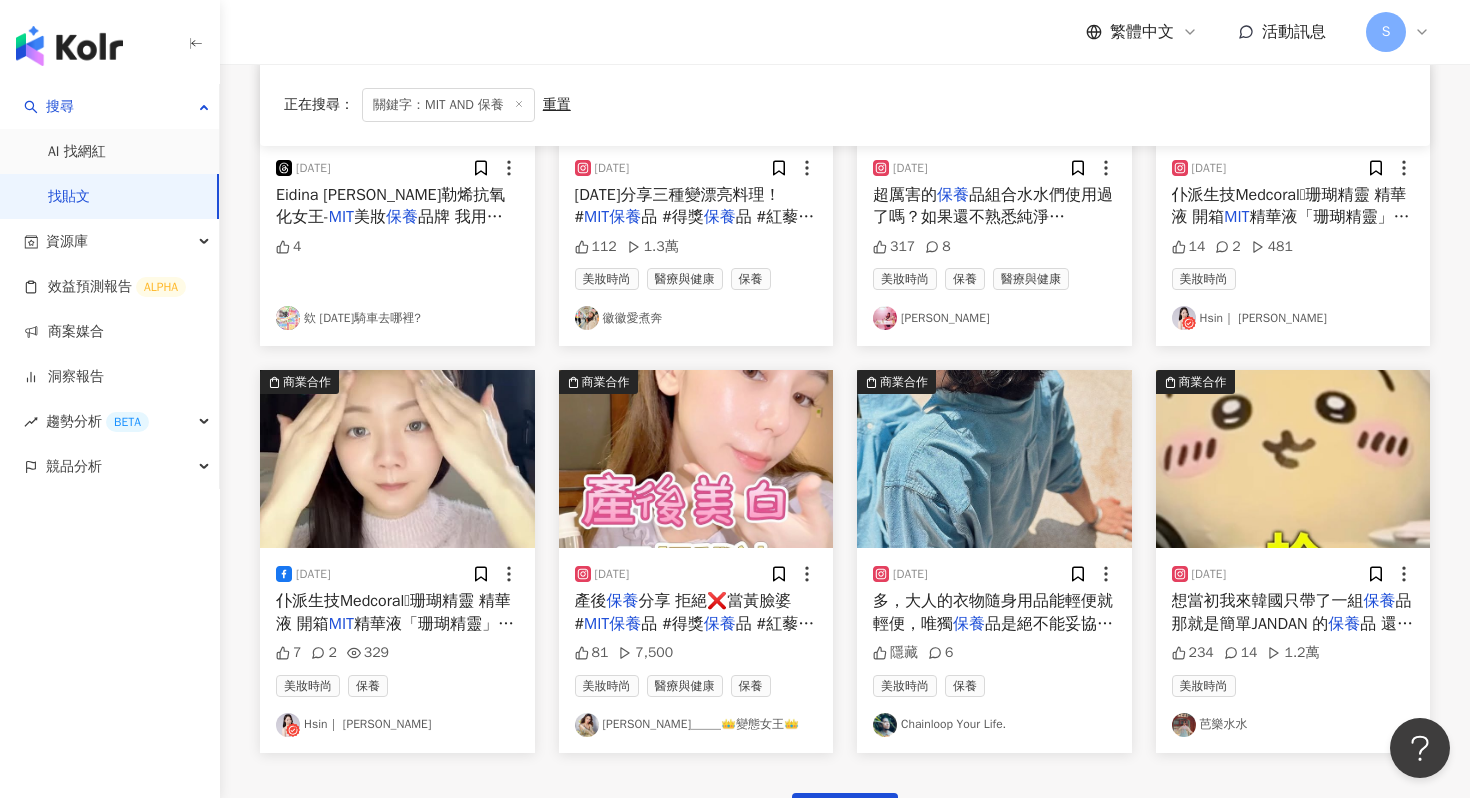 click at bounding box center (696, 459) 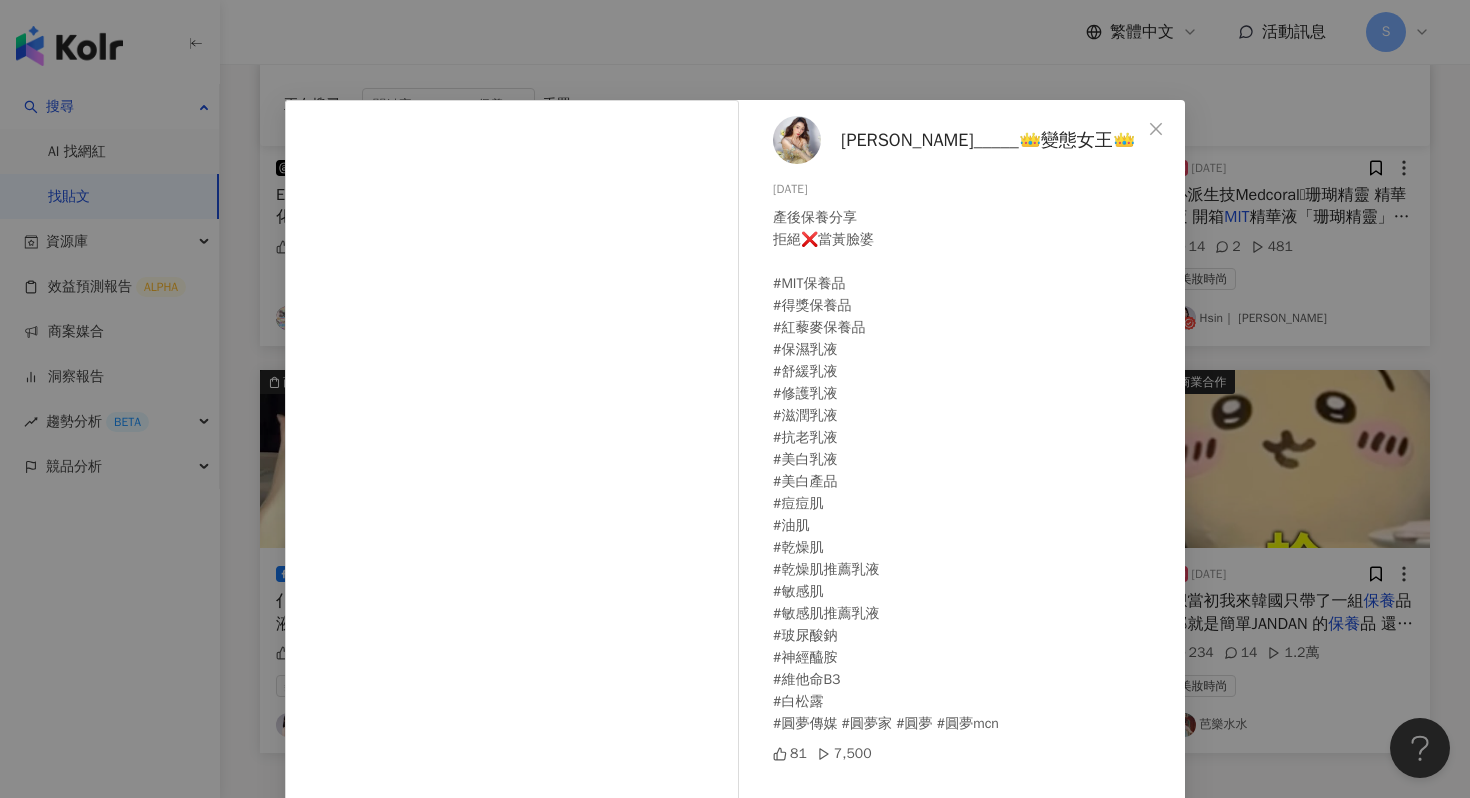 scroll, scrollTop: 99, scrollLeft: 0, axis: vertical 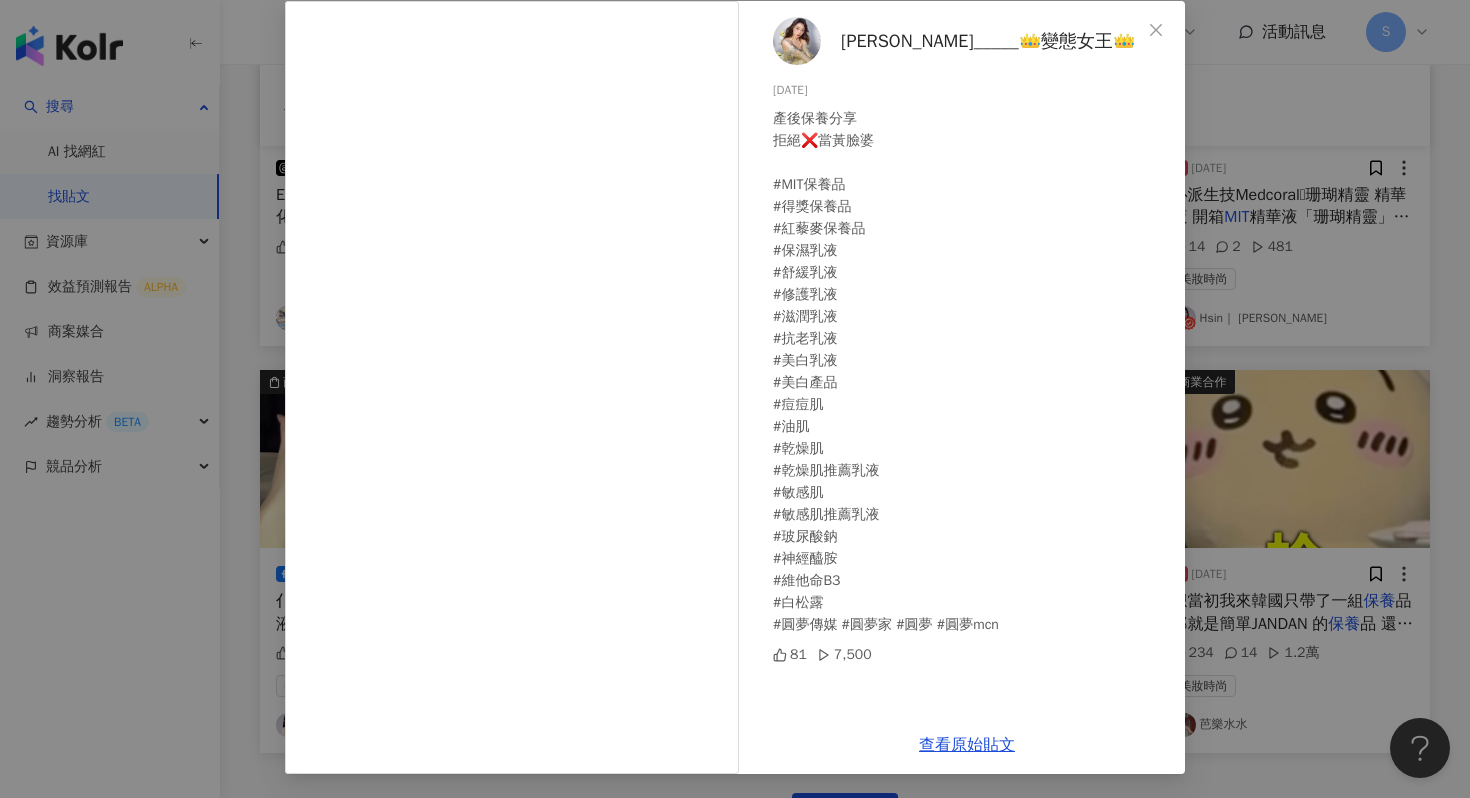 click on "[PERSON_NAME]_____👑變態女王👑 [DATE] 產後保養分享
拒絕❌當黃臉婆
#MIT保養品
#得獎保養品
#紅藜麥保養品
#保濕乳液
#舒緩乳液
#修護乳液
#滋潤乳液
#抗老乳液
#美白乳液
#美白產品
#痘痘肌
#油肌
#乾燥肌
#乾燥肌推薦乳液
#敏感肌
#敏感肌推薦乳液
#玻尿酸鈉
#神經醯胺
#維他命B3
#白松露
#圓夢傳媒 #圓夢家 #圓夢 #圓夢mcn 81 7,500 查看原始貼文" at bounding box center (735, 399) 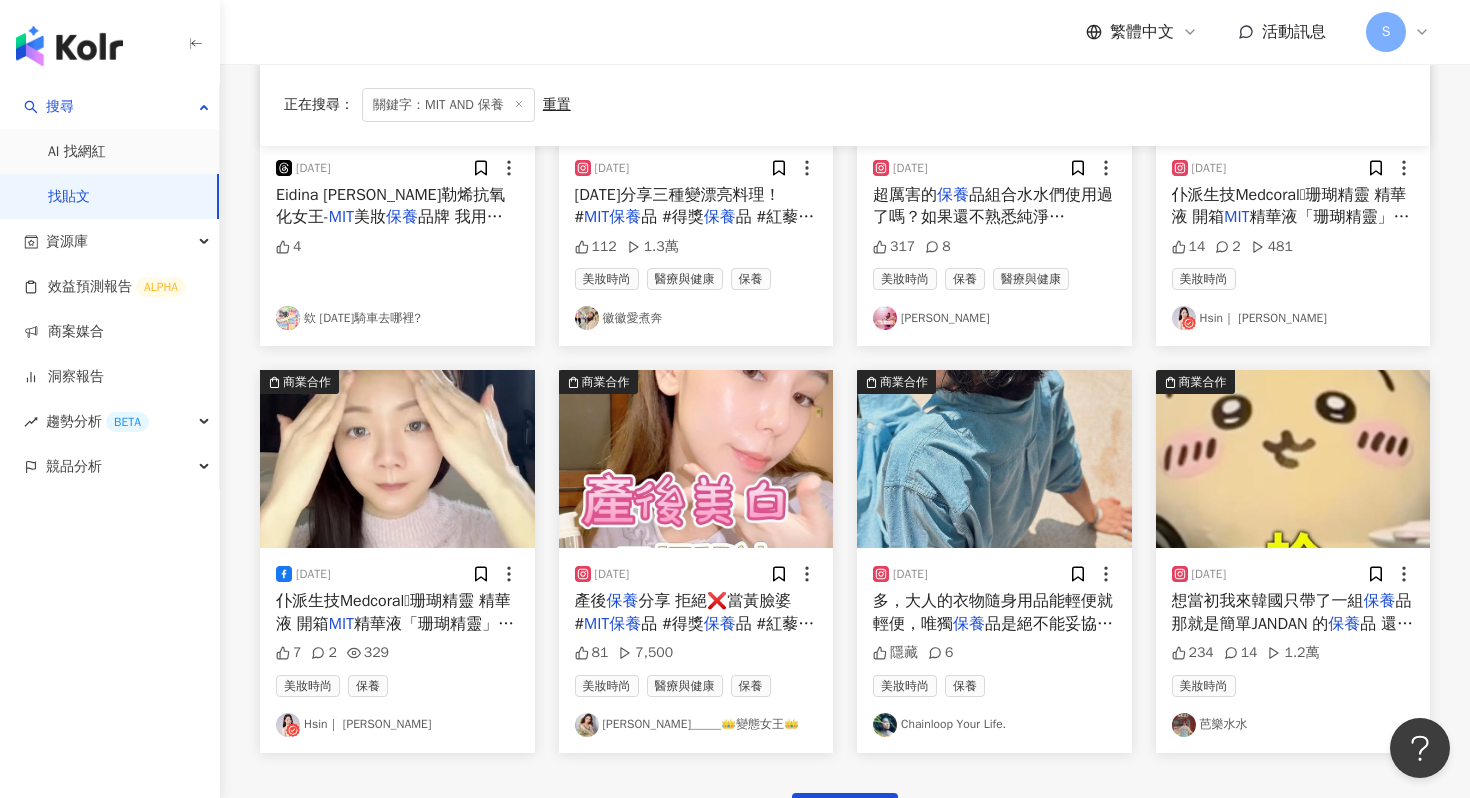 scroll, scrollTop: 1019, scrollLeft: 0, axis: vertical 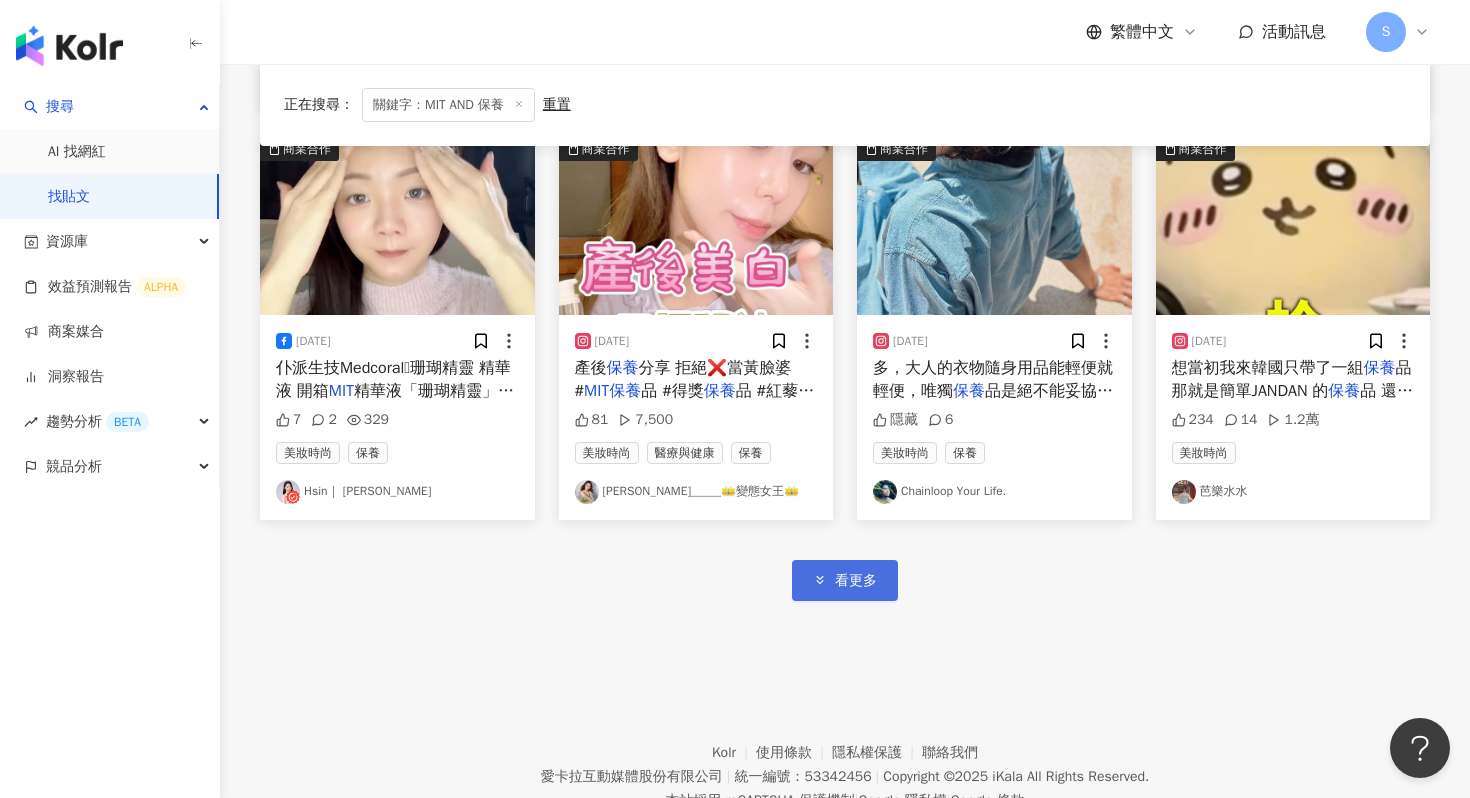 click on "看更多" at bounding box center (856, 581) 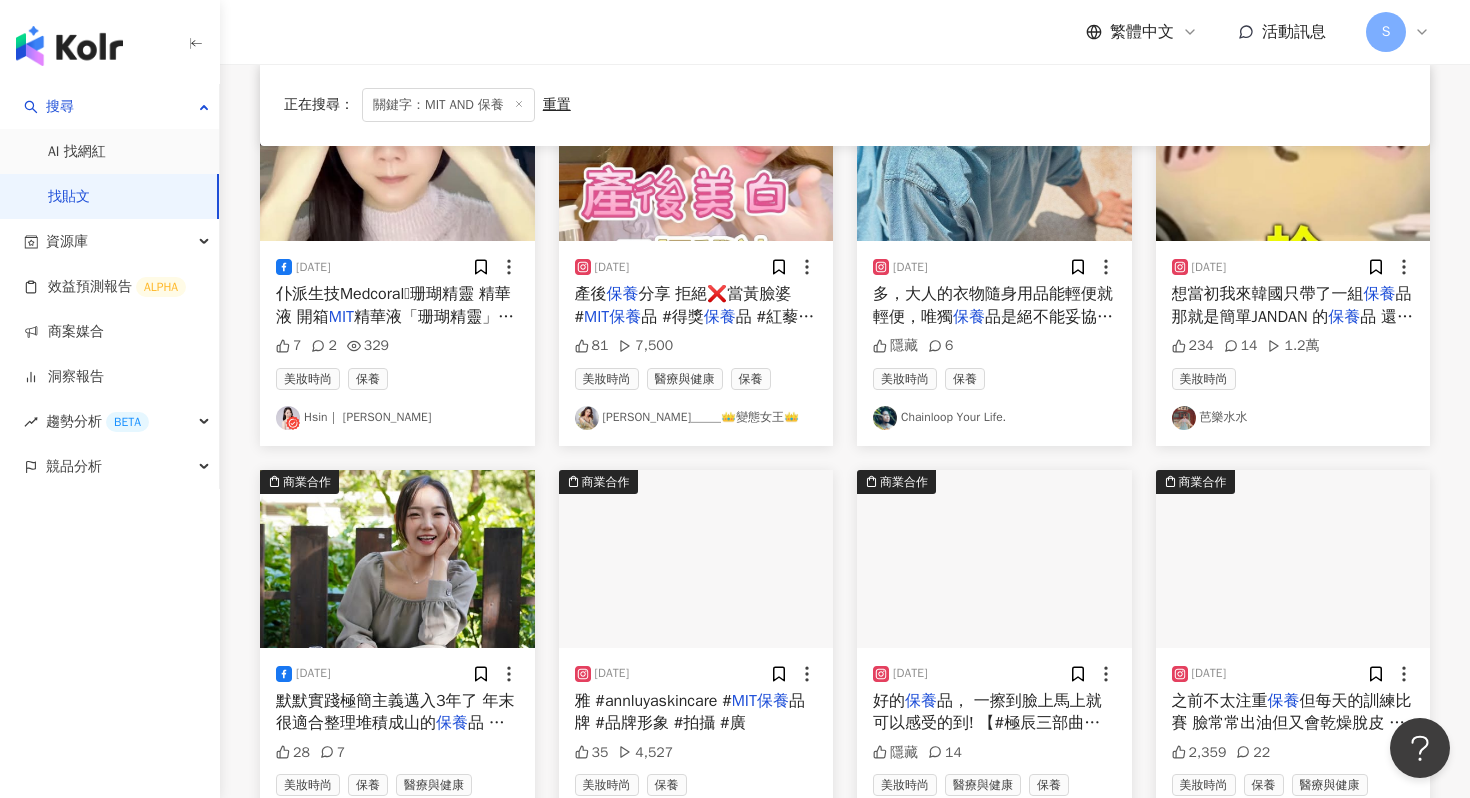 scroll, scrollTop: 1101, scrollLeft: 0, axis: vertical 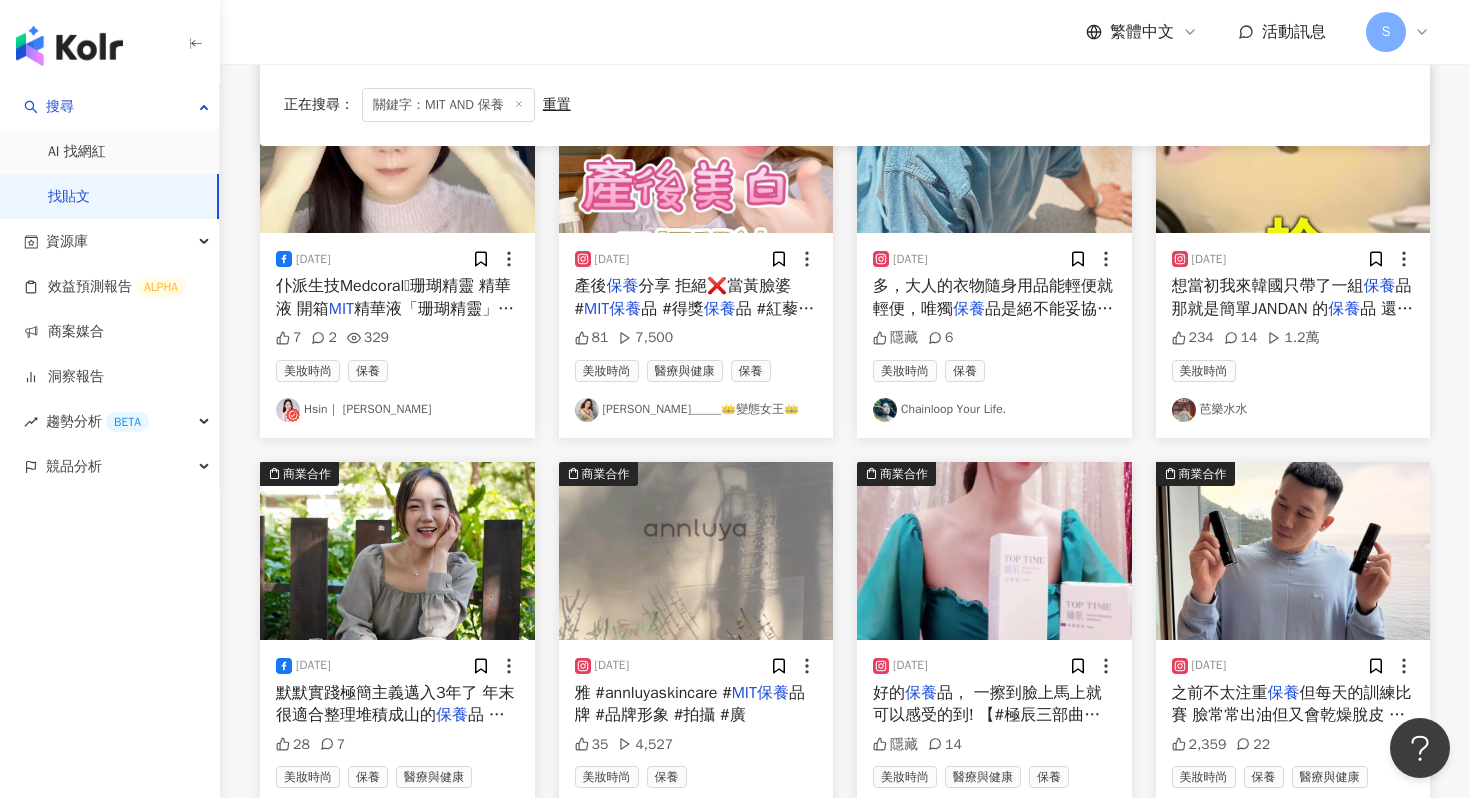 click at bounding box center [397, 551] 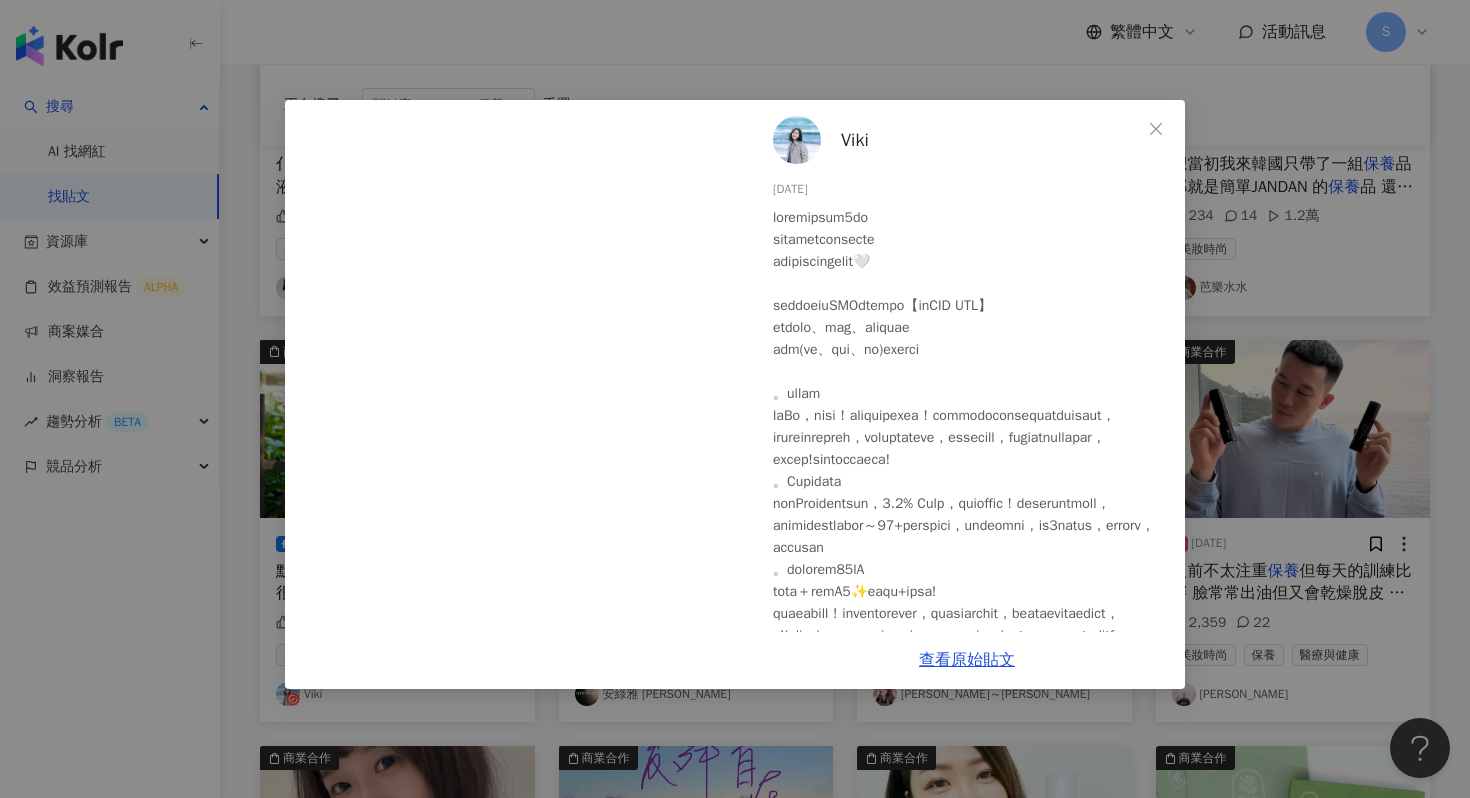 click on "Viki 2024/12/3 28 7 查看原始貼文" at bounding box center (735, 399) 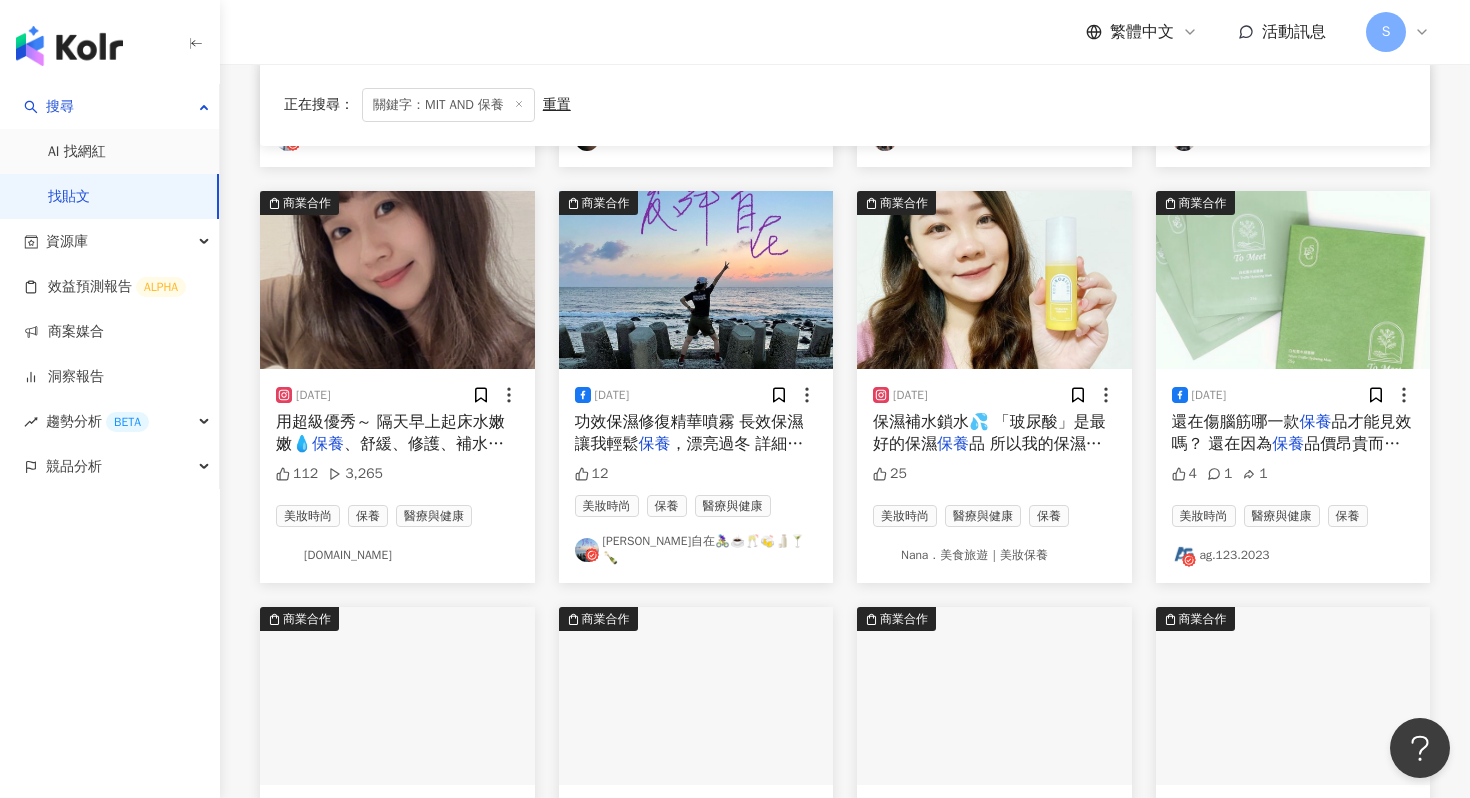 scroll, scrollTop: 2074, scrollLeft: 0, axis: vertical 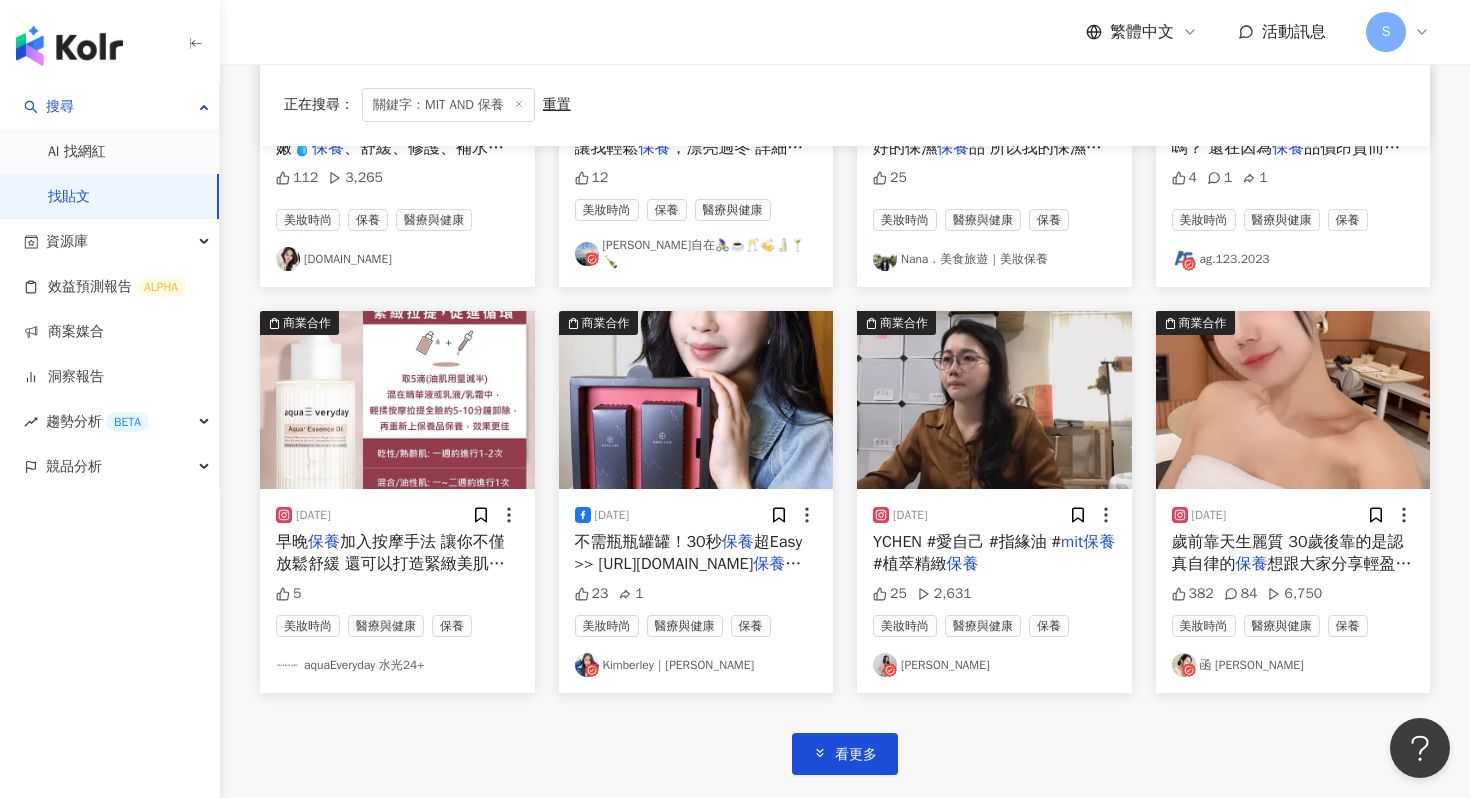 click at bounding box center [1293, 400] 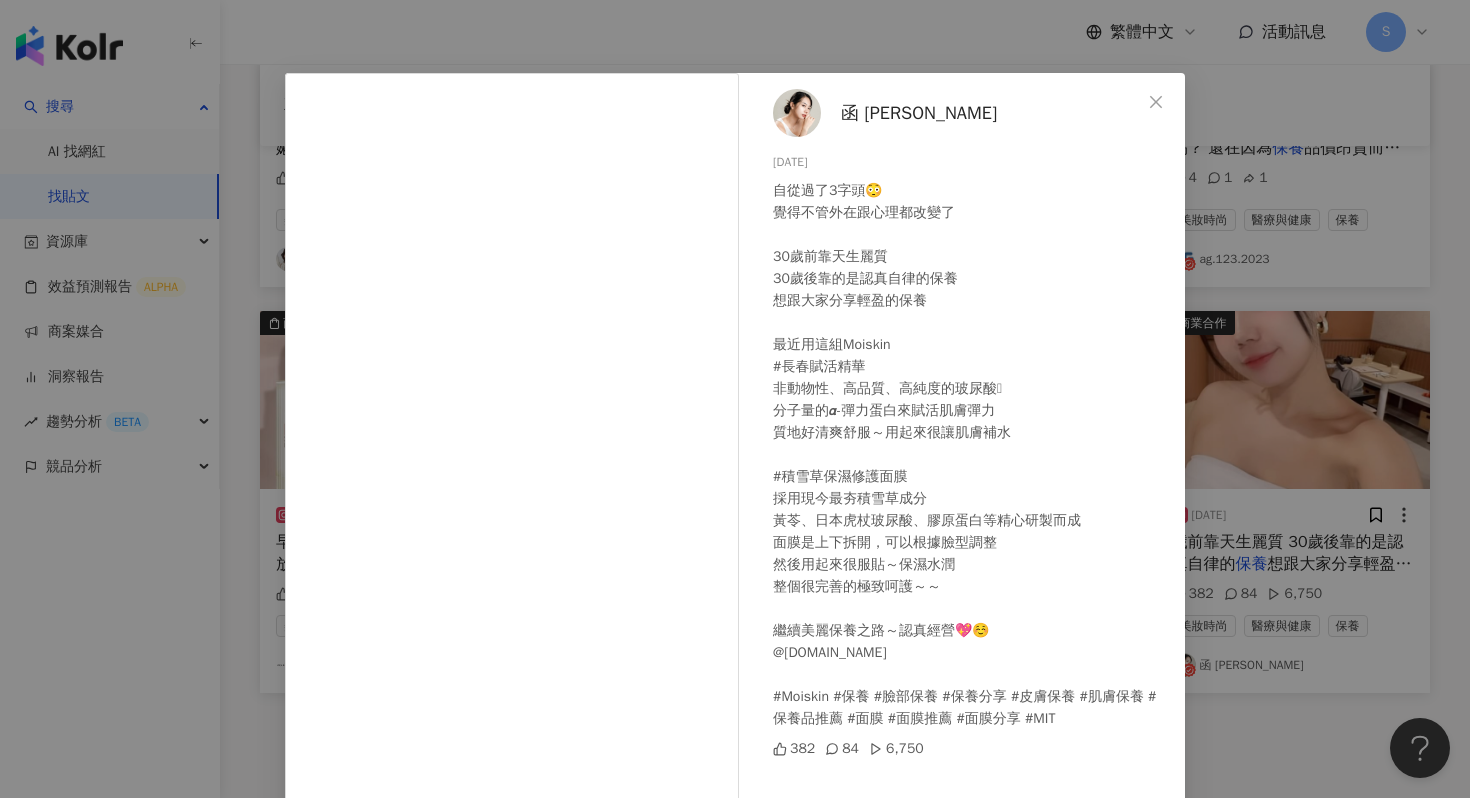 scroll, scrollTop: 0, scrollLeft: 0, axis: both 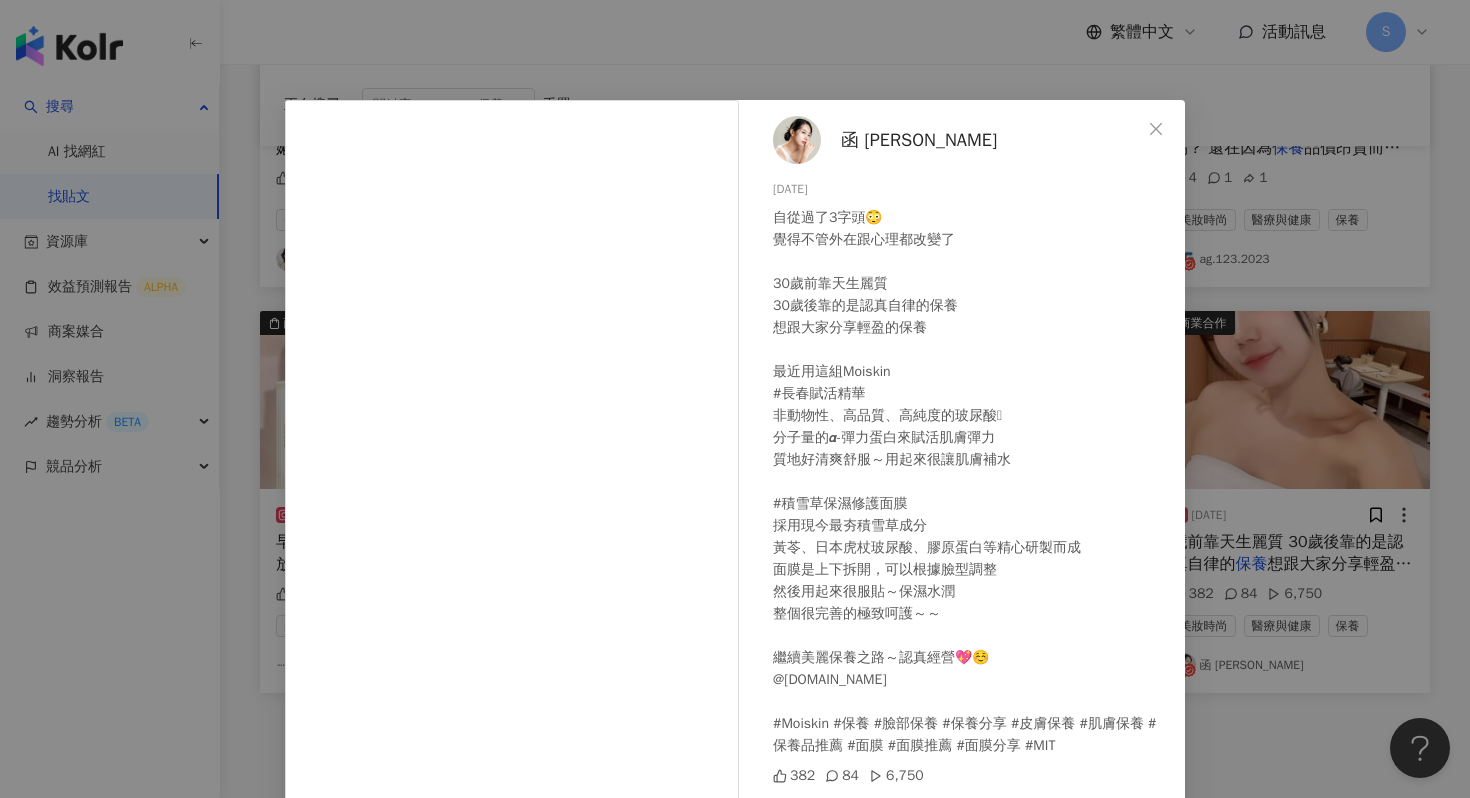 click on "函 Helen Hsu" at bounding box center [919, 140] 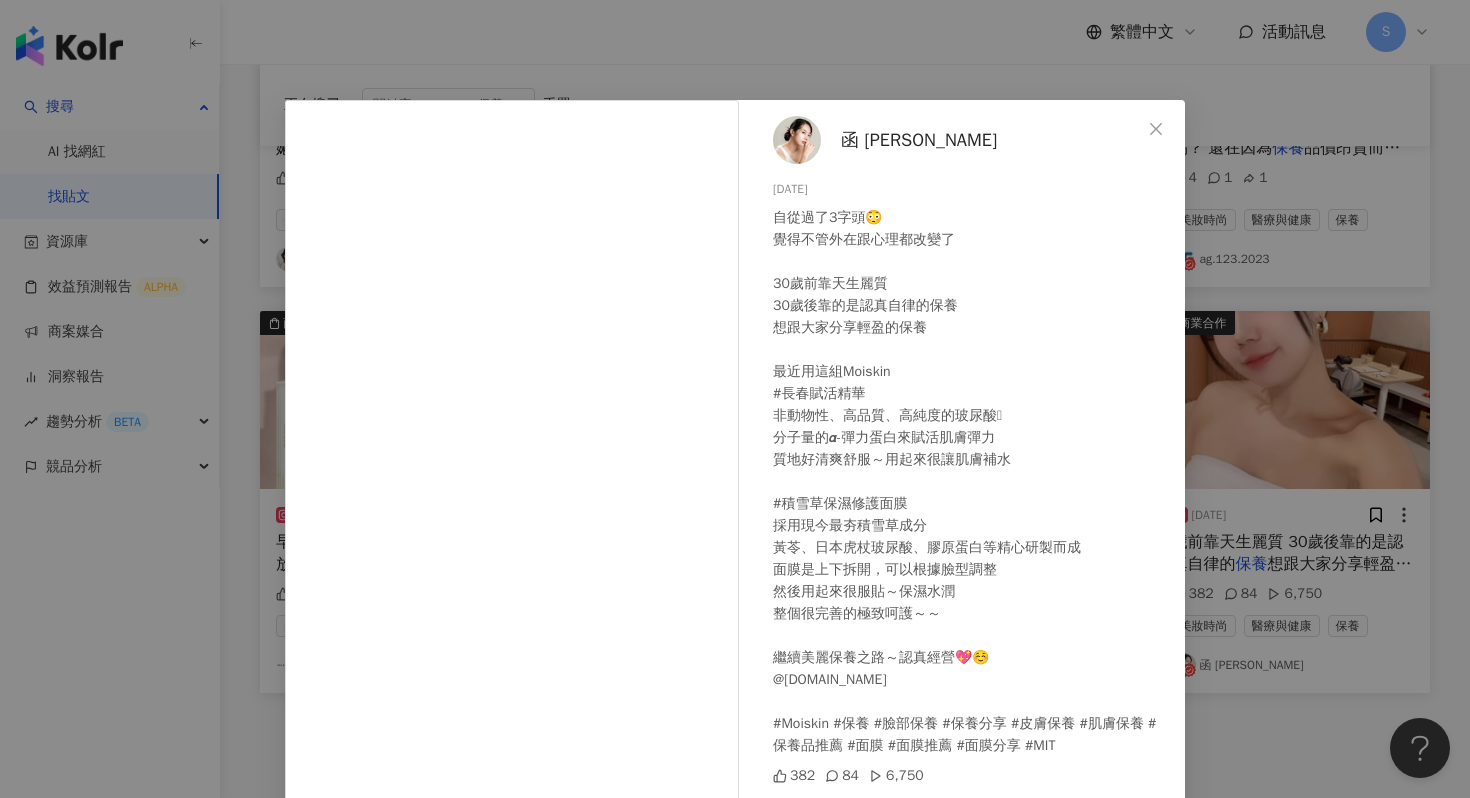 click on "函 Helen Hsu 2024/8/28 自從過了3字頭😳
覺得不管外在跟心理都改變了
30歲前靠天生麗質
30歲後靠的是認真自律的保養
想跟大家分享輕盈的保養
最近用這組Moiskin
#長春賦活精華
非動物性、高品質、高純度的玻尿酸🩵
分子量的𝞪-彈力蛋白來賦活肌膚彈力
質地好清爽舒服～用起來很讓肌膚補水
#積雪草保濕修護面膜
採用現今最夯積雪草成分
黃苓、日本虎杖玻尿酸、膠原蛋白等精心研製而成
面膜是上下拆開，可以根據臉型調整
然後用起來很服貼～保濕水潤
整個很完善的極致呵護～～
繼續美麗保養之路～認真經營💖☺️
@moiskin.tw
#Moiskin #保養 #臉部保養 #保養分享 #皮膚保養 #肌膚保養 #保養品推薦 #面膜 #面膜推薦 #面膜分享 #MIT 382 84 6,750 查看原始貼文" at bounding box center [735, 399] 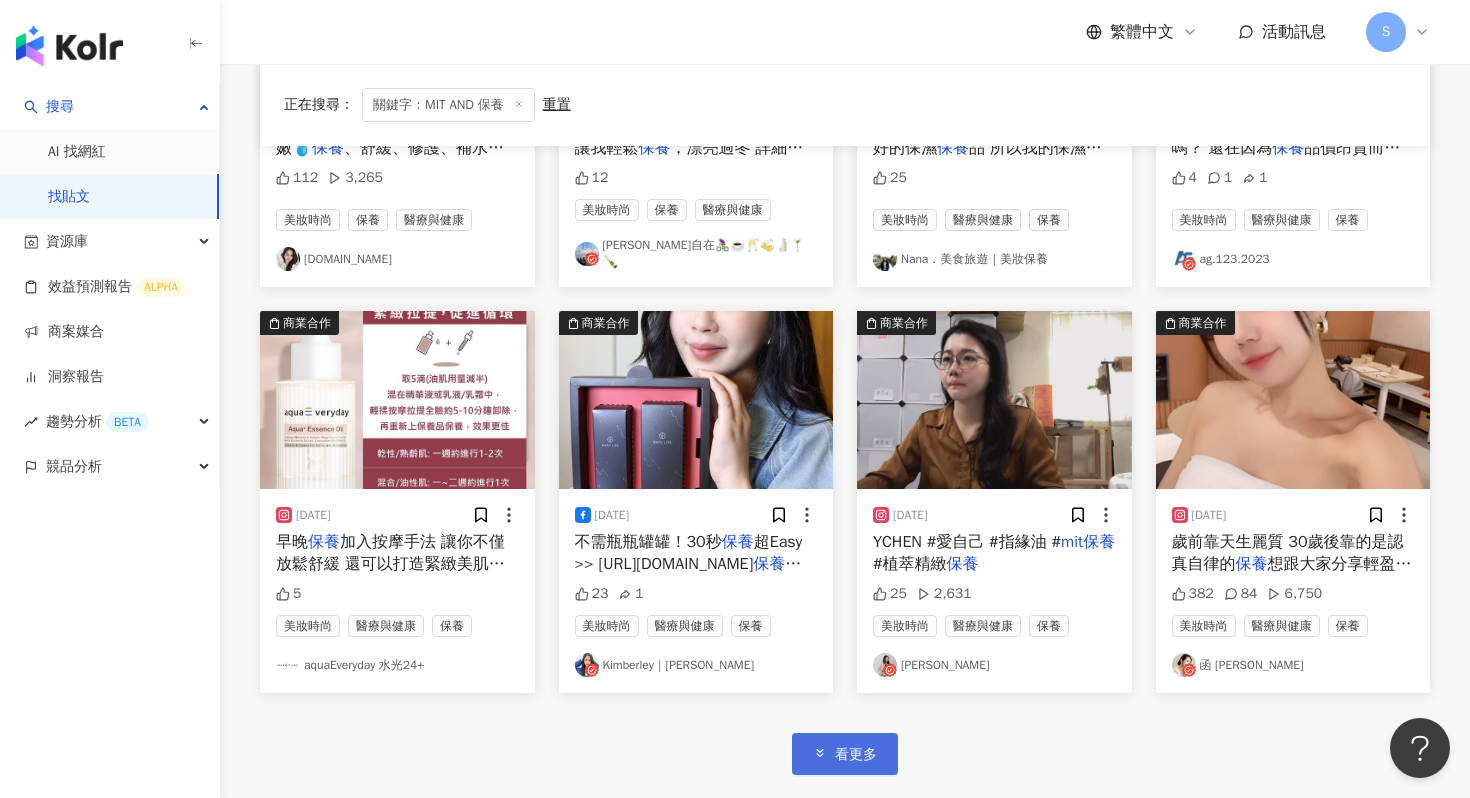 click on "看更多" at bounding box center [856, 755] 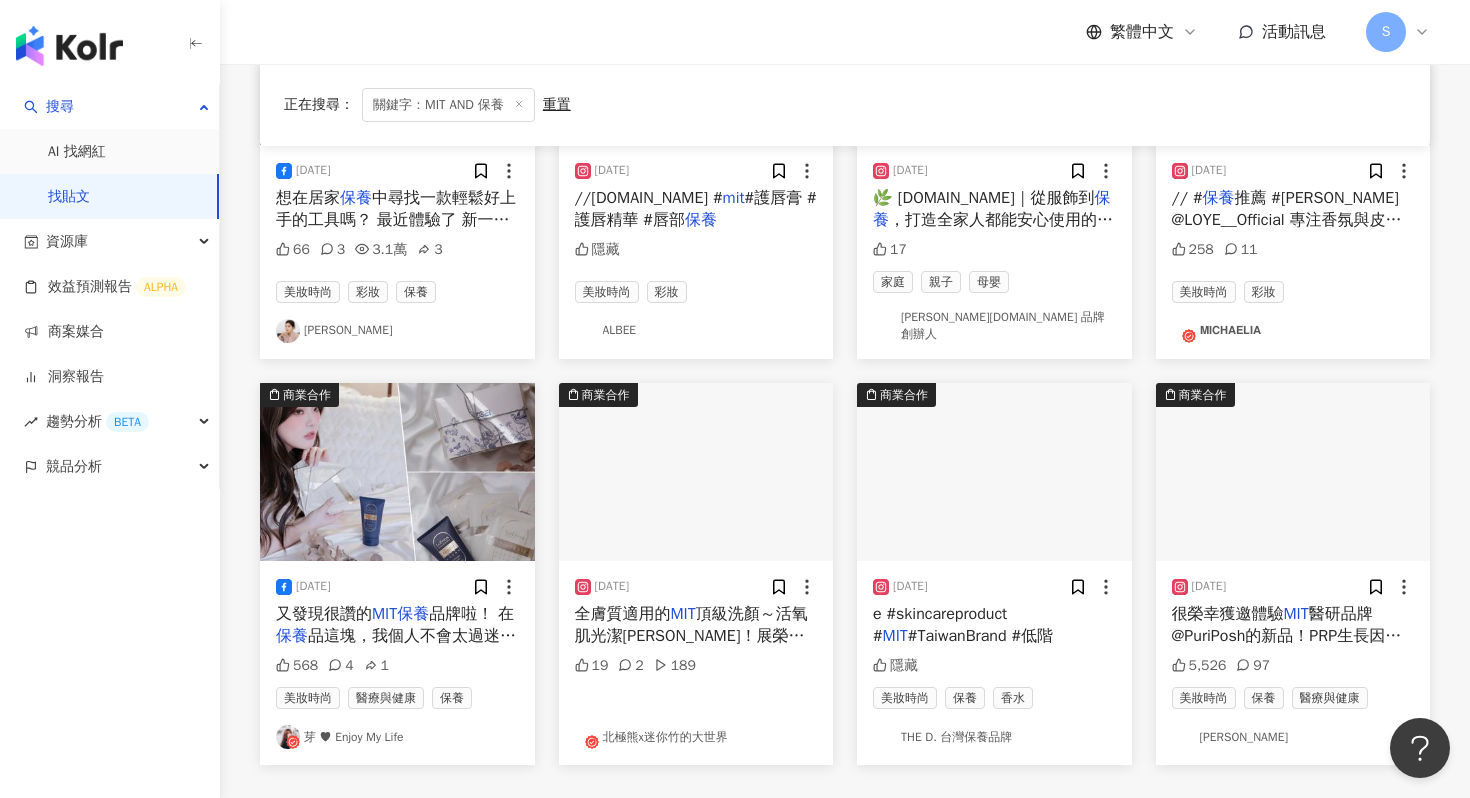 scroll, scrollTop: 3235, scrollLeft: 0, axis: vertical 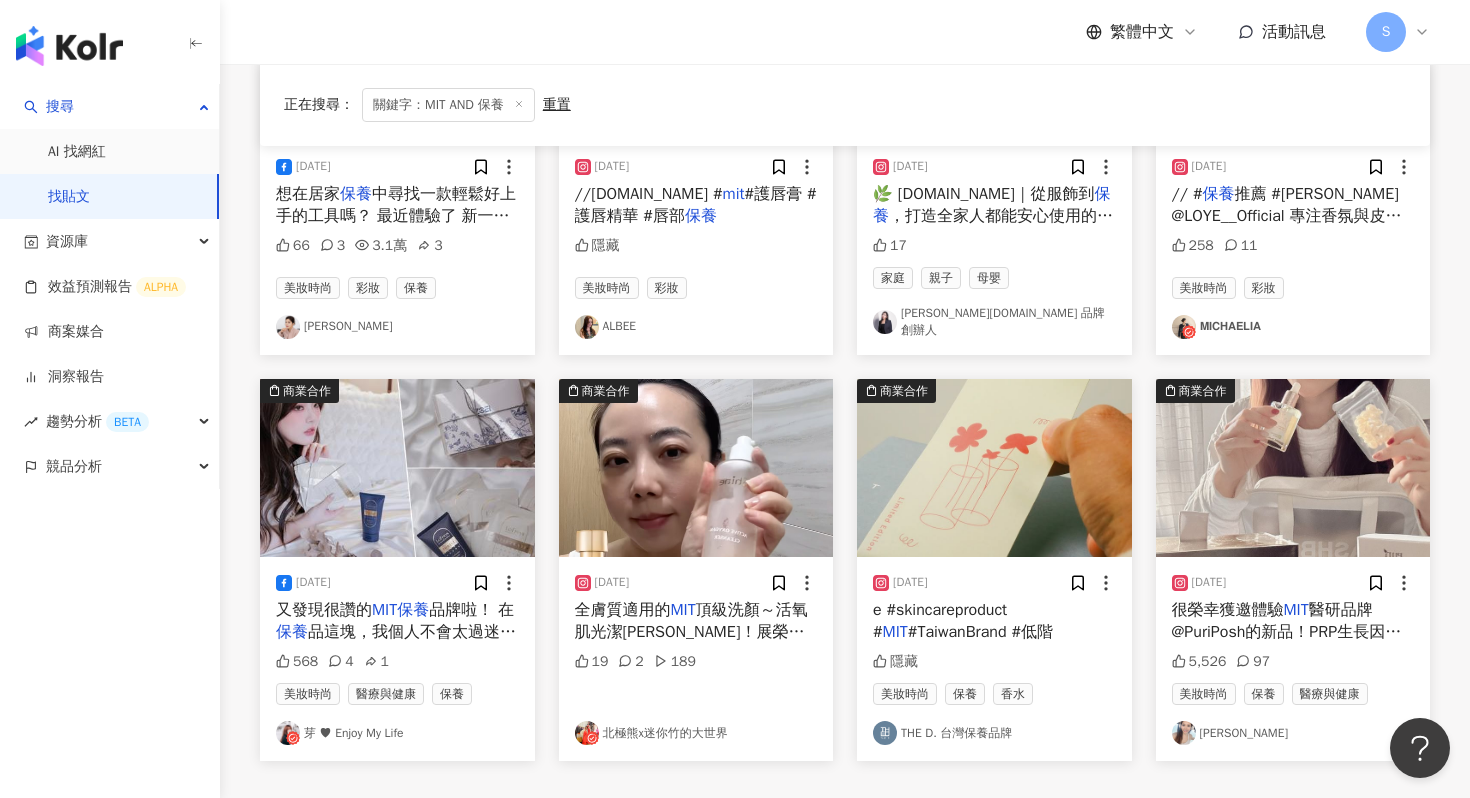 click at bounding box center (1293, 468) 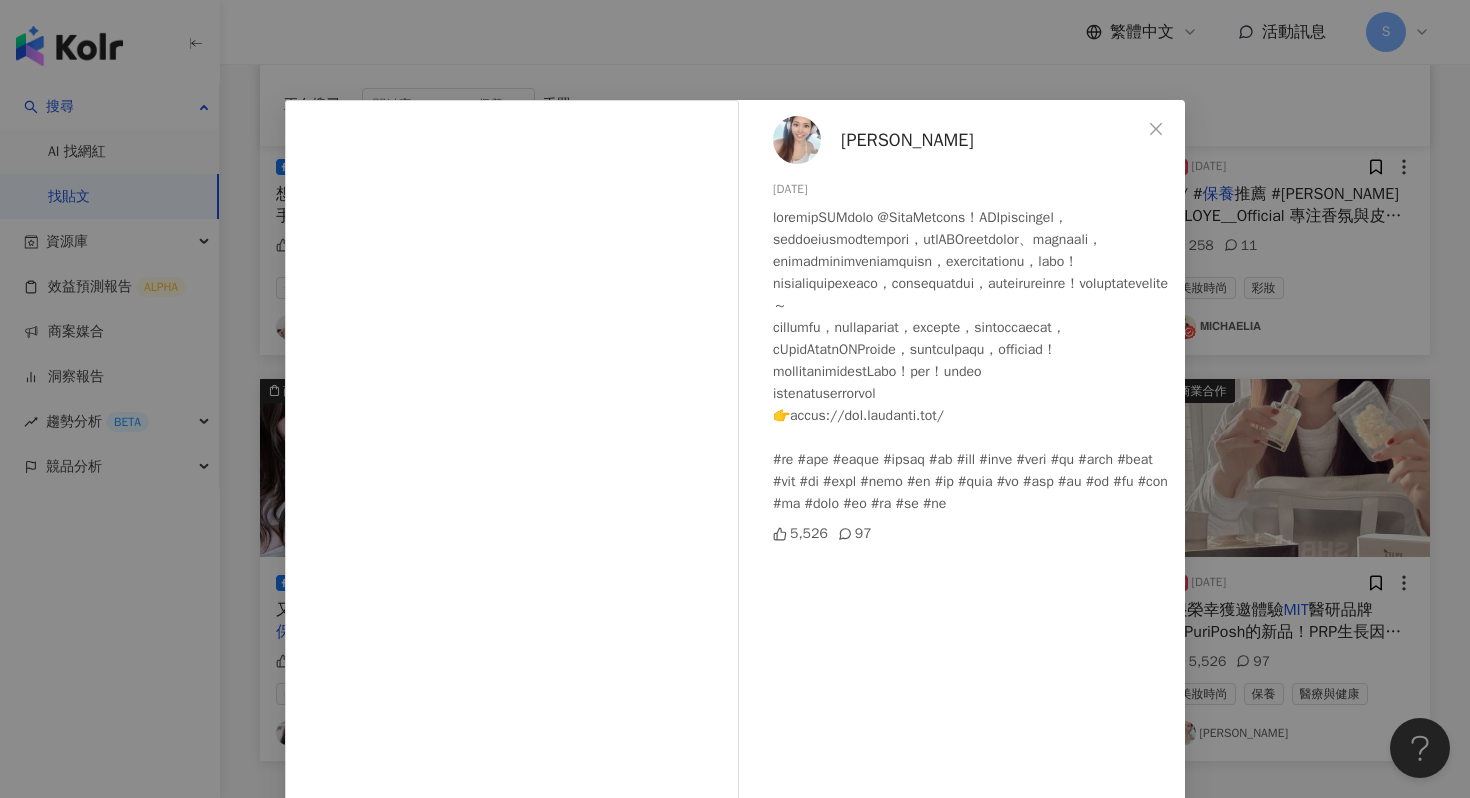 click on "Karen Chi 2024/11/1 5,526 97 查看原始貼文" at bounding box center (735, 399) 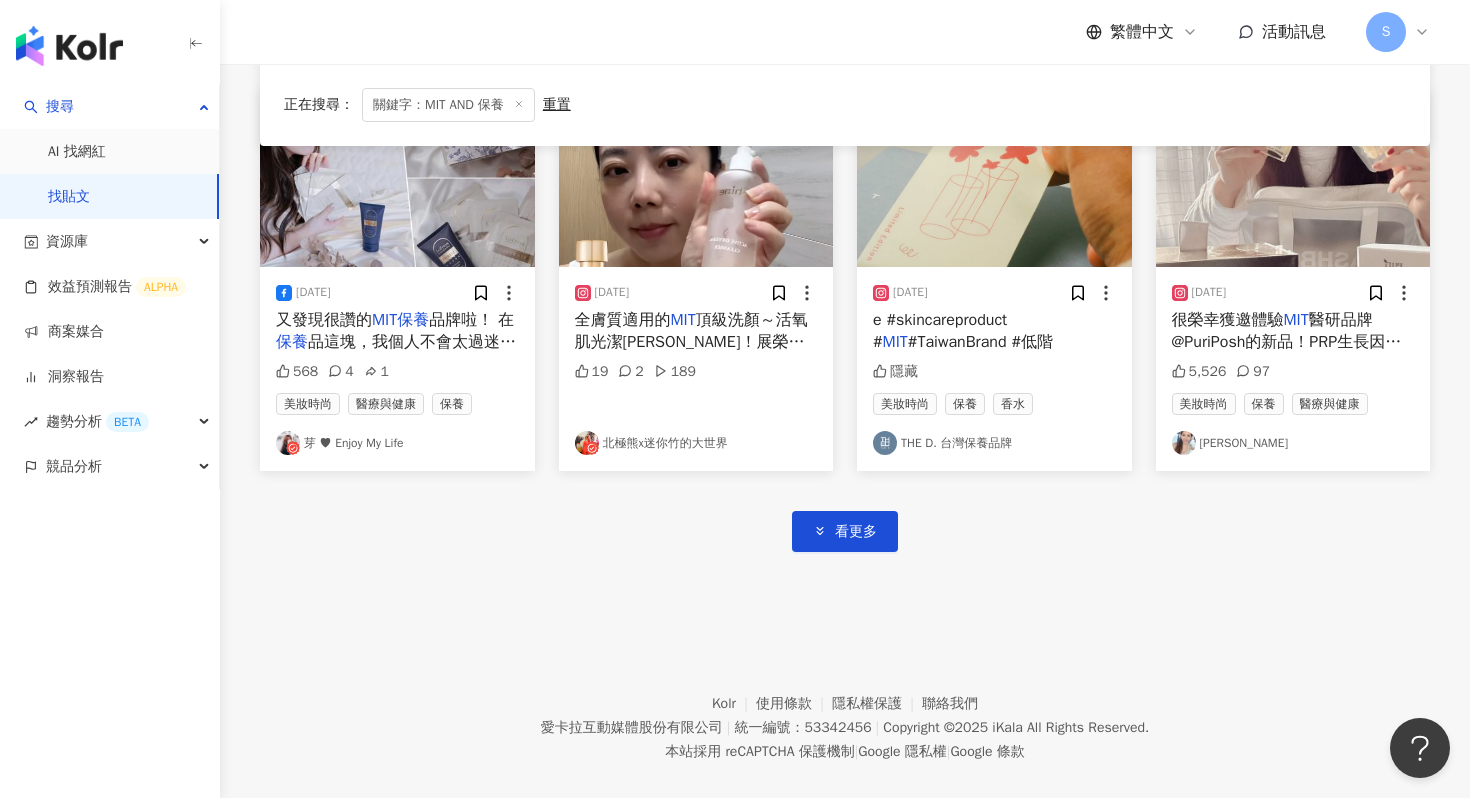 scroll, scrollTop: 3531, scrollLeft: 0, axis: vertical 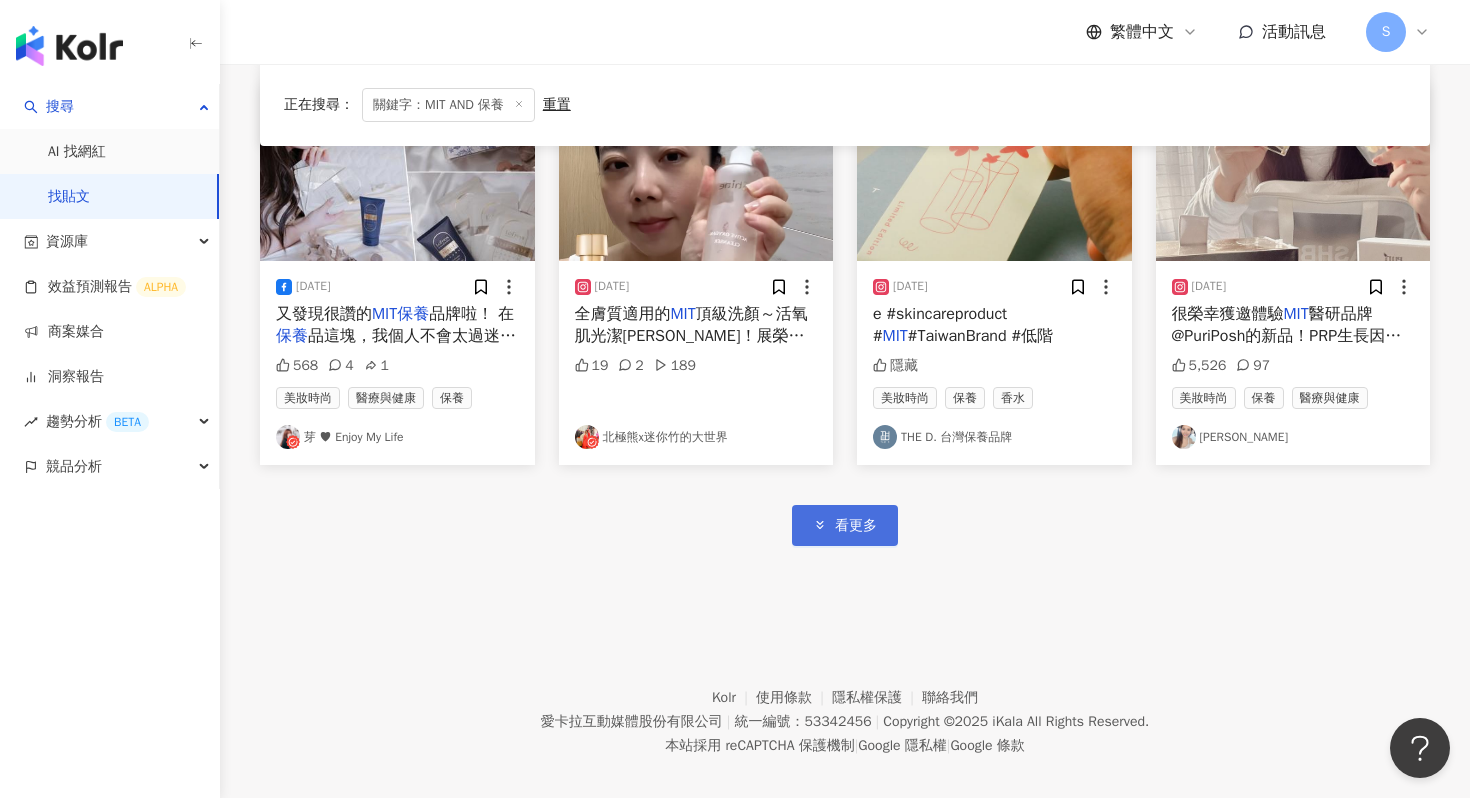 click on "看更多" at bounding box center (845, 525) 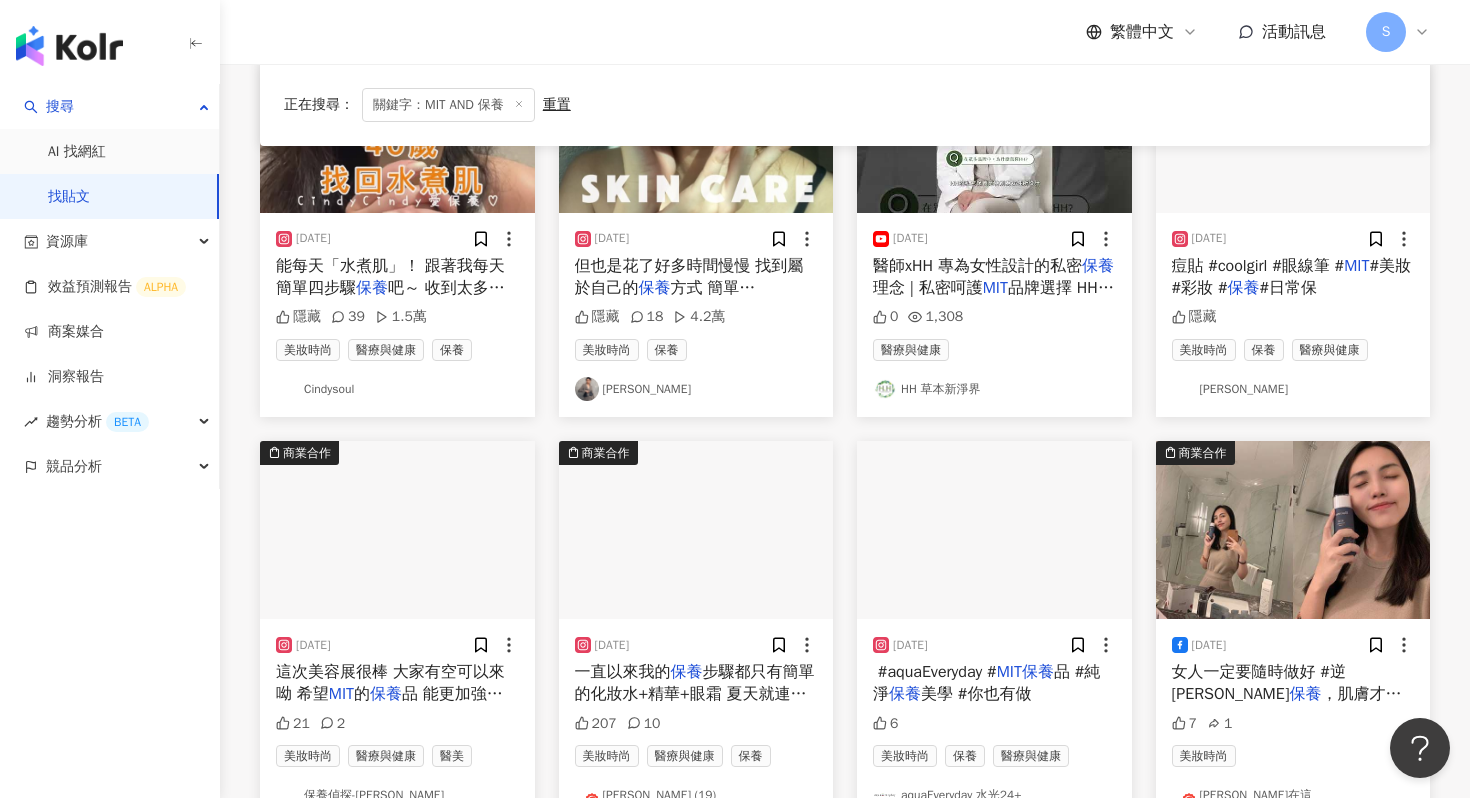 scroll, scrollTop: 4603, scrollLeft: 0, axis: vertical 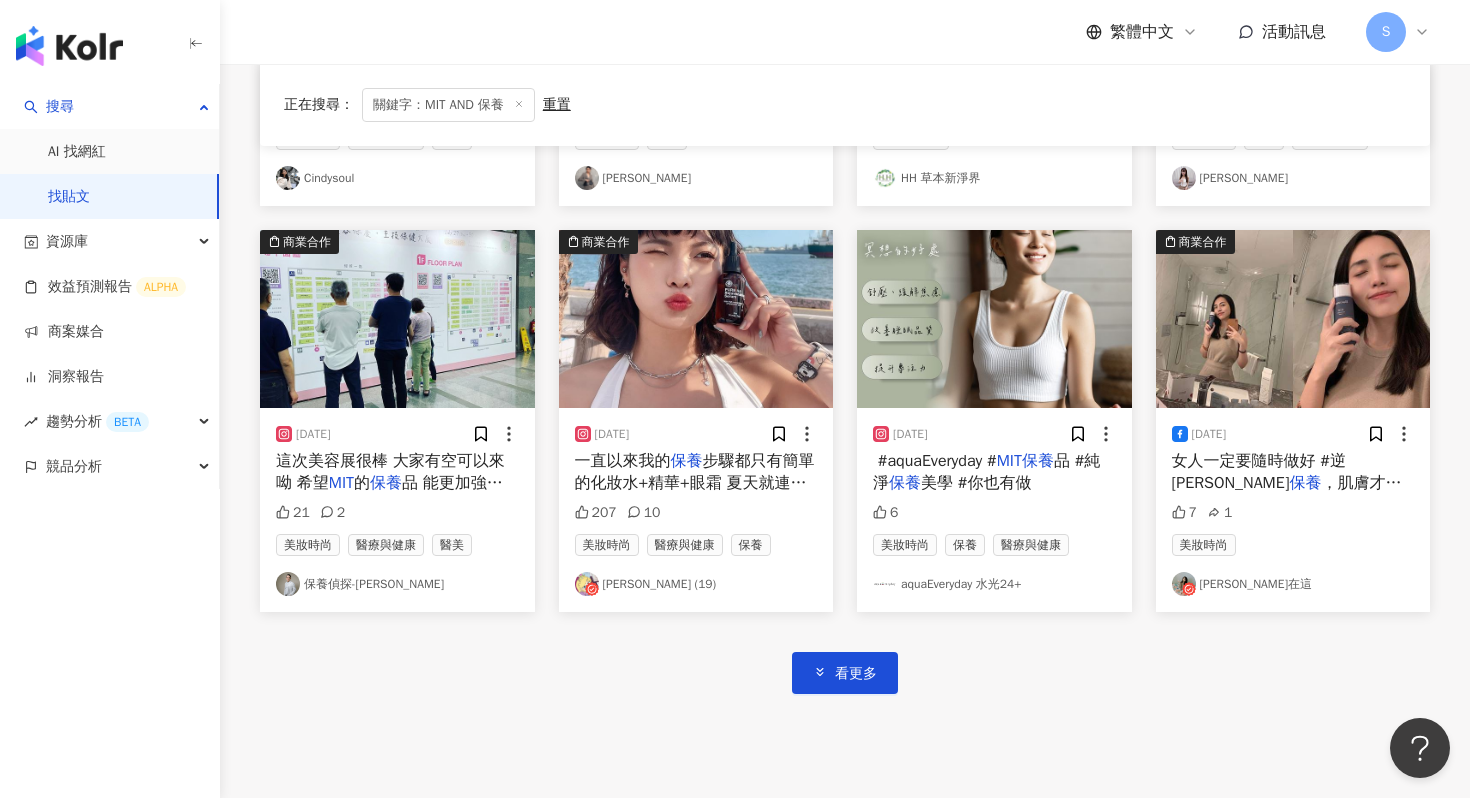 click at bounding box center [696, 319] 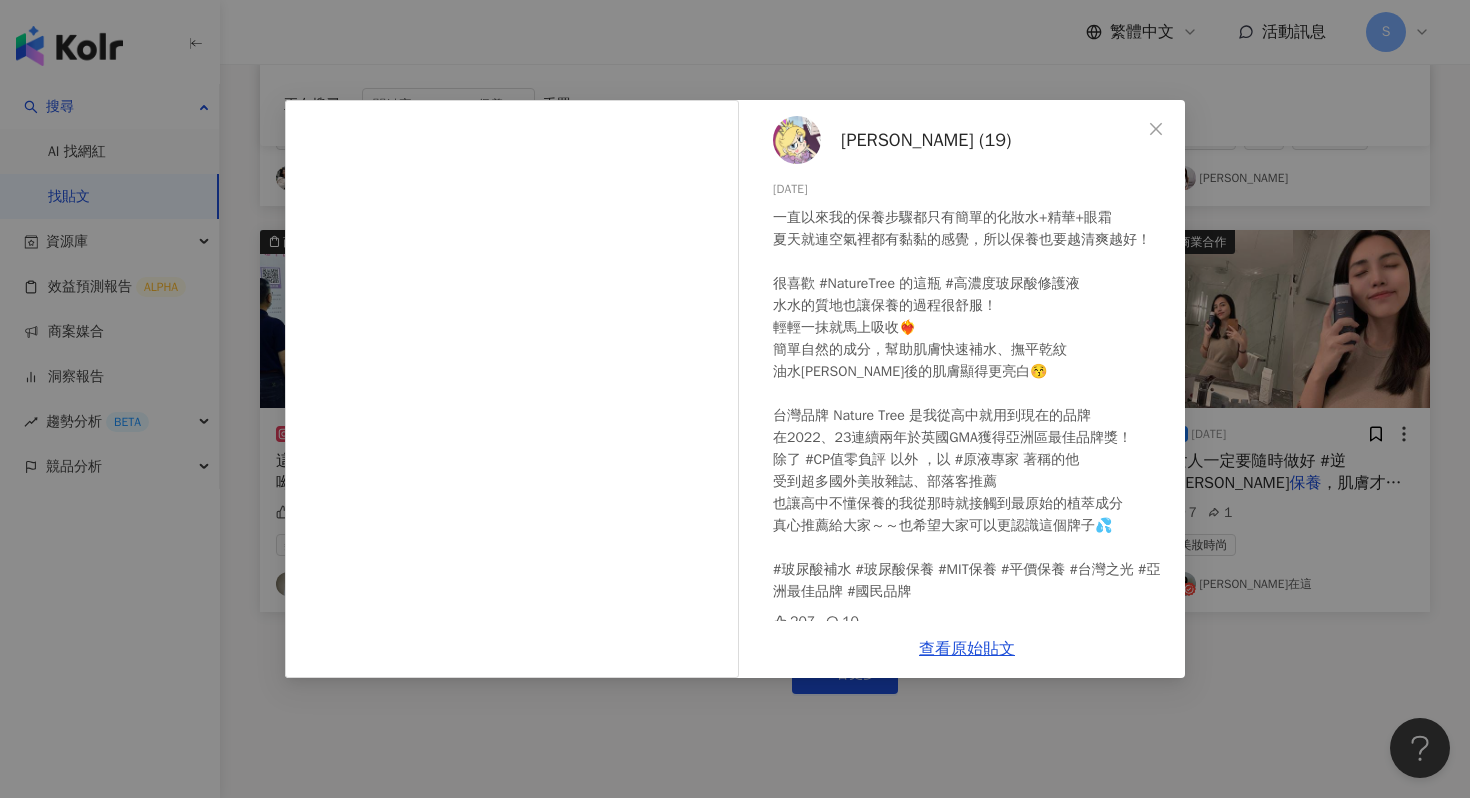 click on "孟臻 (19)" at bounding box center [926, 140] 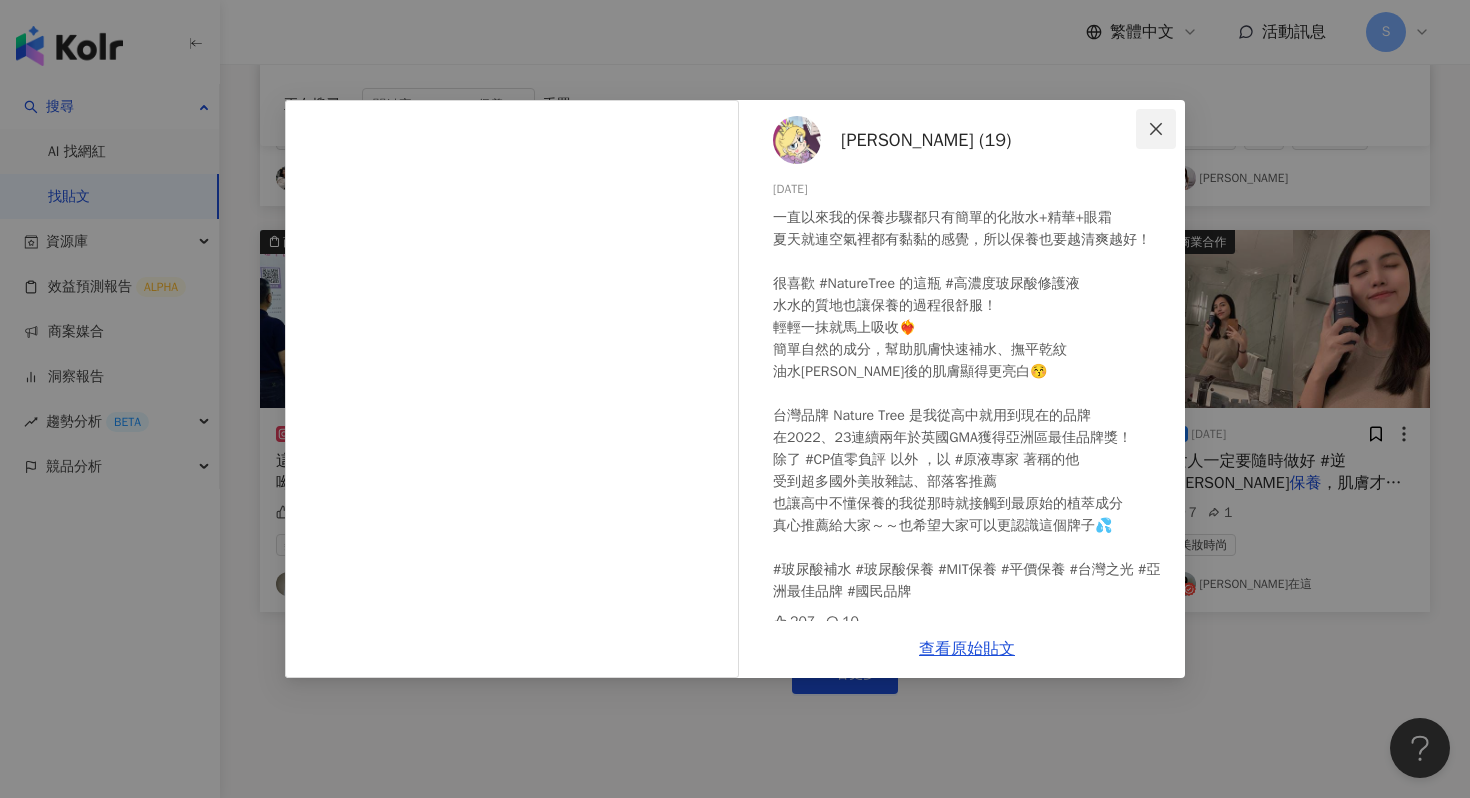click 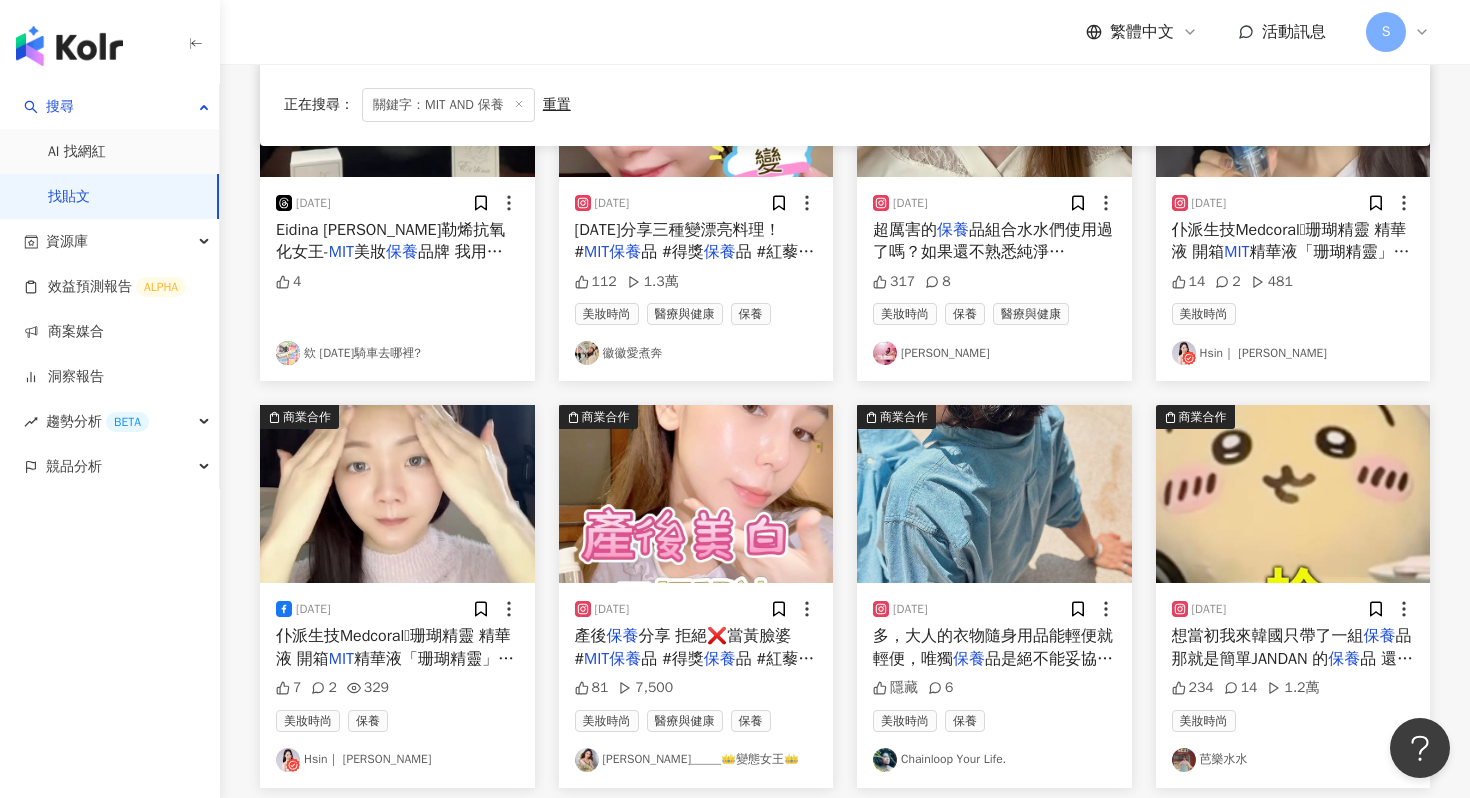 scroll, scrollTop: 0, scrollLeft: 0, axis: both 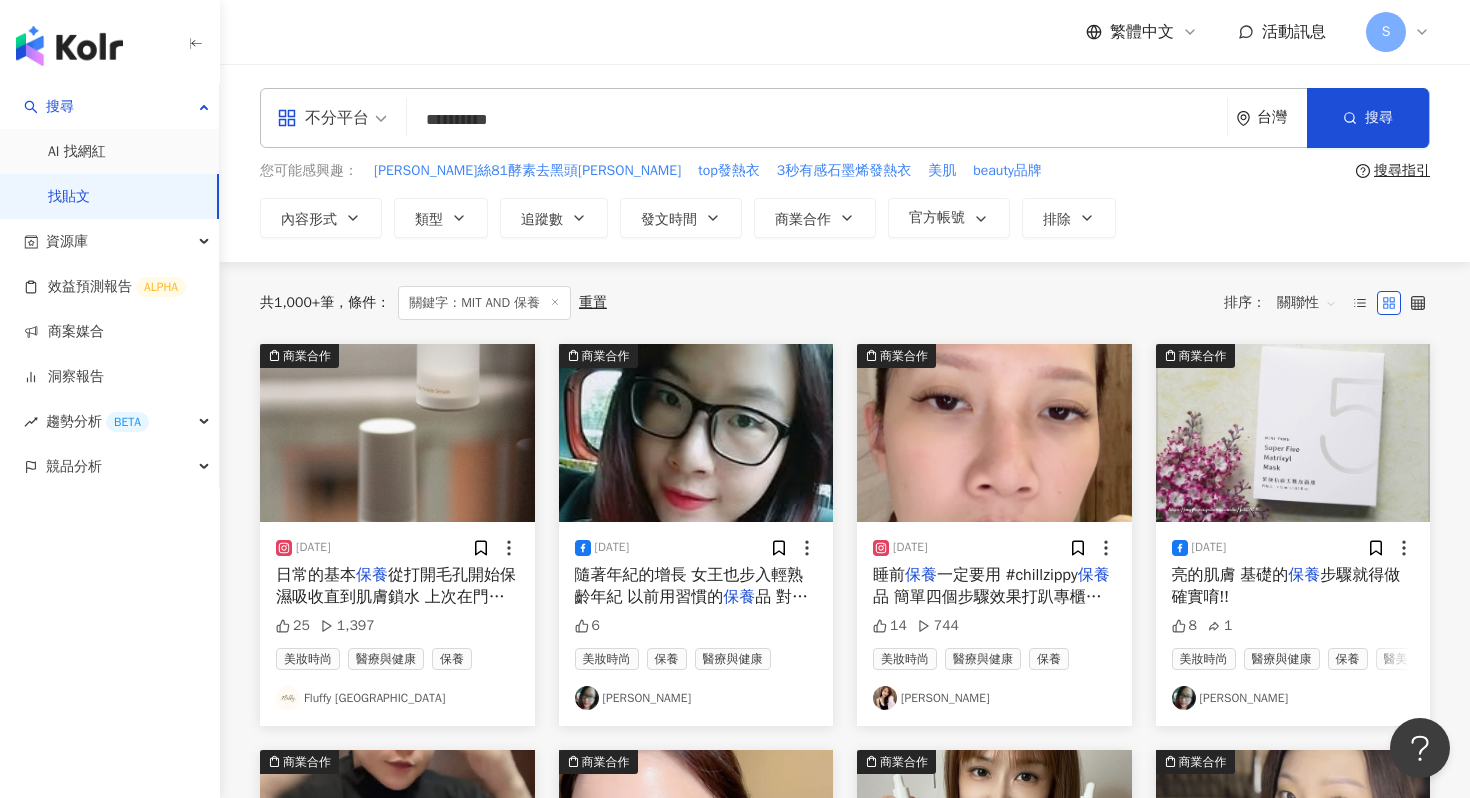 click on "**********" at bounding box center [817, 119] 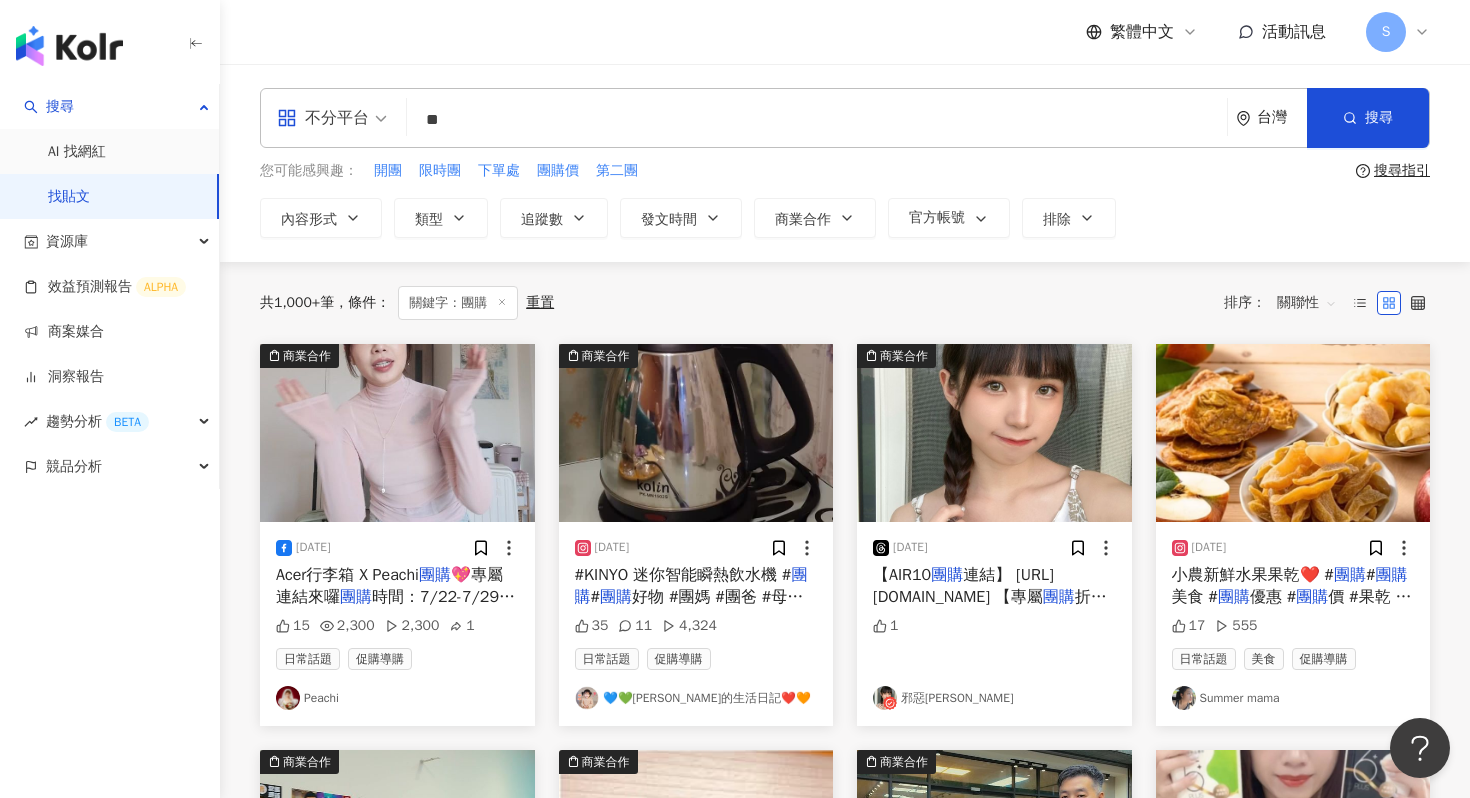 click at bounding box center (994, 433) 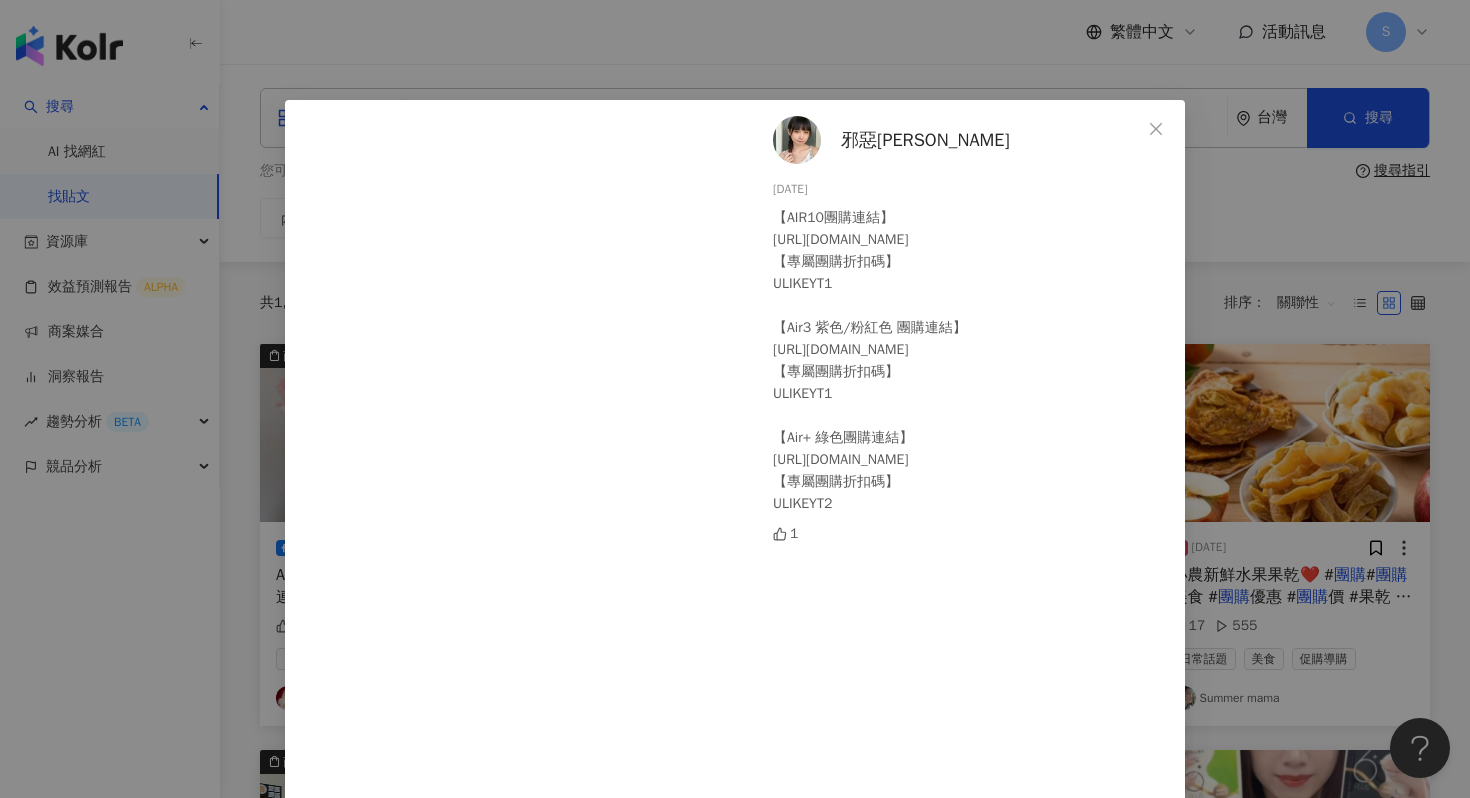 click on "邪惡小翁" at bounding box center [925, 140] 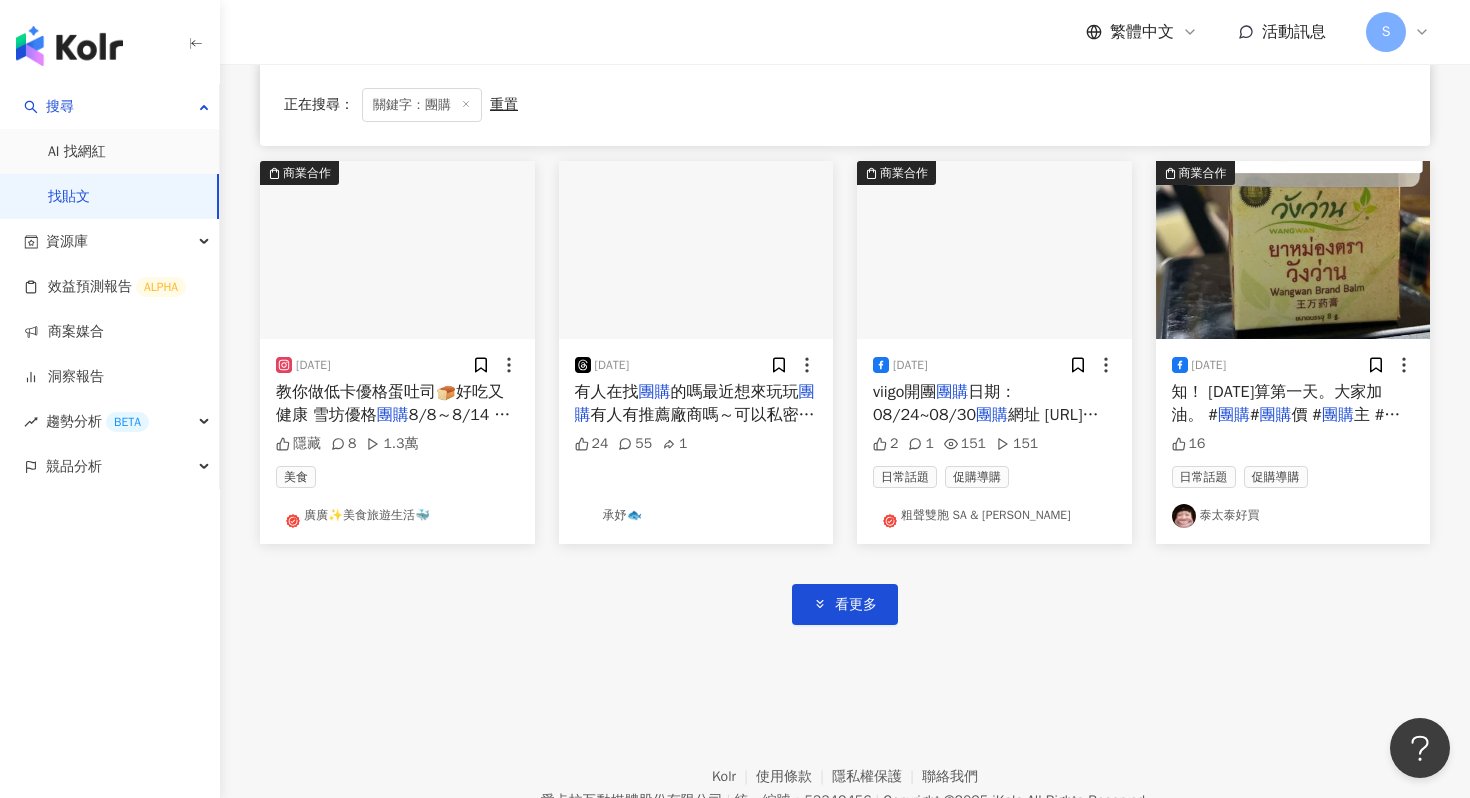 scroll, scrollTop: 1093, scrollLeft: 0, axis: vertical 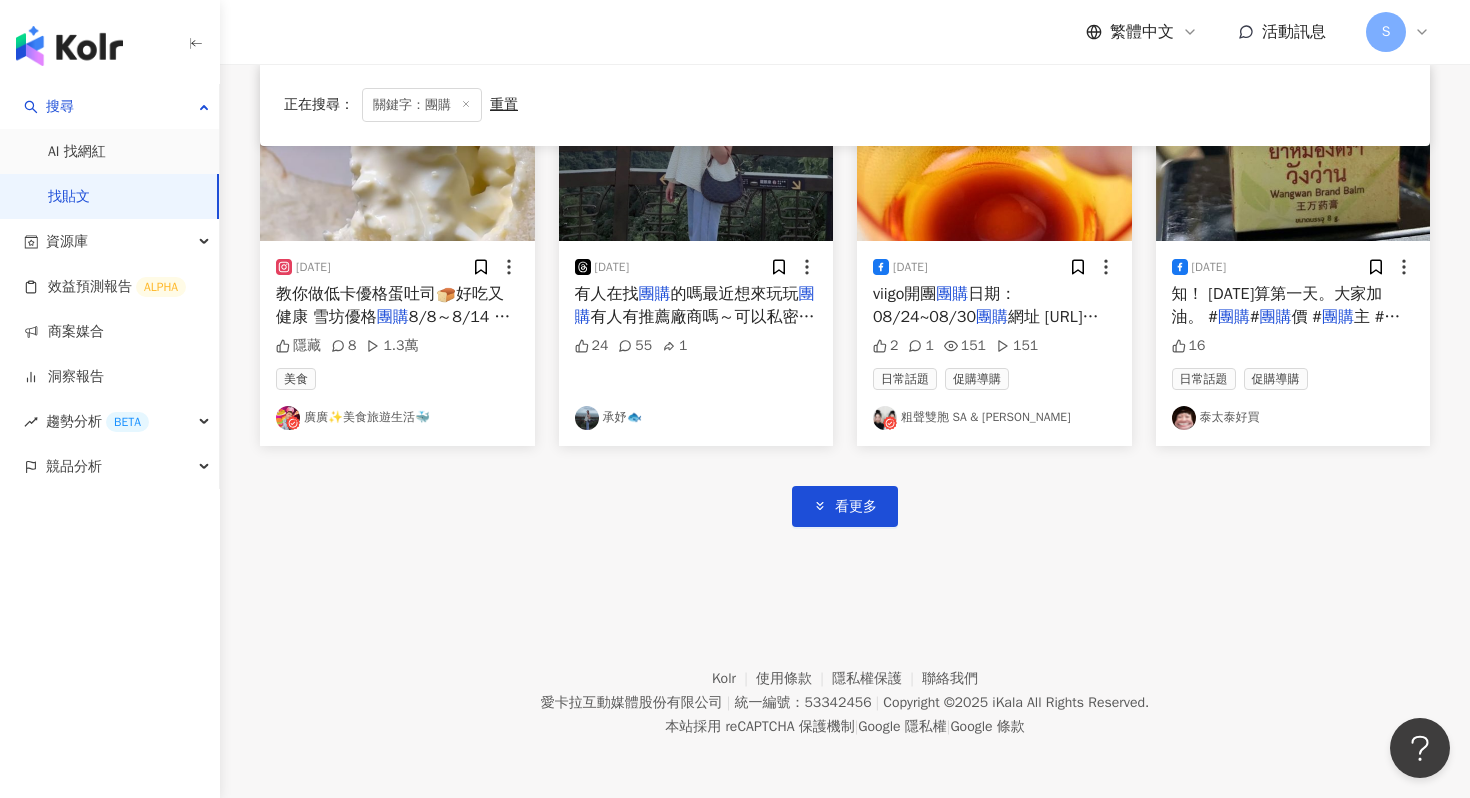 click on "商業合作 2024/7/22 Acer行李箱 X Peachi  團購 💖專屬連結來囉
團購 時間：7/22-7/29
團購 連結：https://unii-ud.vip/0QELn
團購 優惠：
●20吋+25吋： 團購 價$9,280
●20吋+28吋： 團購 價$10,888
●25吋+28吋： 團購 價$12,088
●20吋+25吋+28吋： 團購 價$15,880
團購 全部免運+現貨供應！
還有限量贈品，送完為止唷🎁 15 2,300 2,300 1 日常話題 促購導購 Peachi 商業合作 2024/10/5 #KINYO 迷你智能瞬熱飲水機
# 團購  # 團購 好物 #團媽 #團爸 #母嬰 團購  # 團購 優惠 #限時 團購  # 團購 價 # 團購 連結 #外宿泡奶 #泡奶 #泡奶神器 35 11 4,324 日常話題 促購導購 💙💚桐桐的生活日記❤️🧡 商業合作 2024/7/9 【AIR10 團購 連結】
https://bit.ly/4aw91Iv
【專屬 團購 折扣碼】
ULIKEYT1
【Air3 紫色/粉紅色  團購 連結】
https://bit.ly/3ZdOl3V
【專屬 團購 折扣碼】
ULIKEYT1
【Air+ 綠色 團購 連結】
https://bit.ly/3PzK3kj
【專屬 1  #" at bounding box center (845, -86) 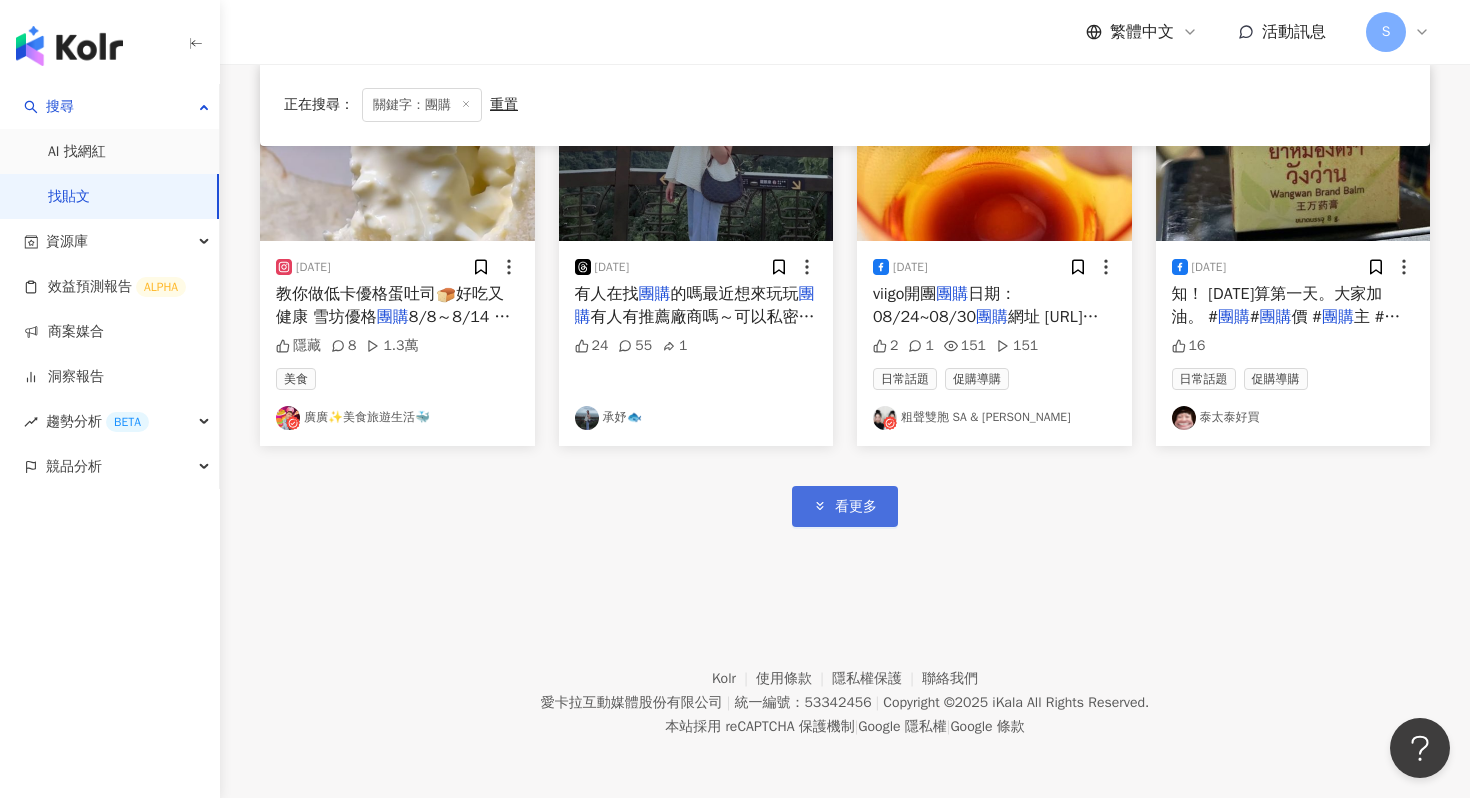 click on "看更多" at bounding box center (856, 507) 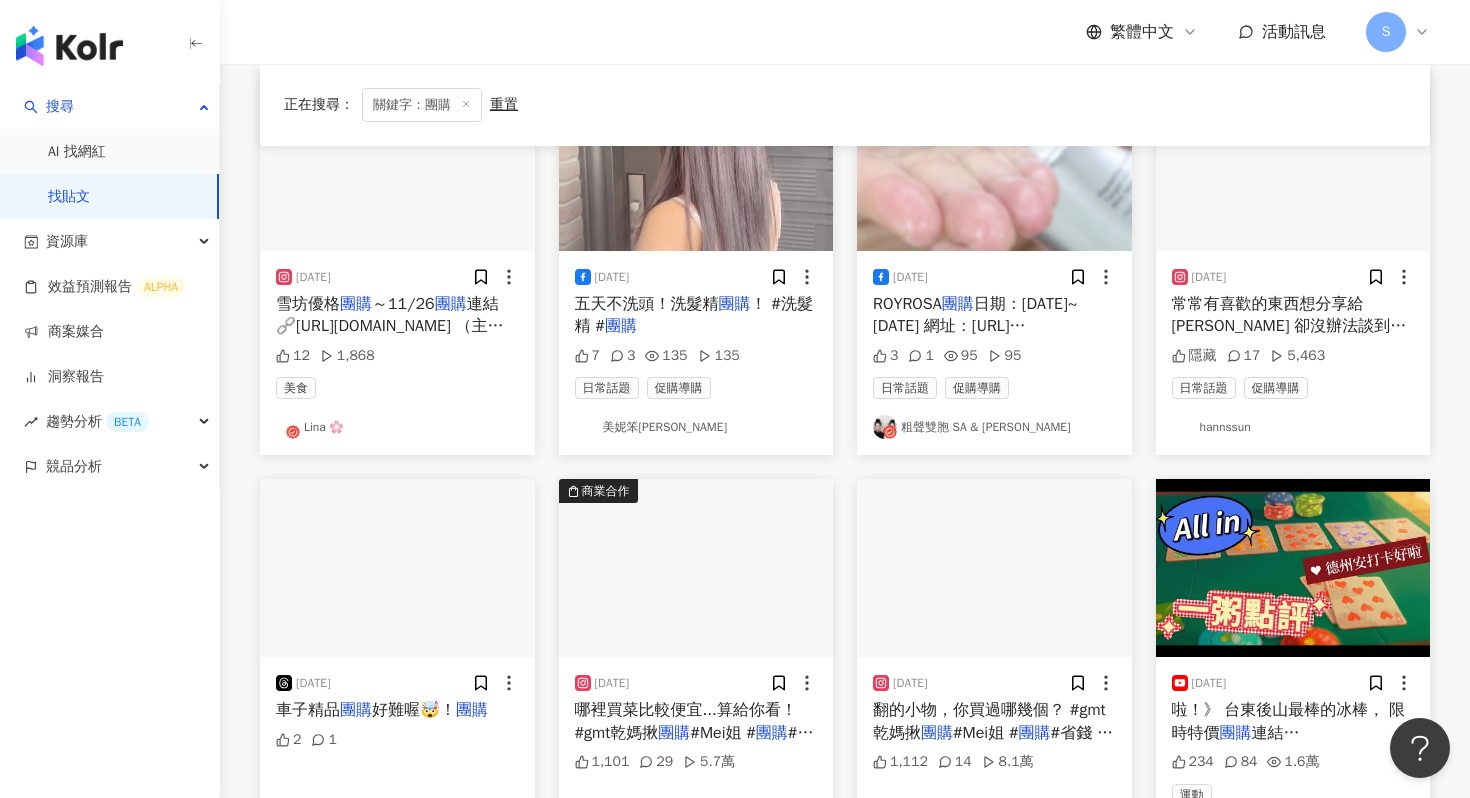 scroll, scrollTop: 1823, scrollLeft: 0, axis: vertical 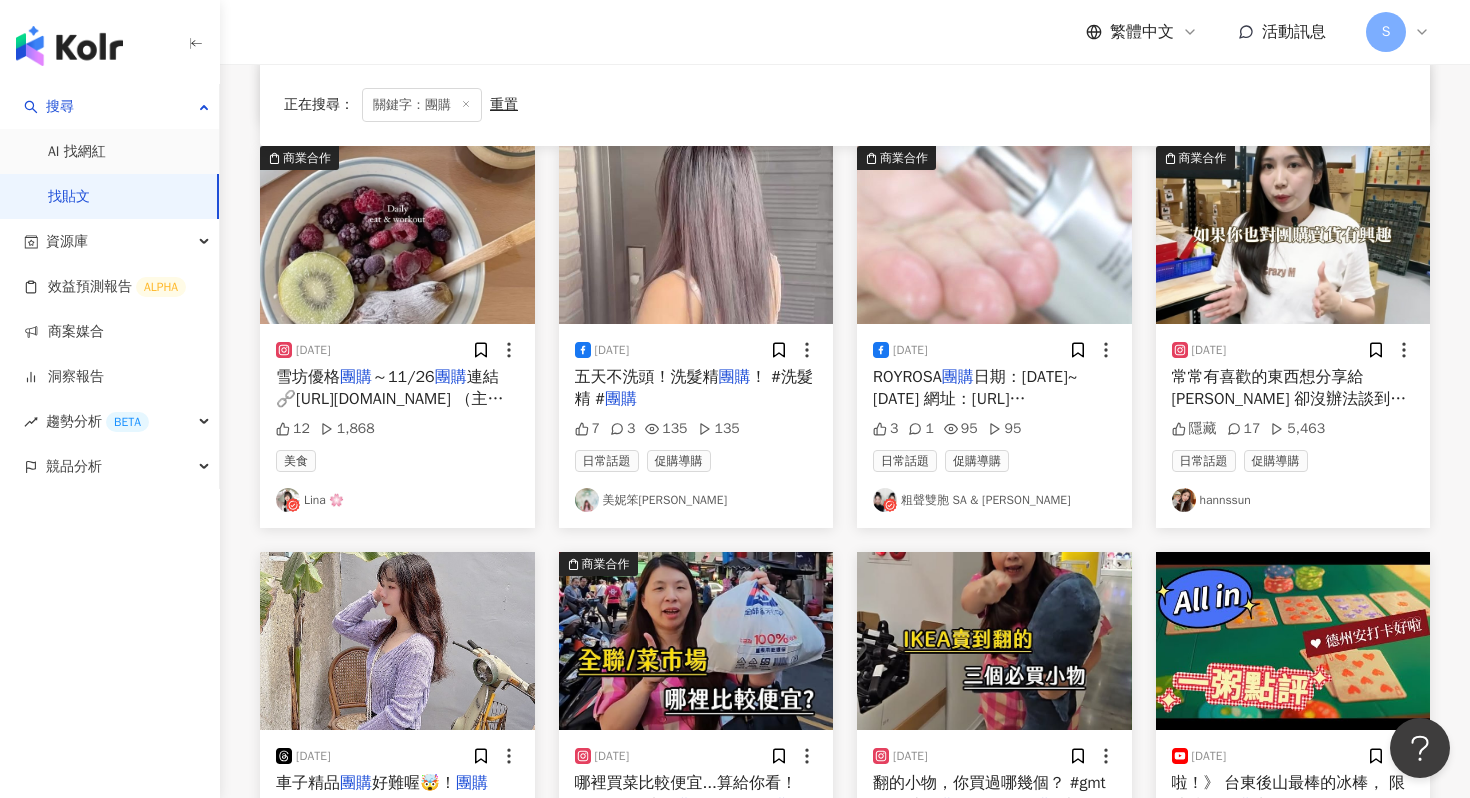 click at bounding box center [397, 235] 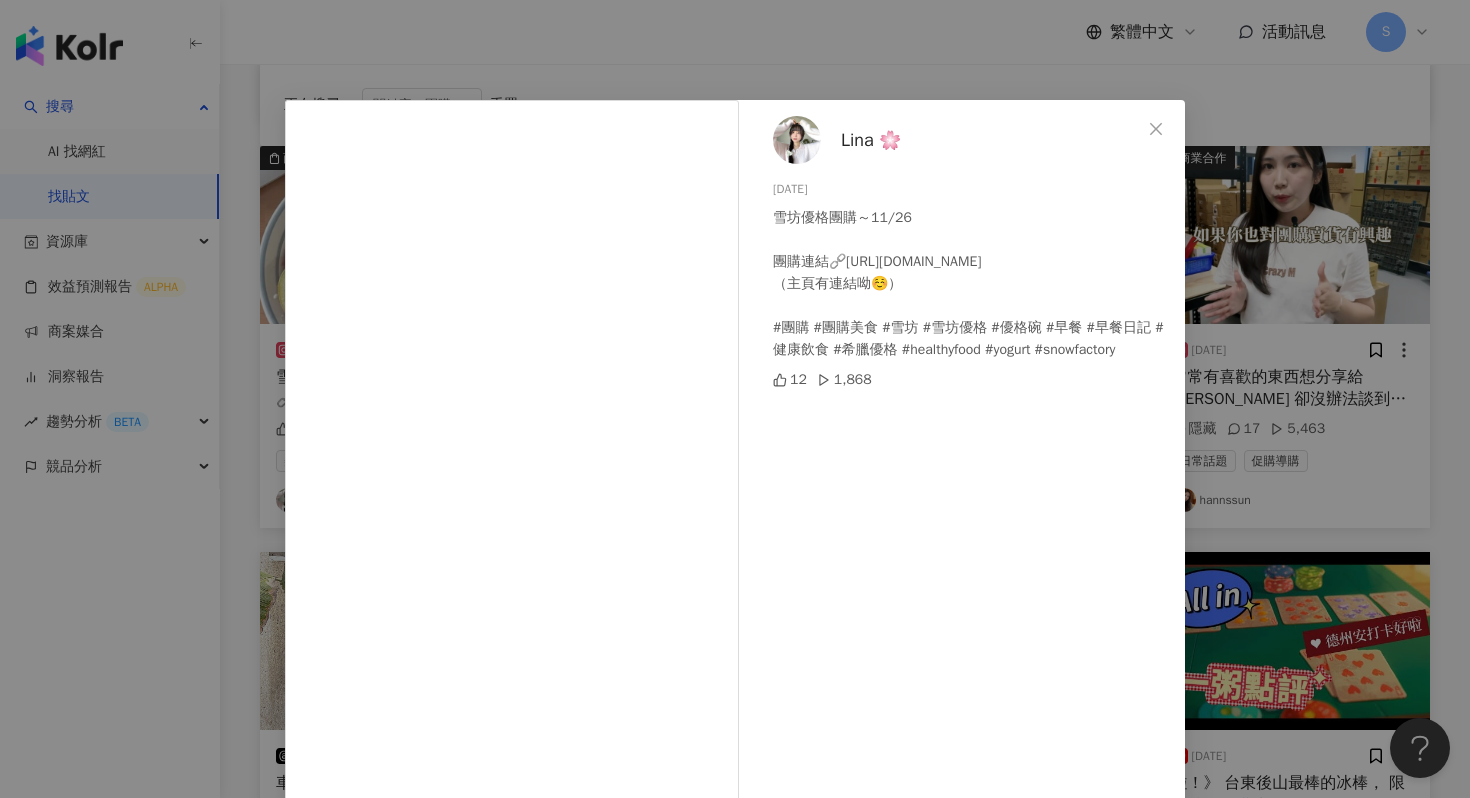 click at bounding box center (797, 140) 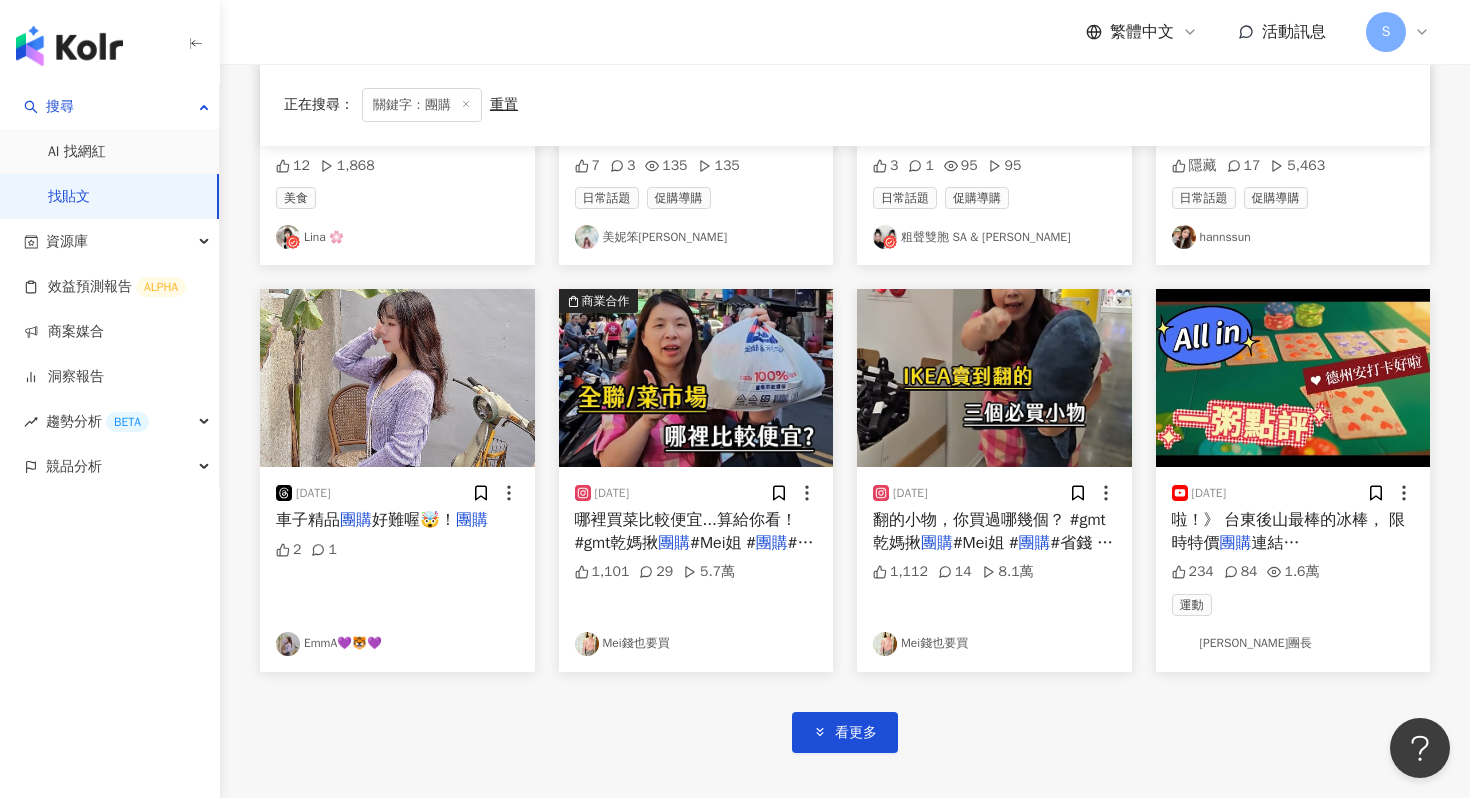 scroll, scrollTop: 2096, scrollLeft: 0, axis: vertical 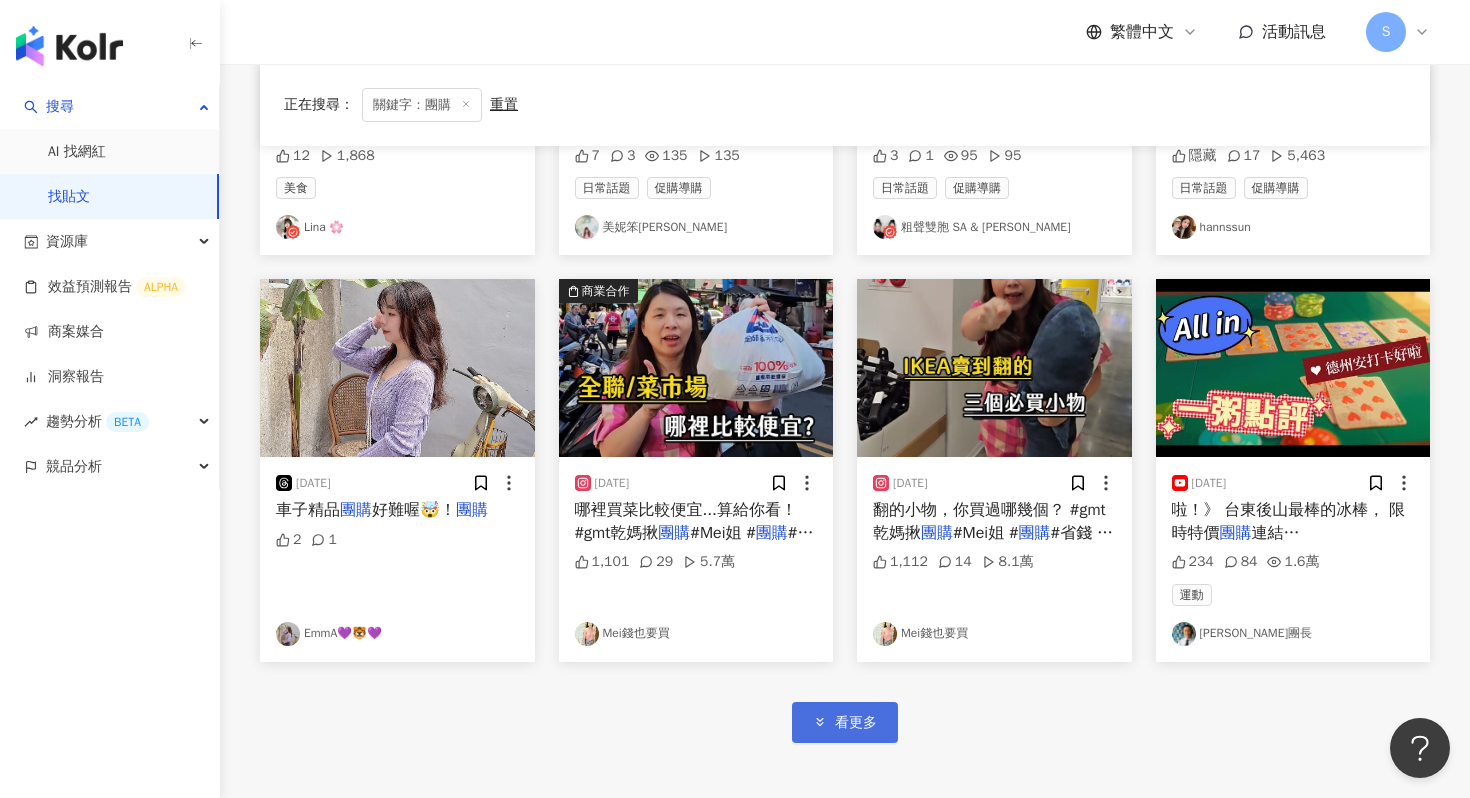 click on "看更多" at bounding box center (845, 722) 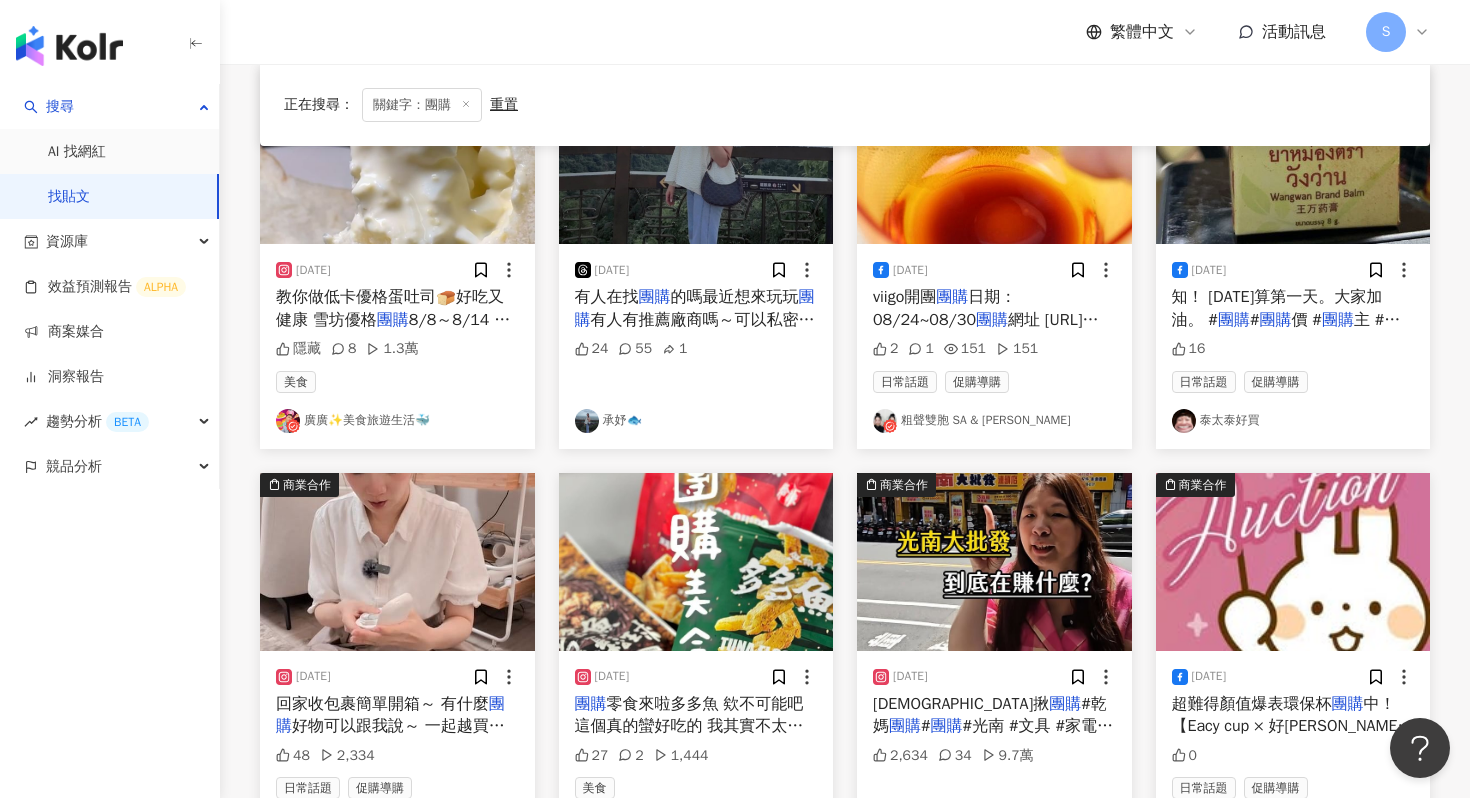 scroll, scrollTop: 0, scrollLeft: 0, axis: both 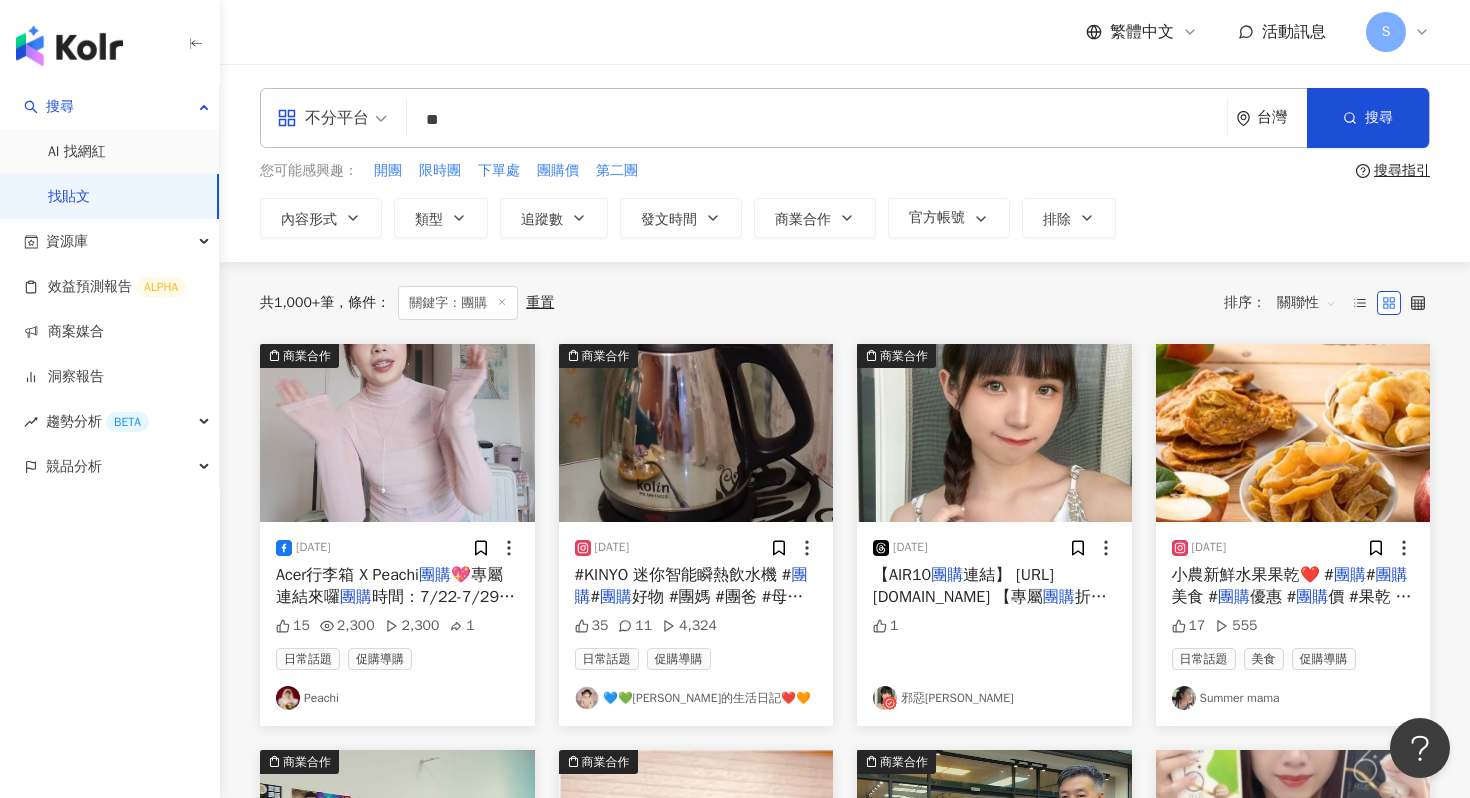 click on "**" at bounding box center (817, 119) 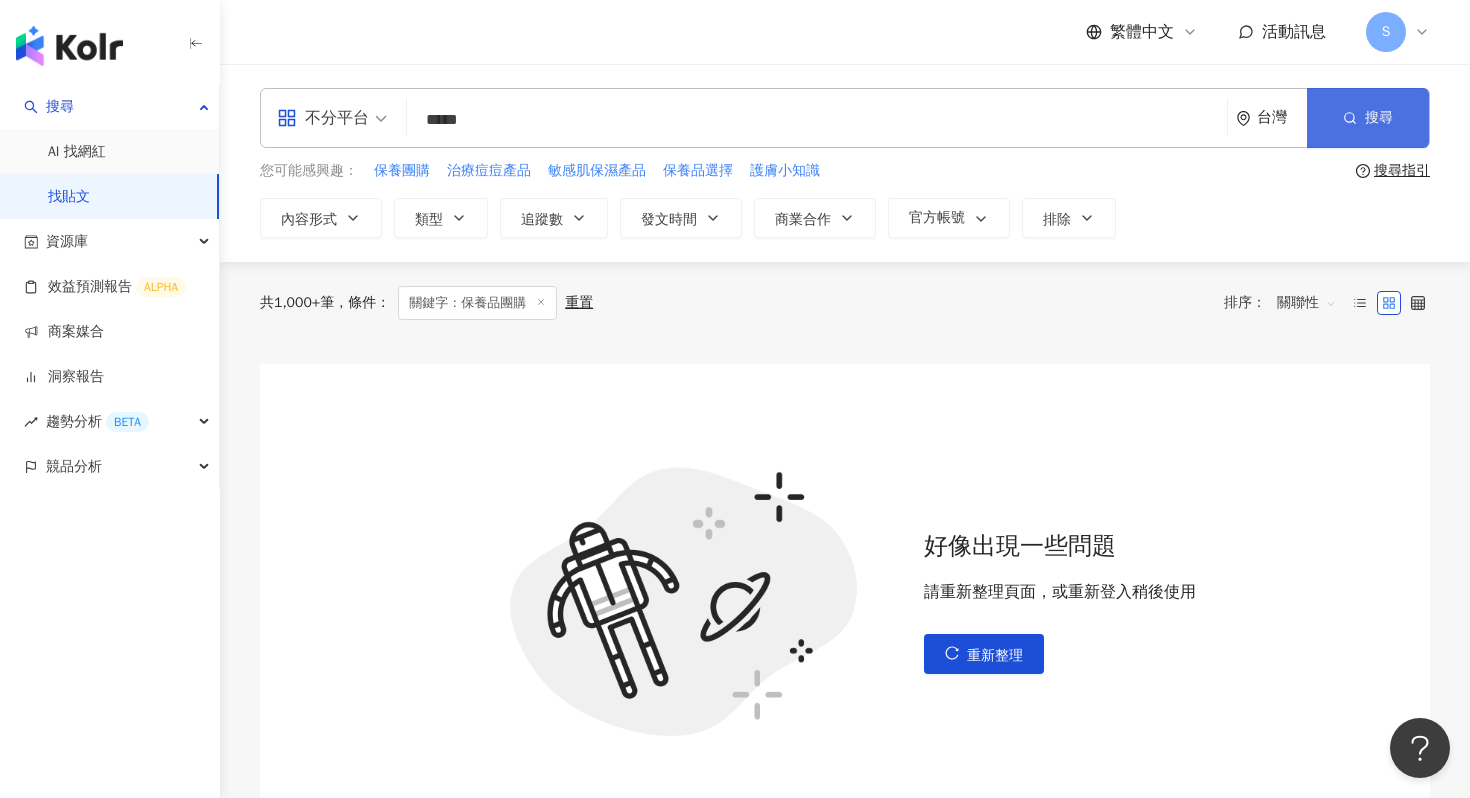click on "搜尋" at bounding box center [1379, 118] 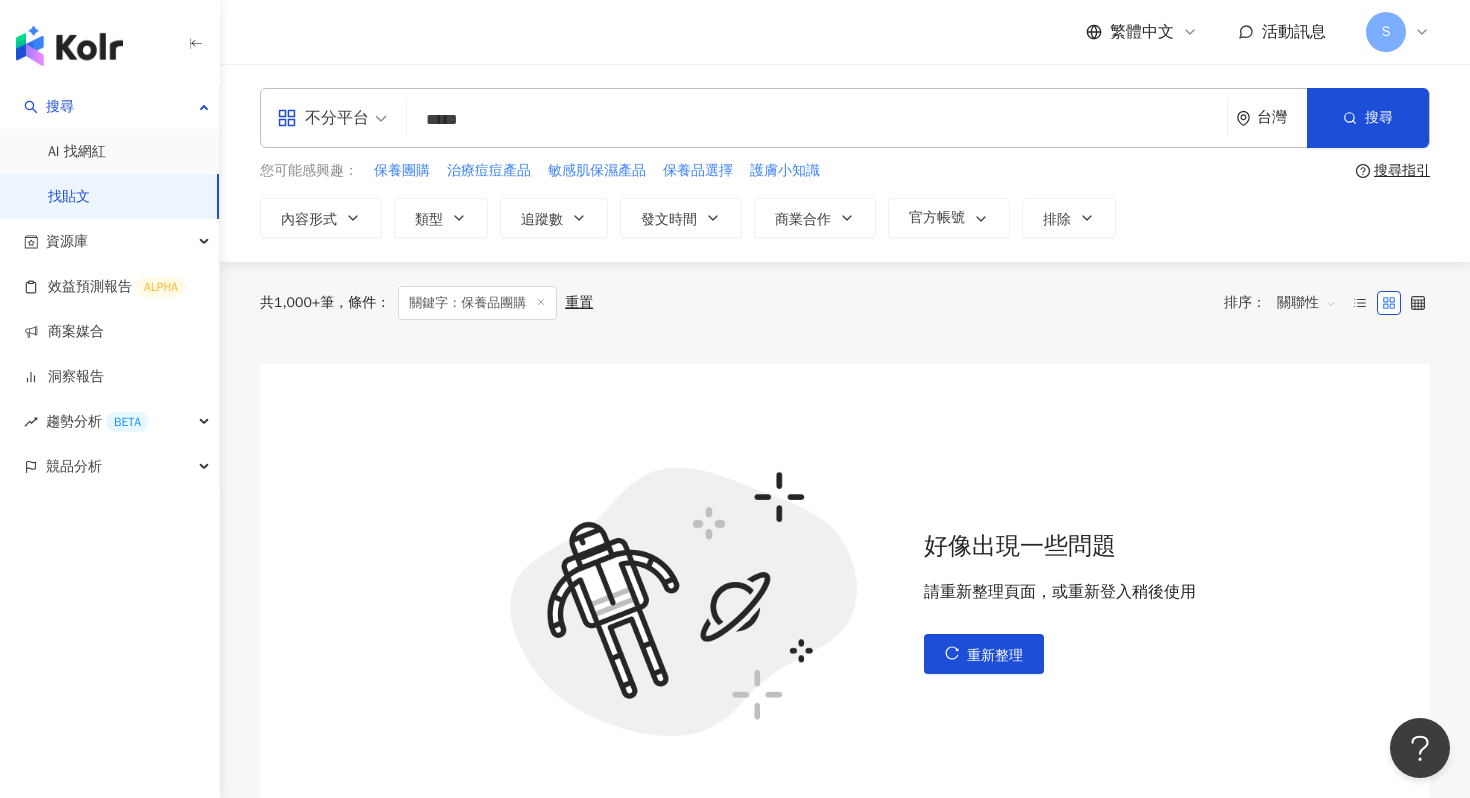 click on "*****" at bounding box center [817, 119] 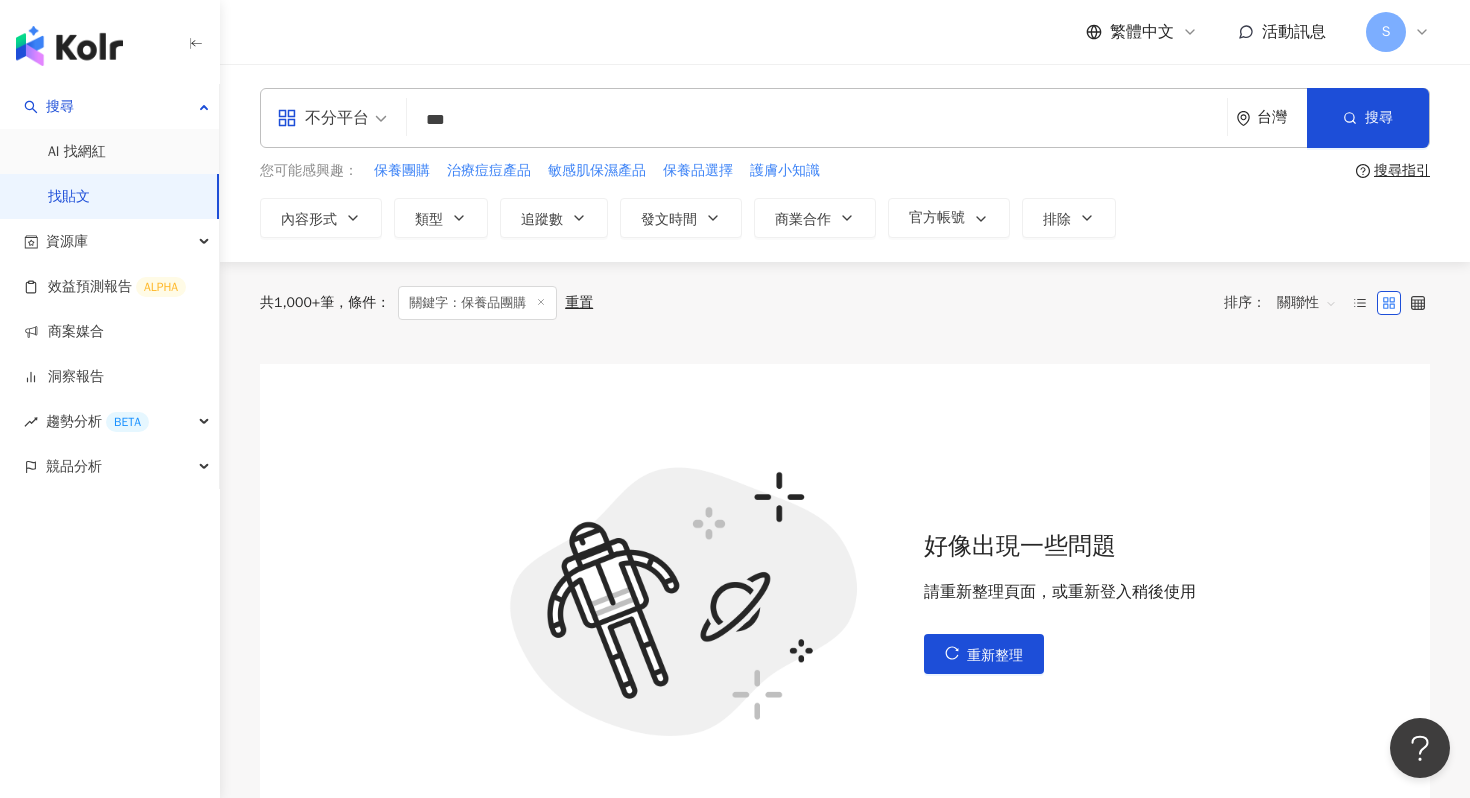 type on "***" 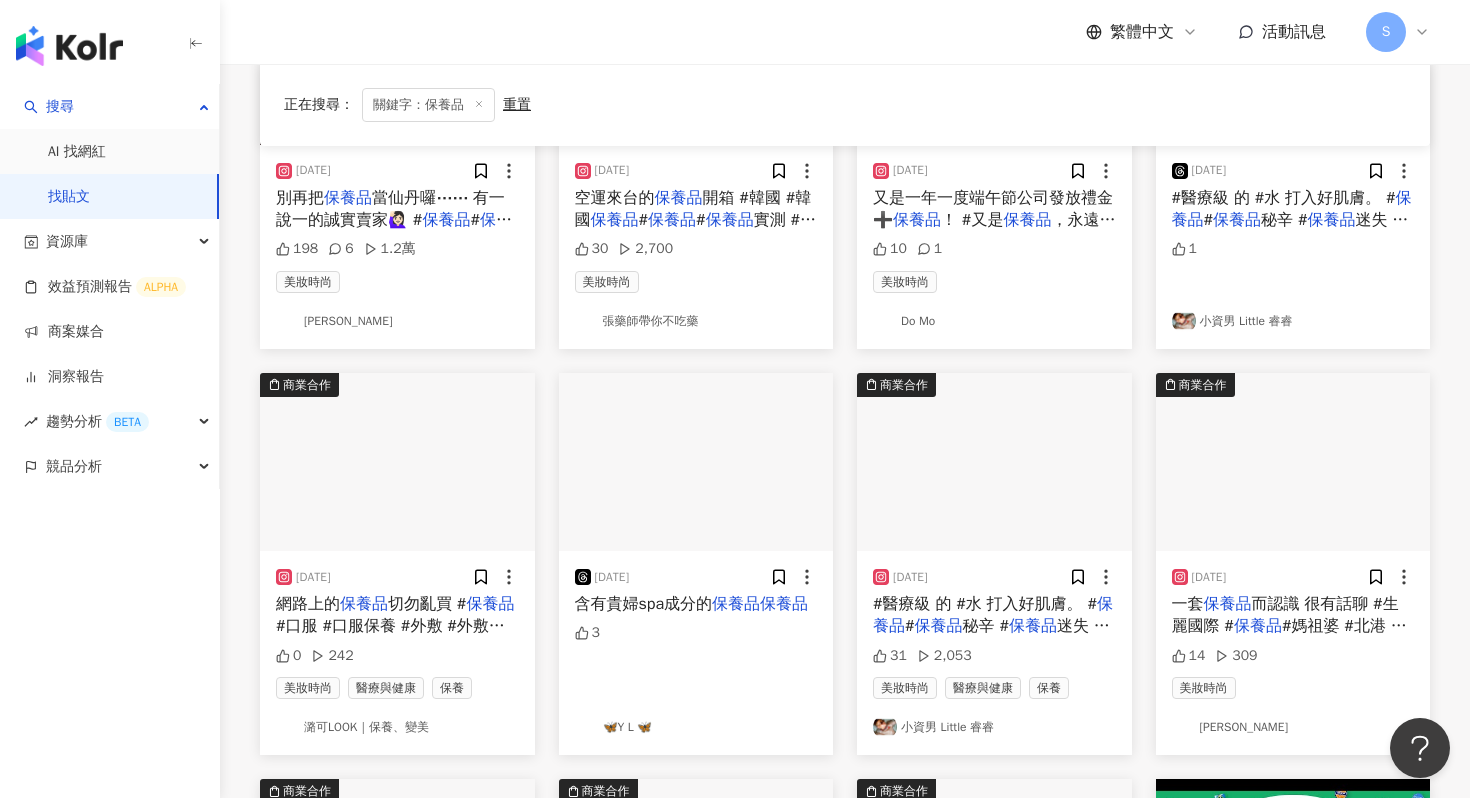 scroll, scrollTop: 385, scrollLeft: 0, axis: vertical 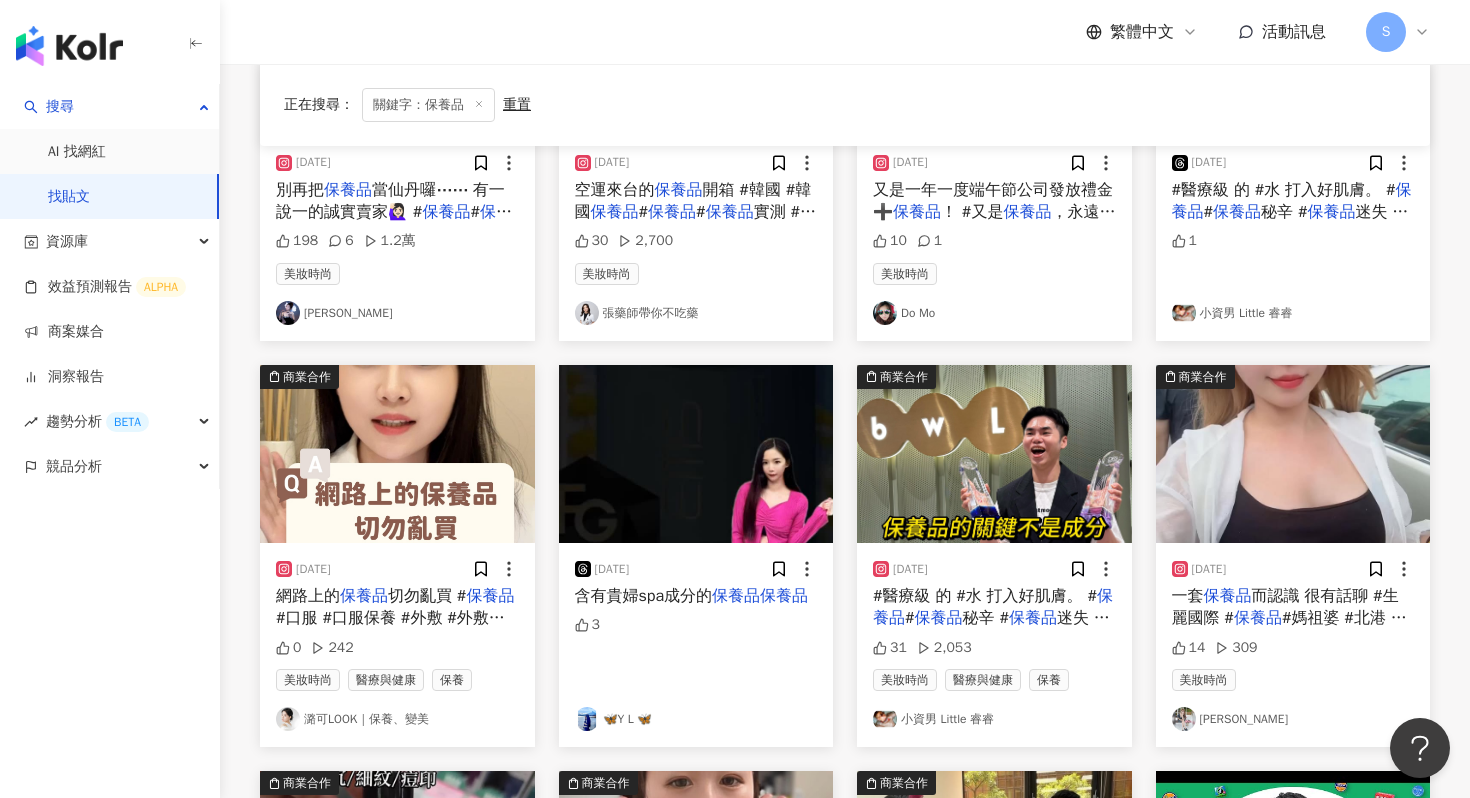 click at bounding box center (397, 454) 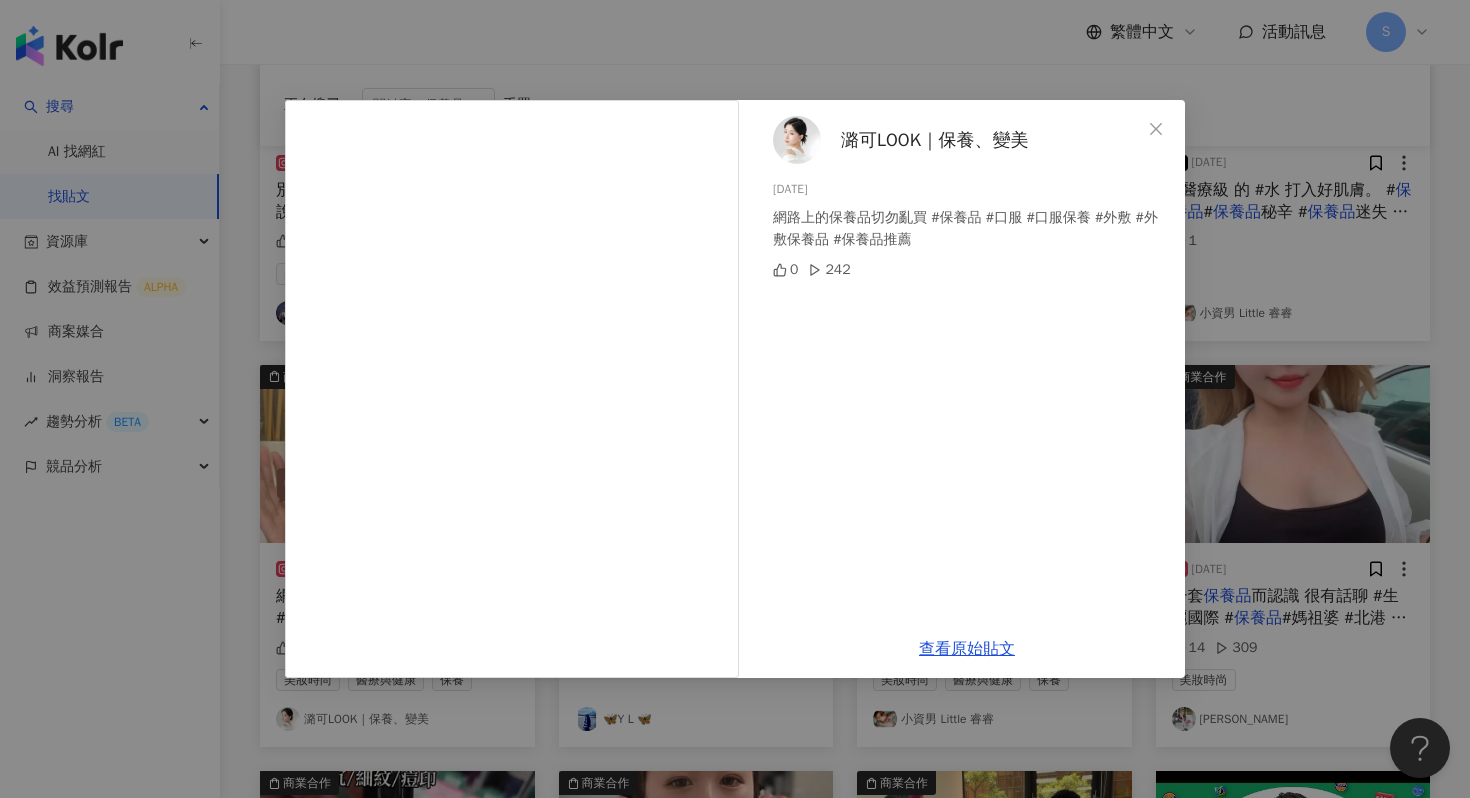 click on "潞可LOOK｜保養、變美" at bounding box center [935, 140] 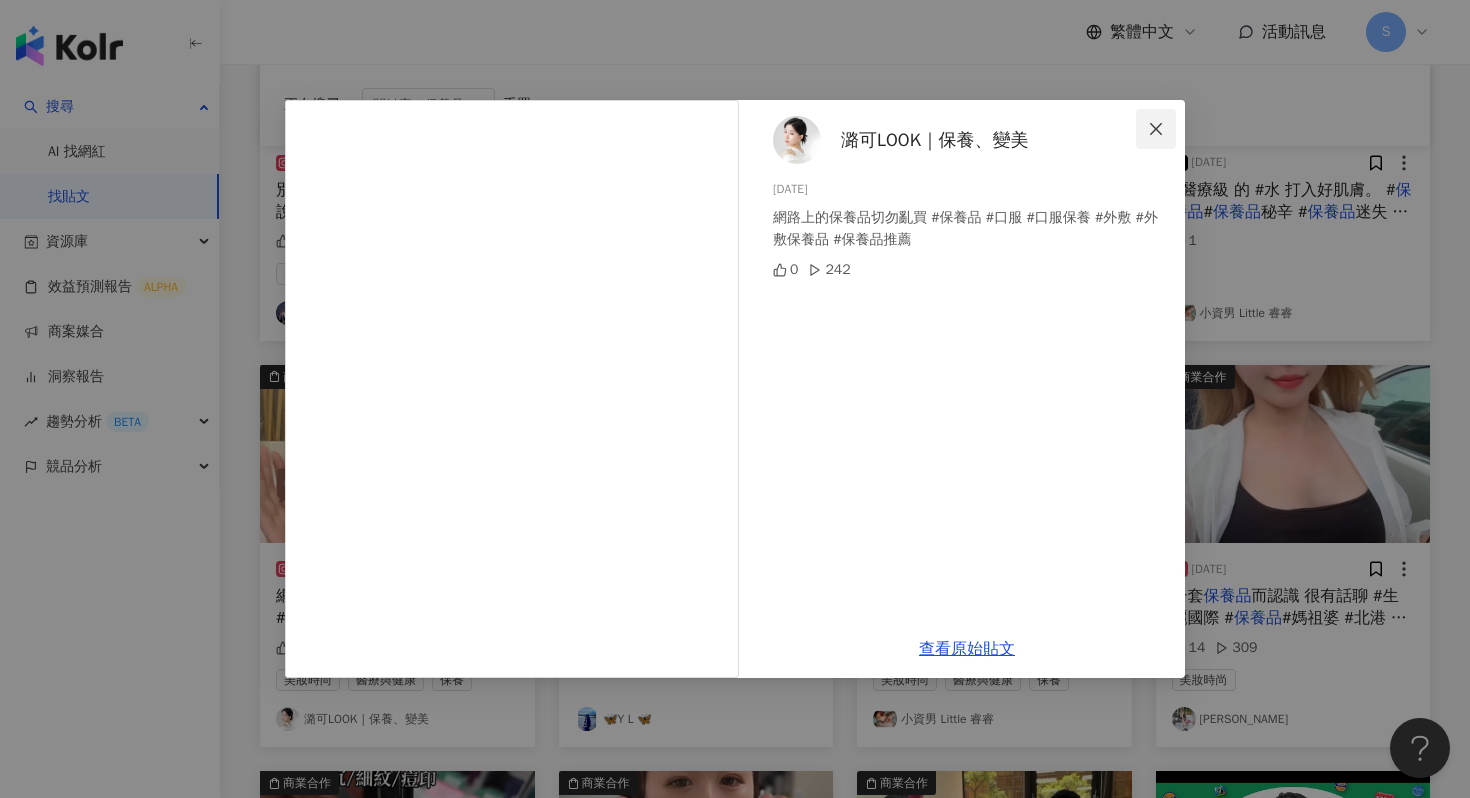 click at bounding box center [1156, 129] 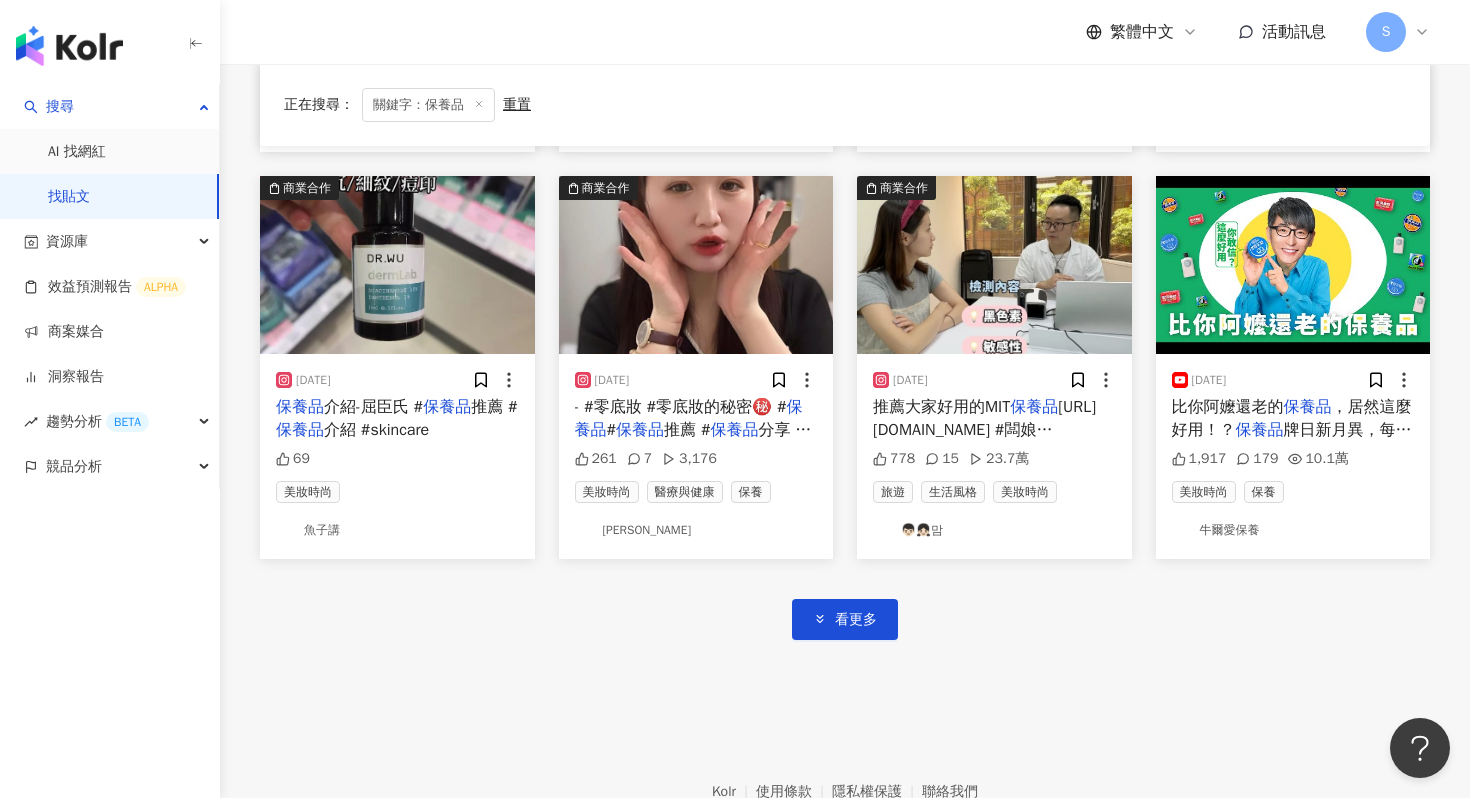 scroll, scrollTop: 979, scrollLeft: 0, axis: vertical 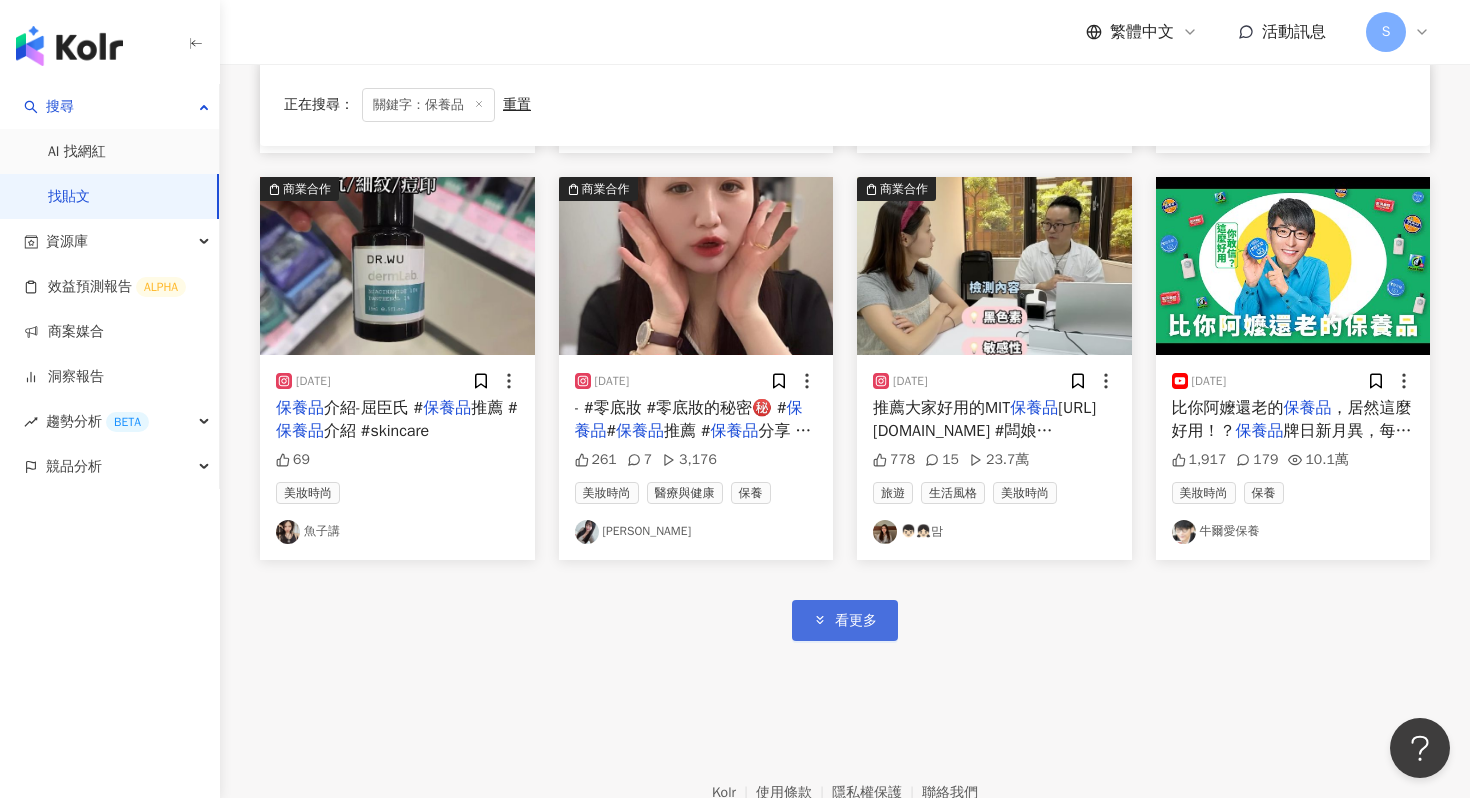 click on "看更多" at bounding box center [856, 621] 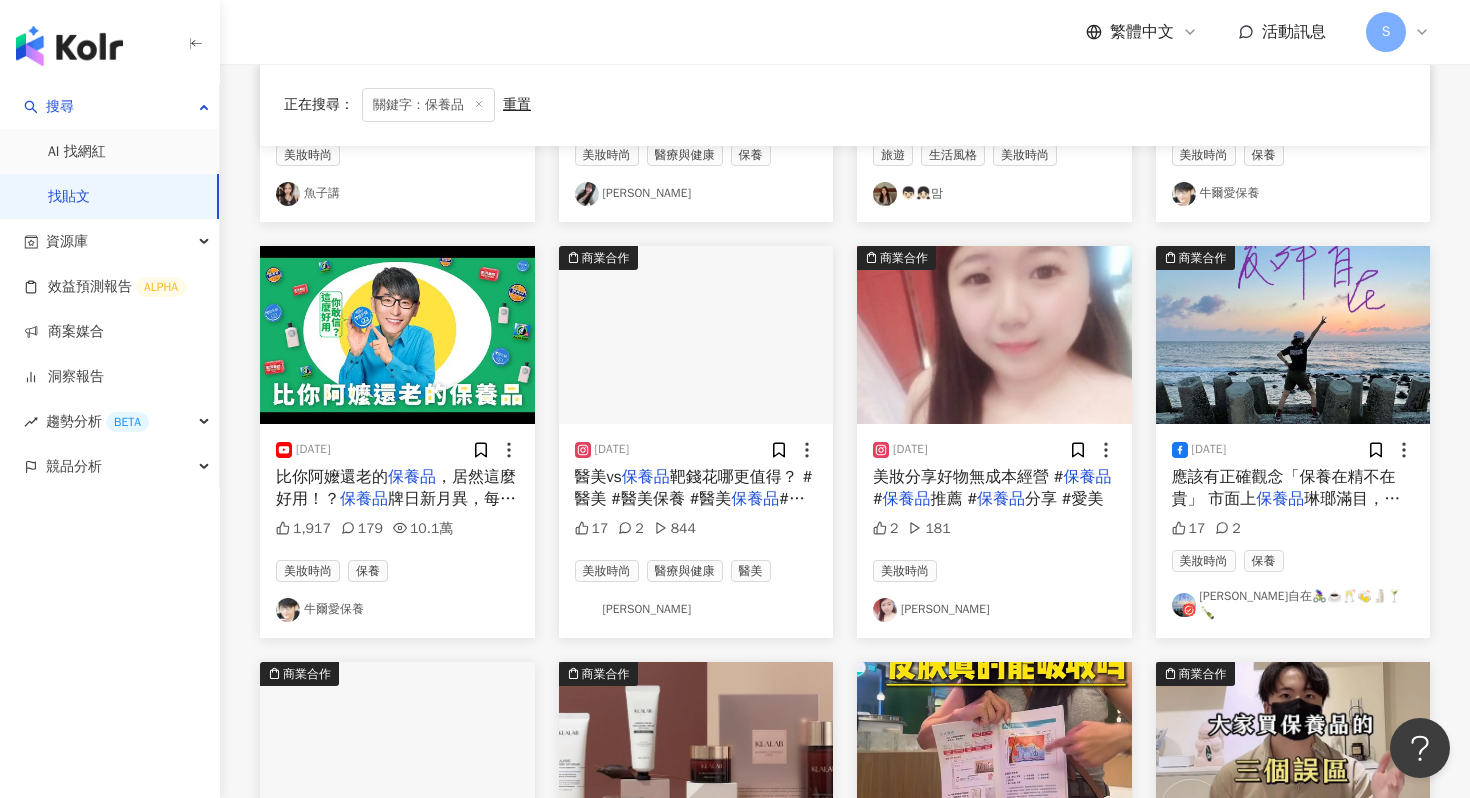 scroll, scrollTop: 1672, scrollLeft: 0, axis: vertical 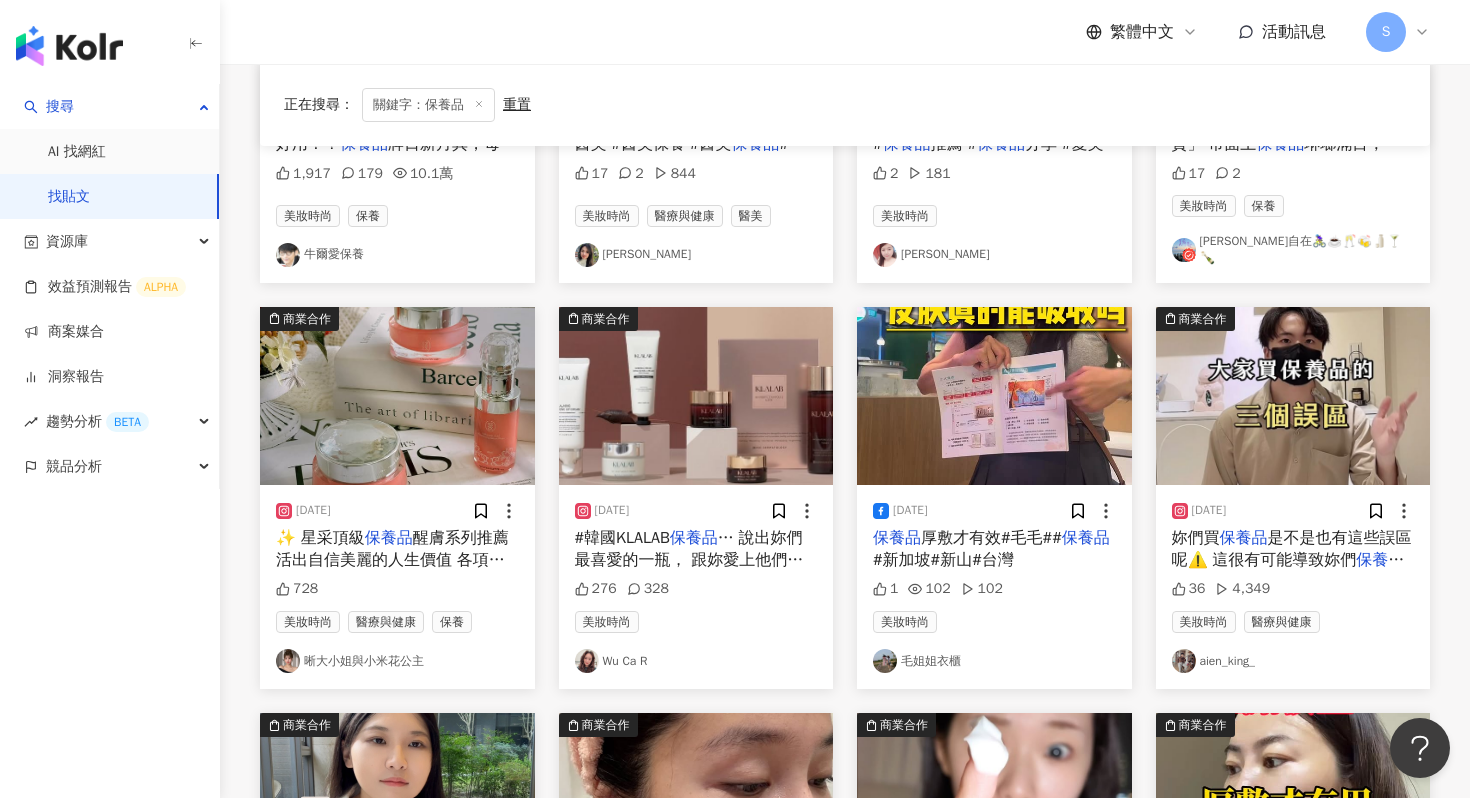 click at bounding box center (397, 396) 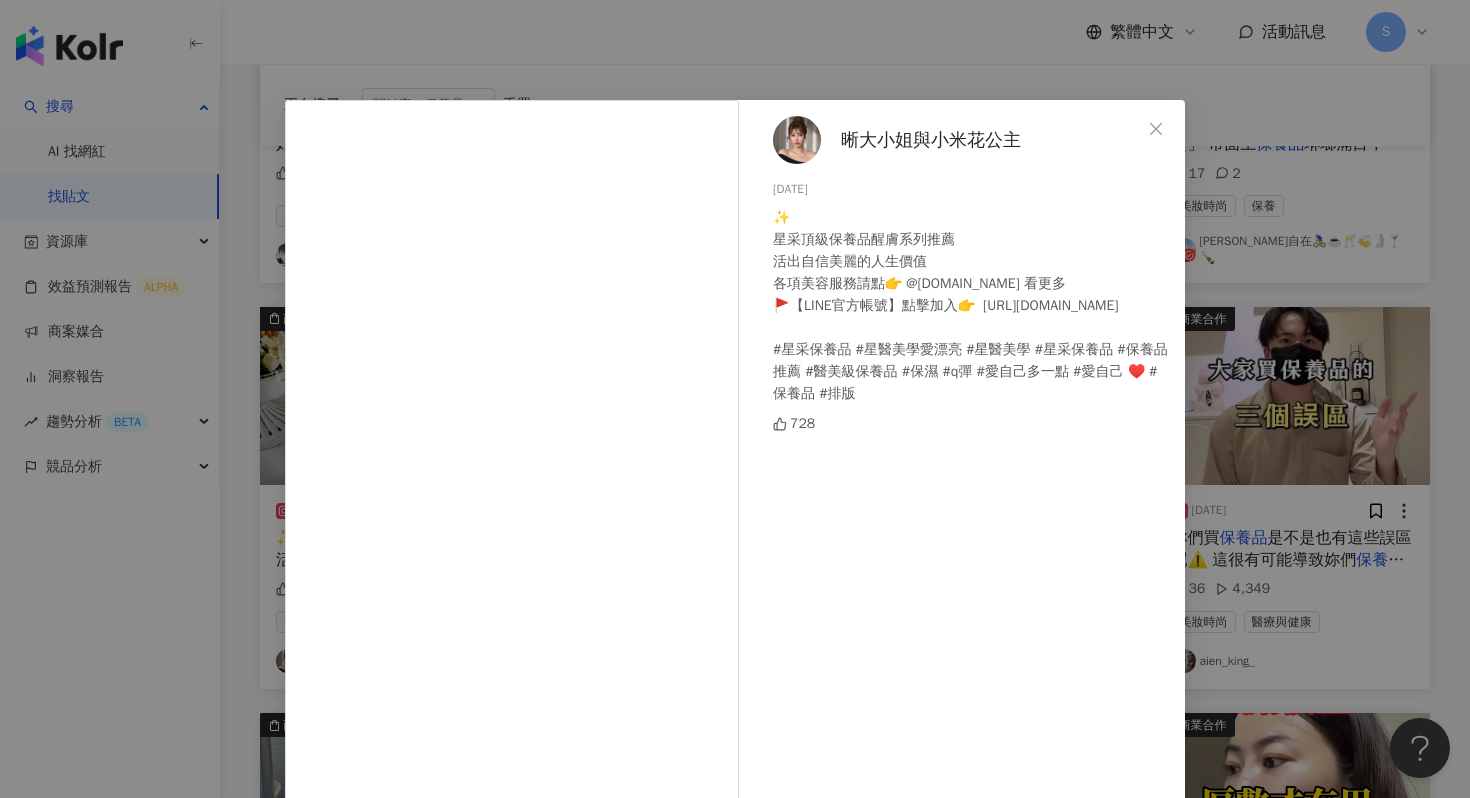 click on "晰大小姐與小米花公主" at bounding box center [931, 140] 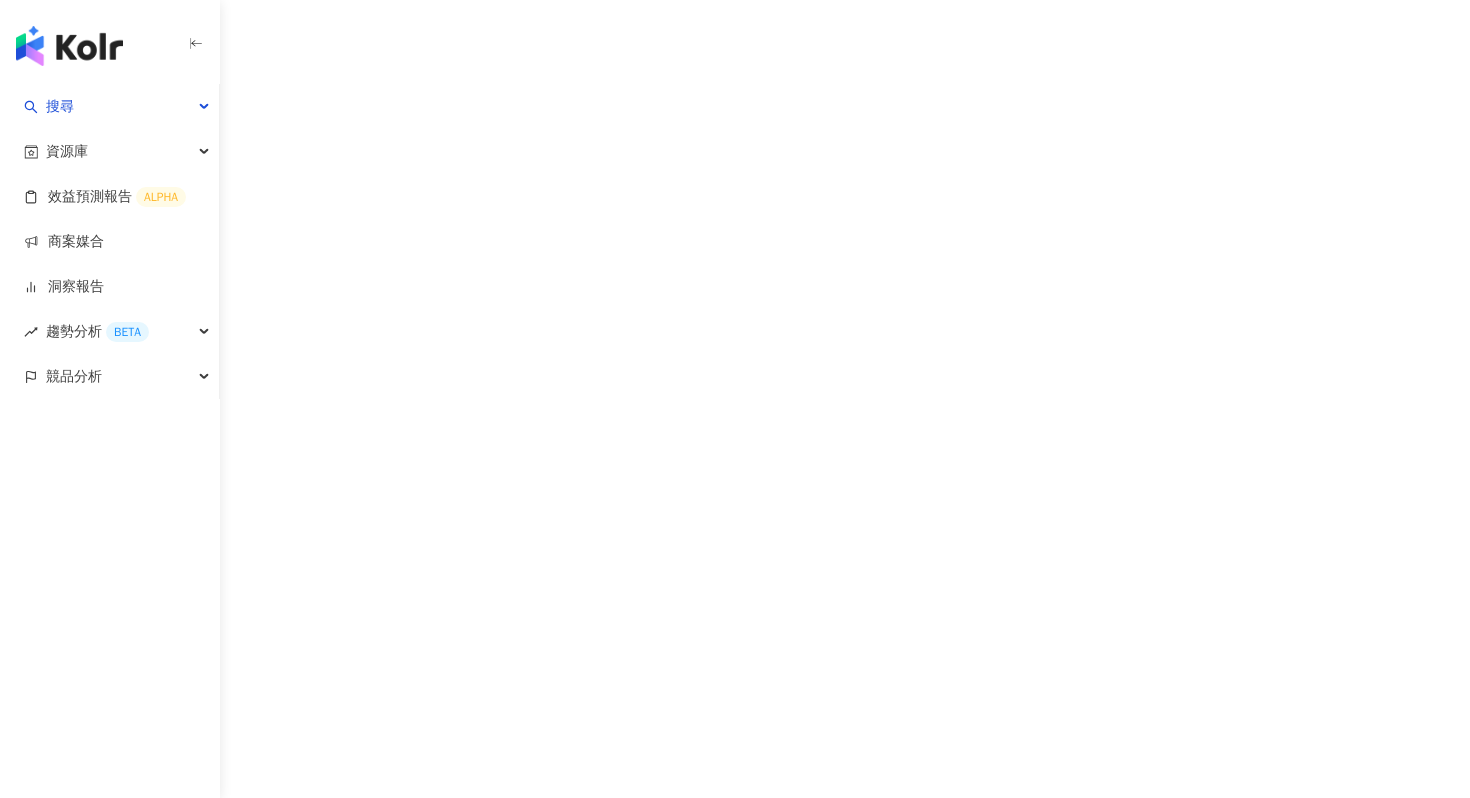 scroll, scrollTop: 0, scrollLeft: 0, axis: both 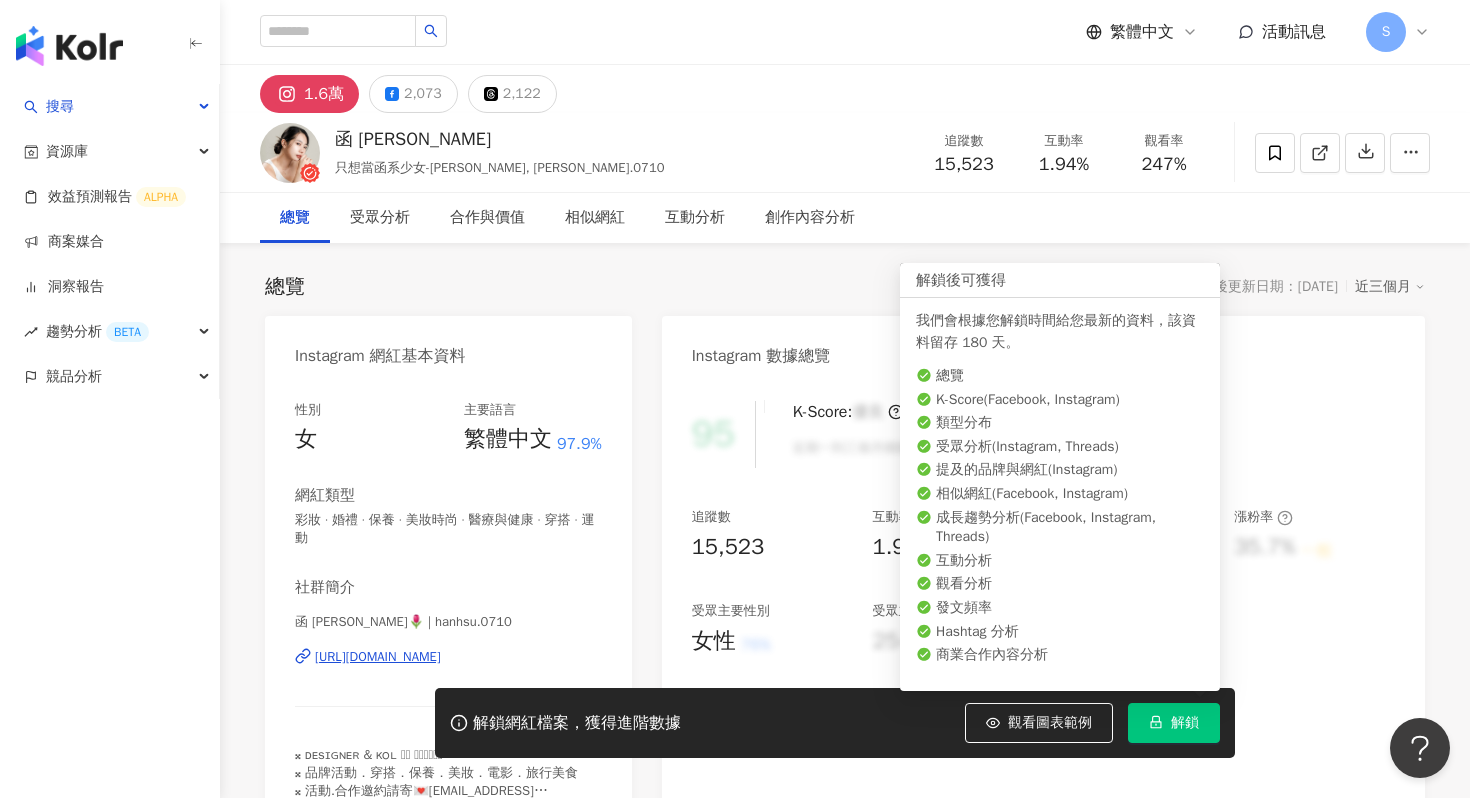 click on "解鎖" at bounding box center [1174, 723] 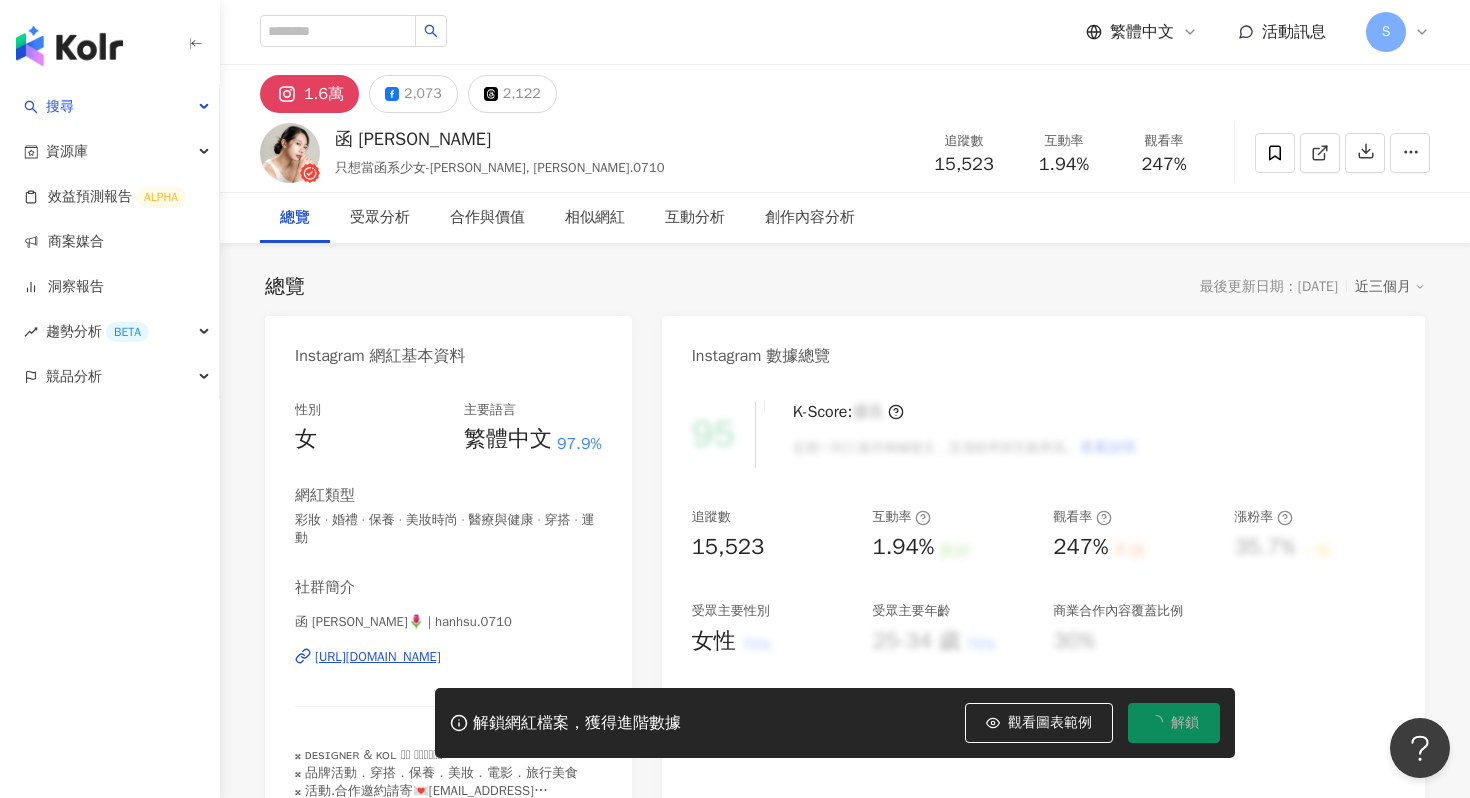 click on "1.6萬" at bounding box center (324, 94) 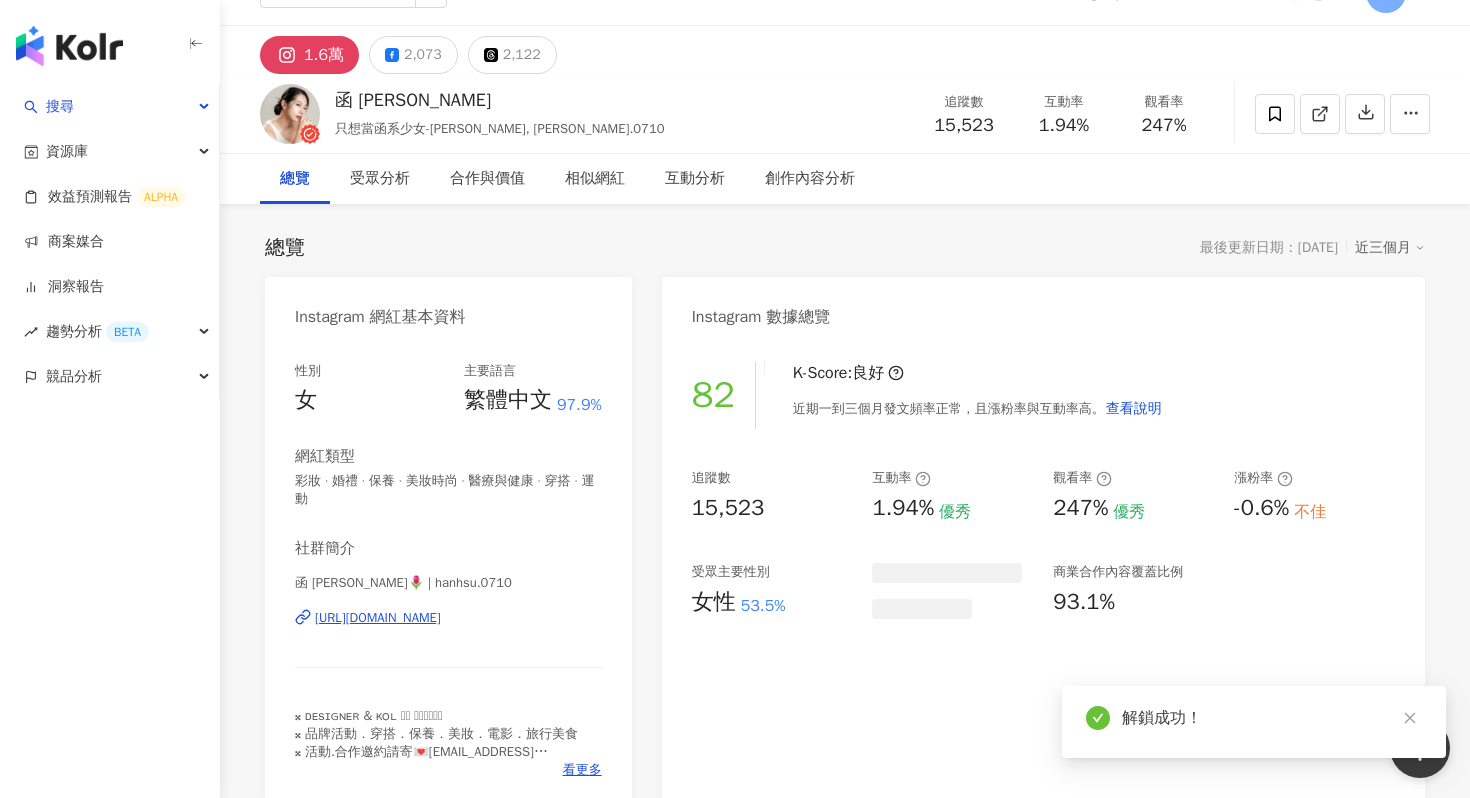 scroll, scrollTop: 111, scrollLeft: 0, axis: vertical 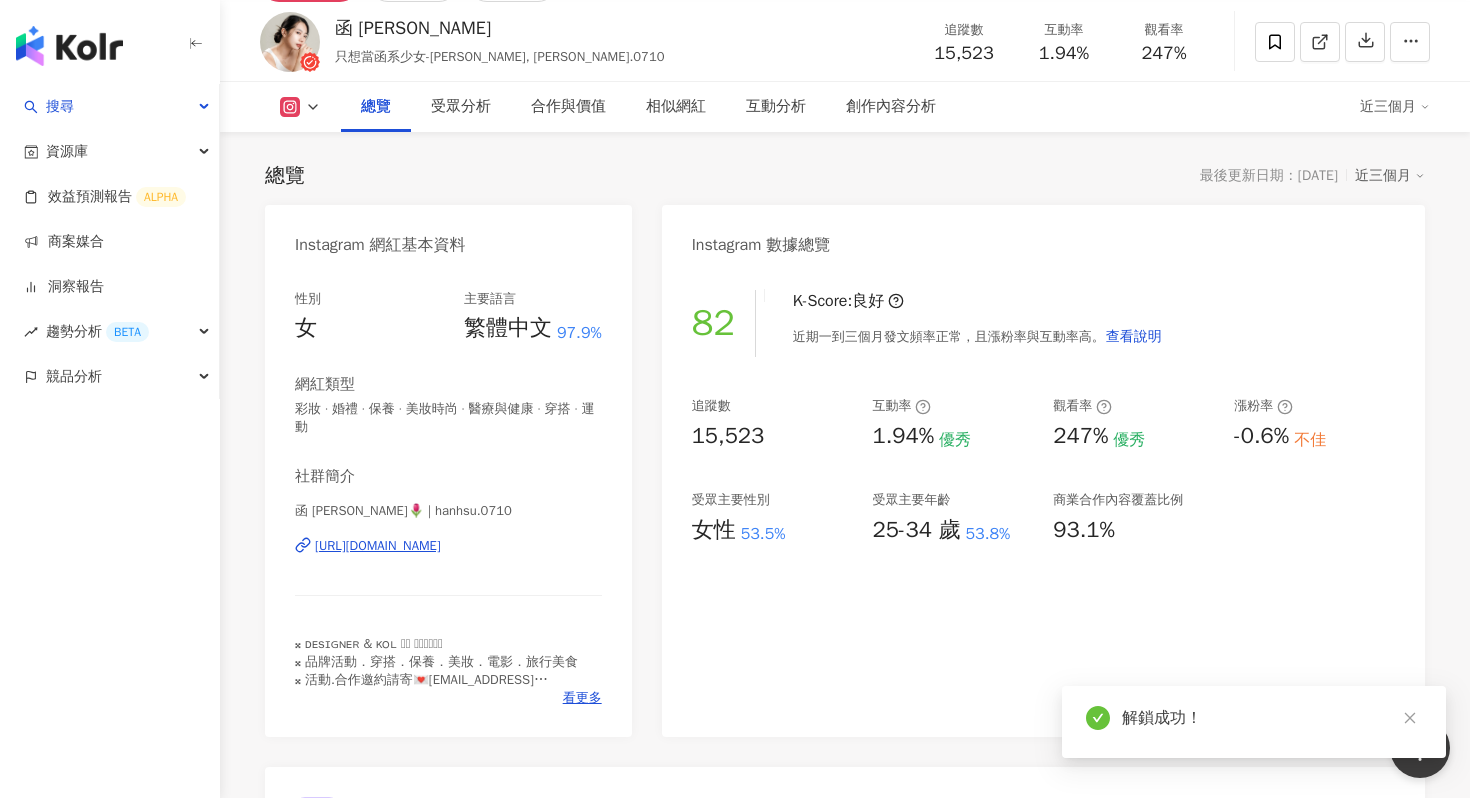 click on "https://www.instagram.com/hanhsu.0710/" at bounding box center [378, 546] 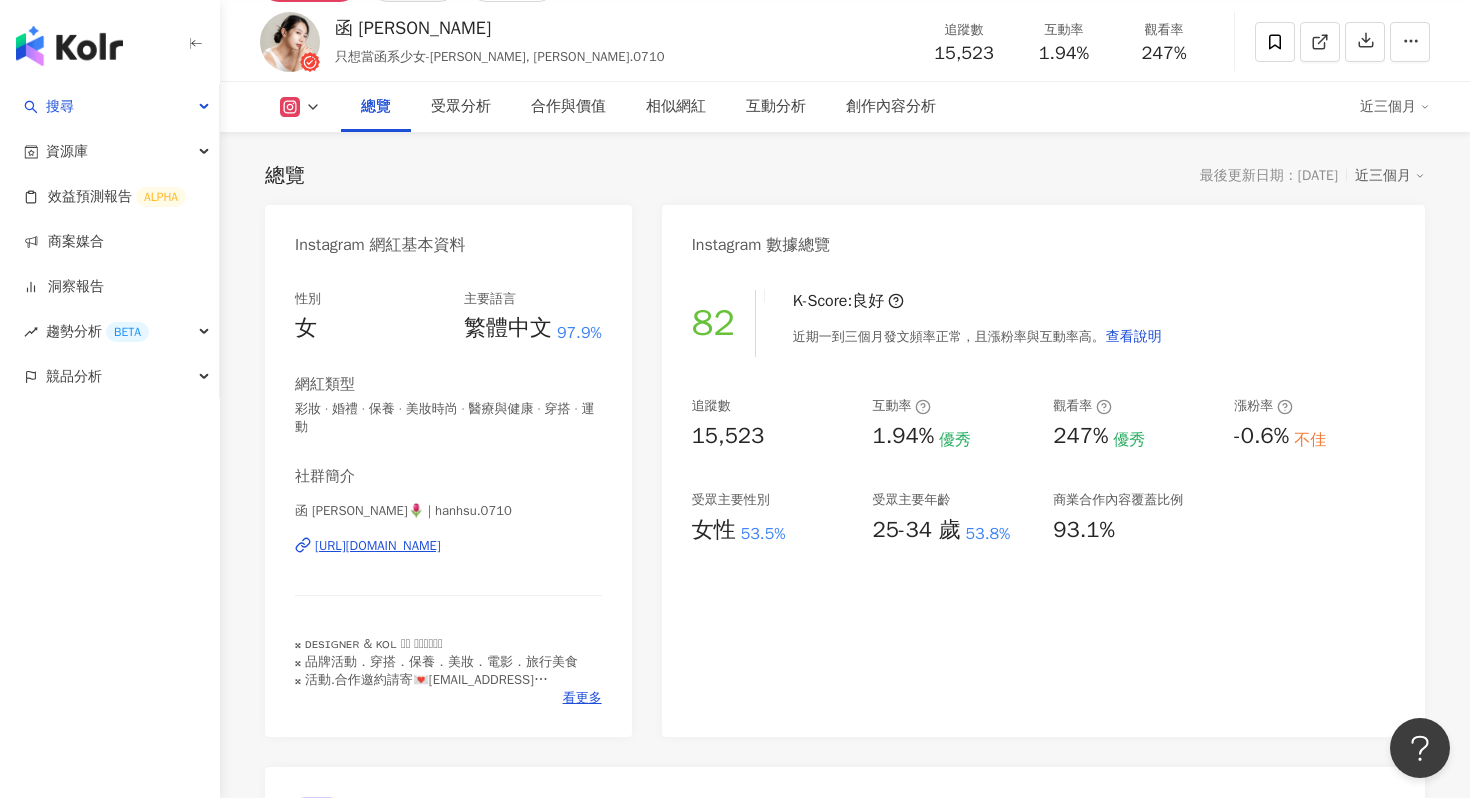 scroll, scrollTop: 0, scrollLeft: 0, axis: both 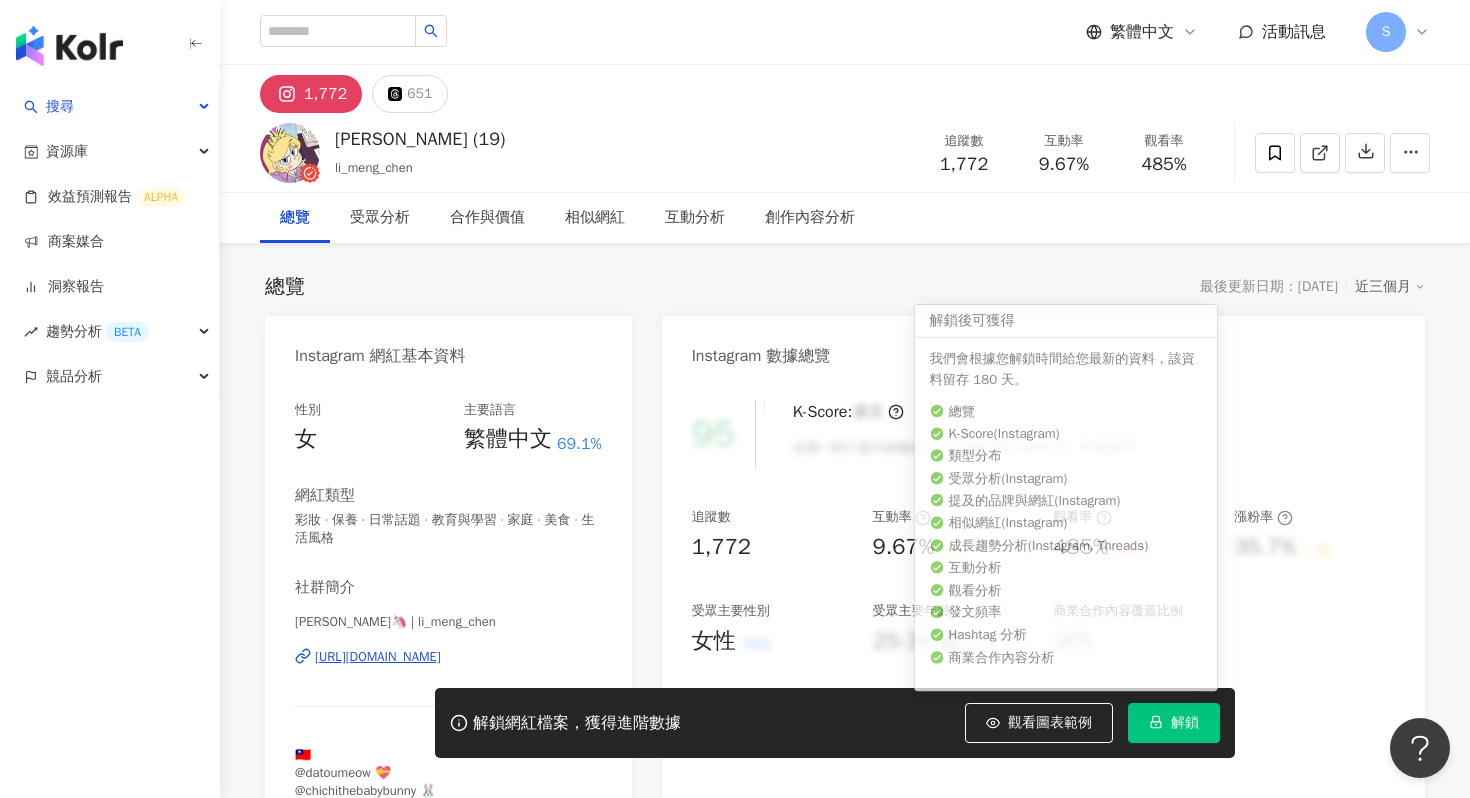 click on "解鎖" at bounding box center (1174, 723) 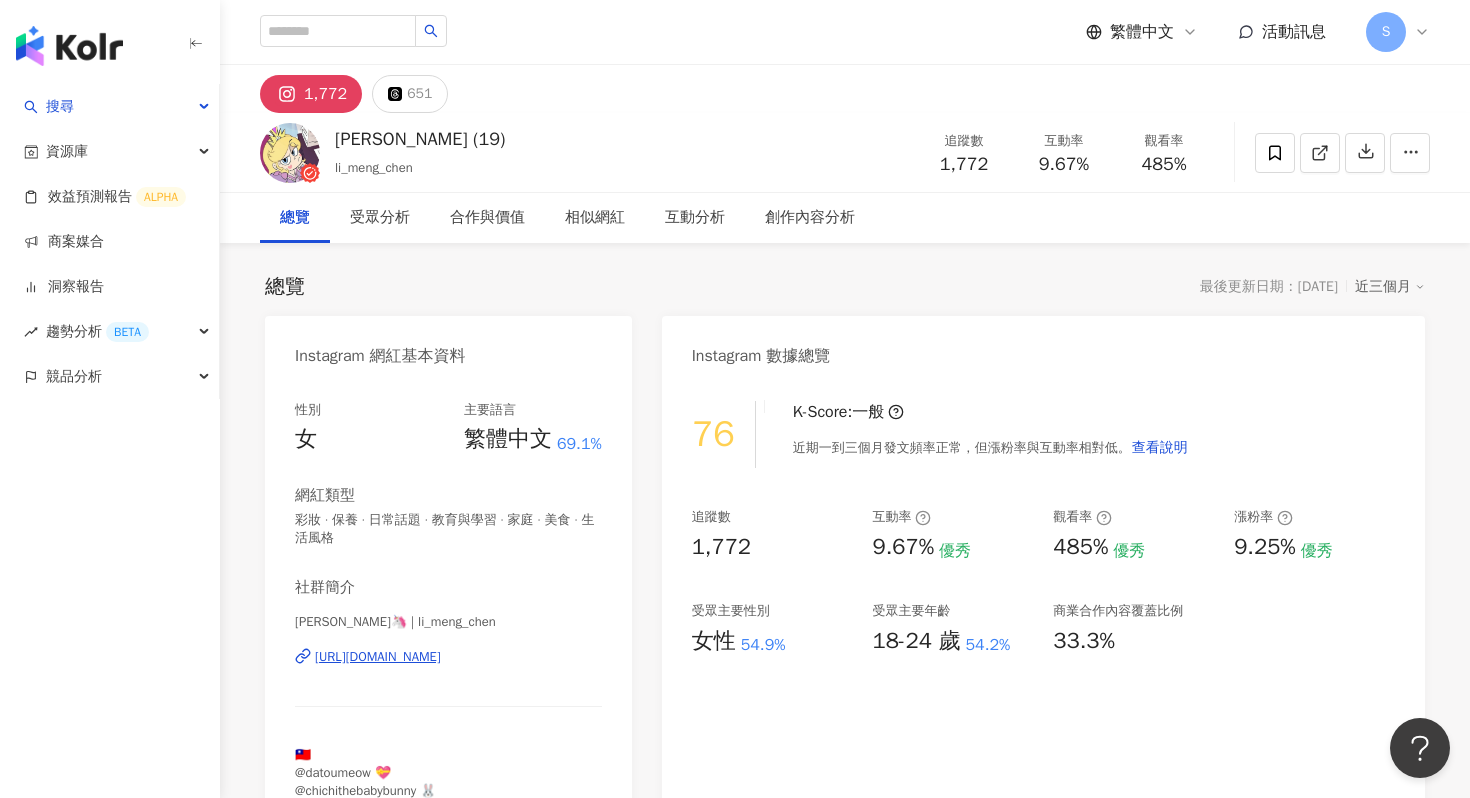 click on "https://www.instagram.com/li_meng_chen/" at bounding box center [378, 657] 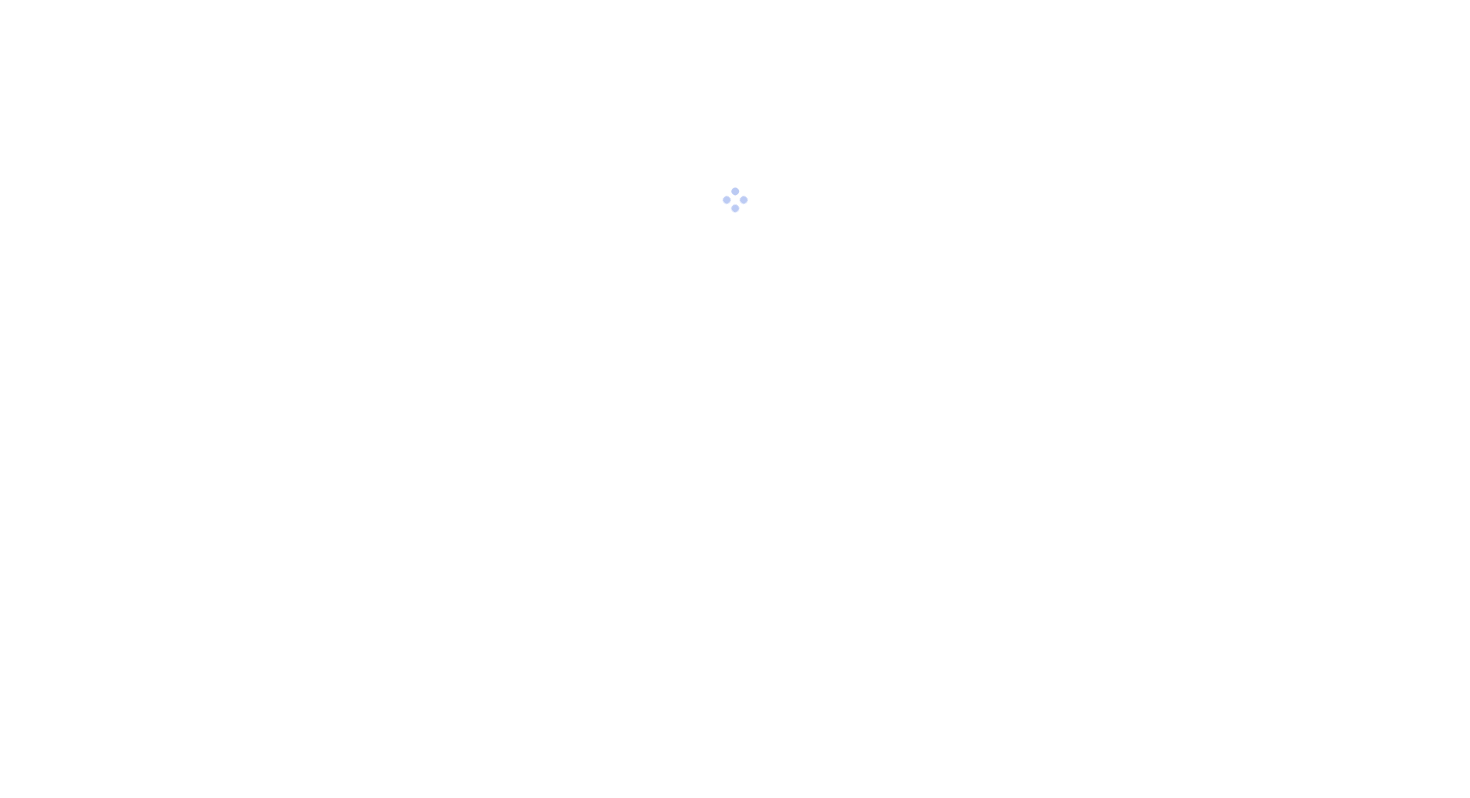 scroll, scrollTop: 0, scrollLeft: 0, axis: both 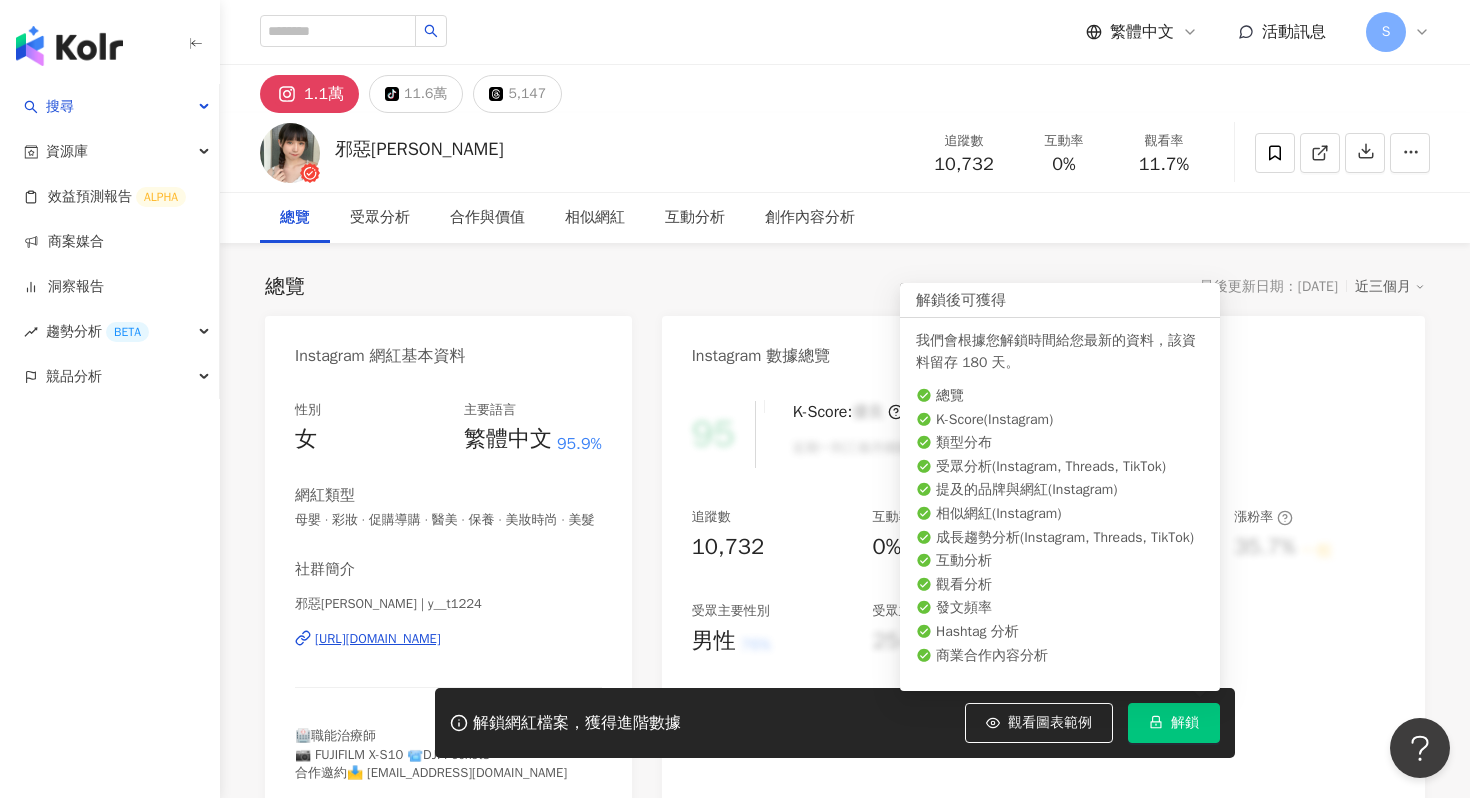 click on "解鎖" at bounding box center [1174, 723] 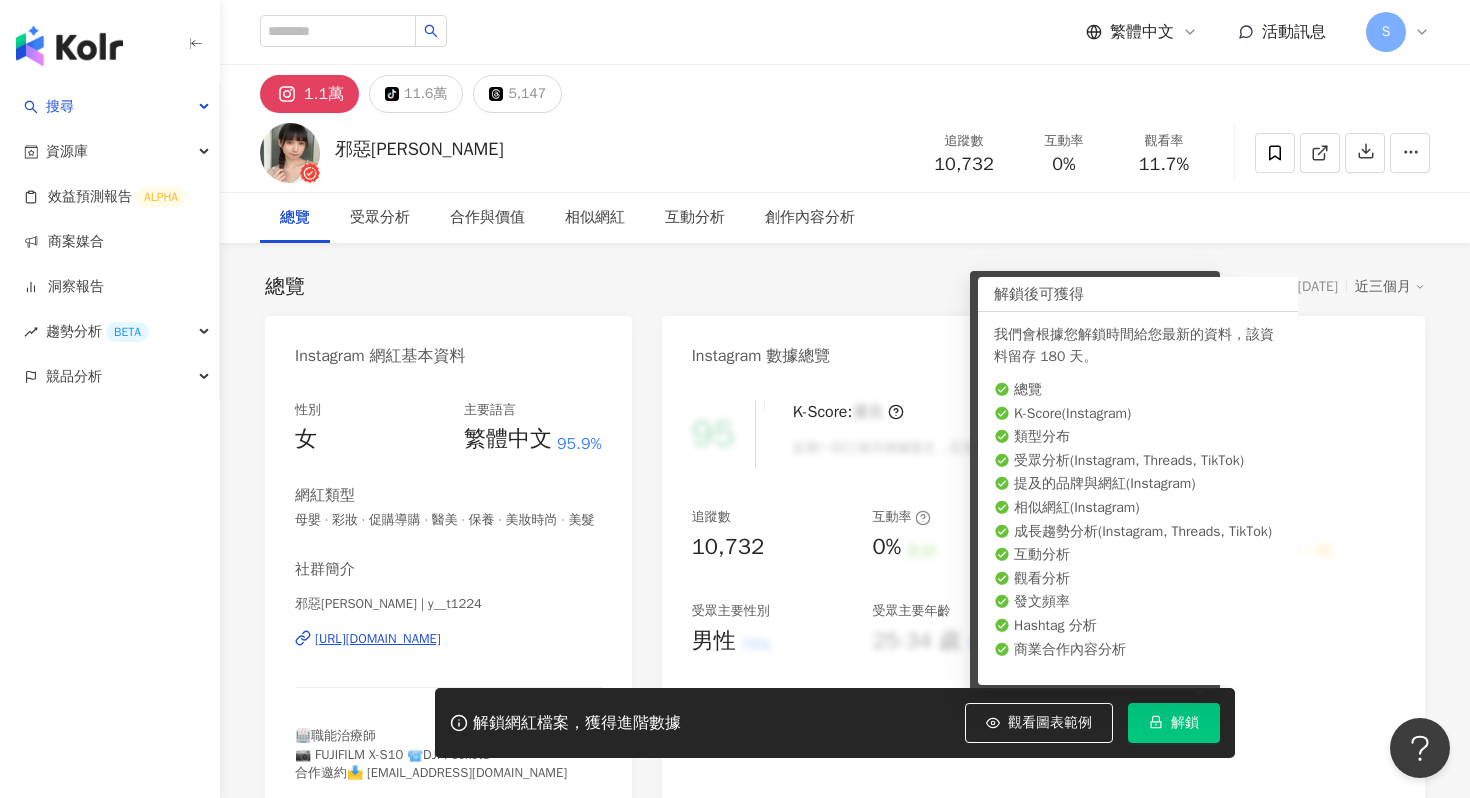 scroll, scrollTop: 0, scrollLeft: 0, axis: both 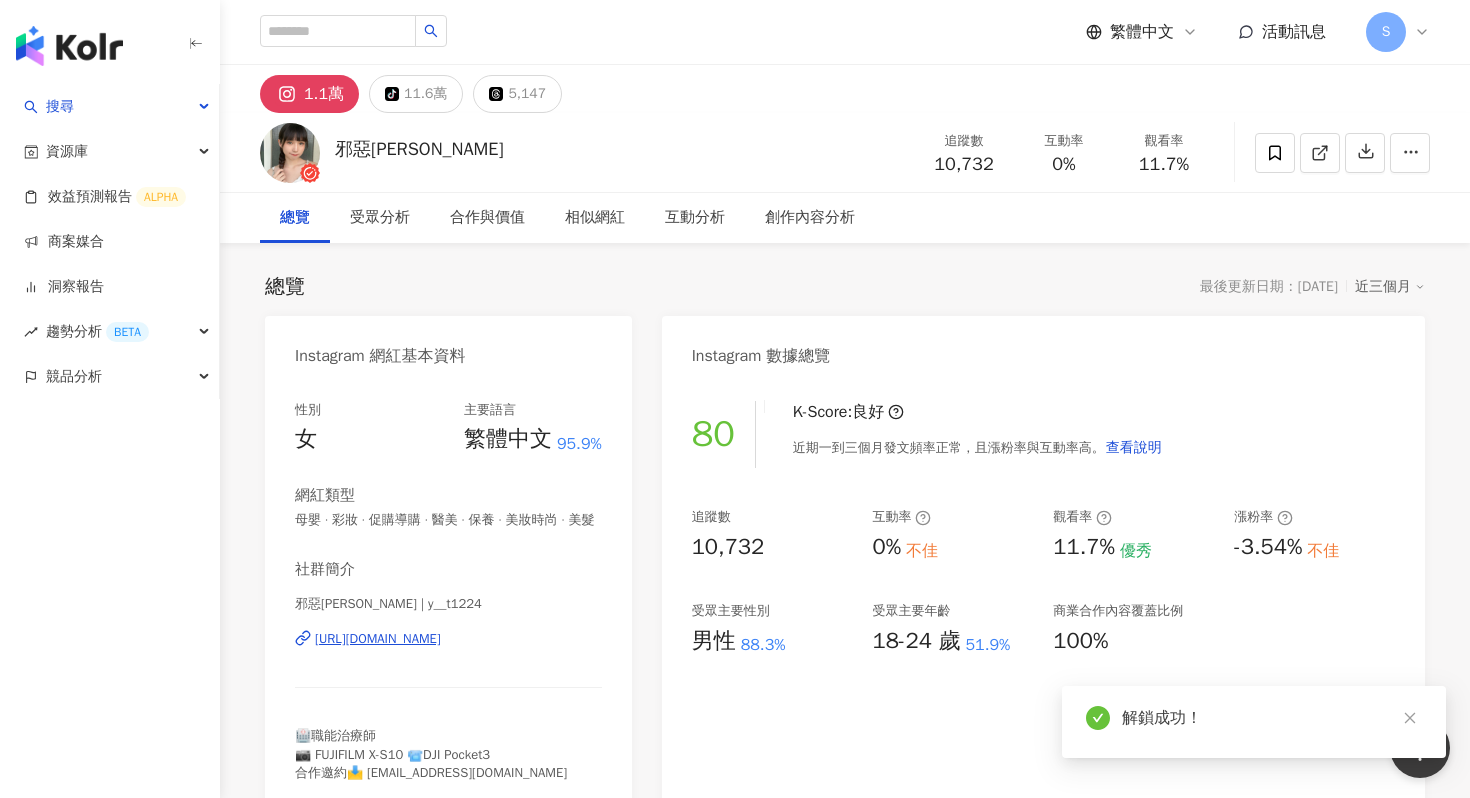 click on "https://www.instagram.com/y__t1224/" at bounding box center [378, 639] 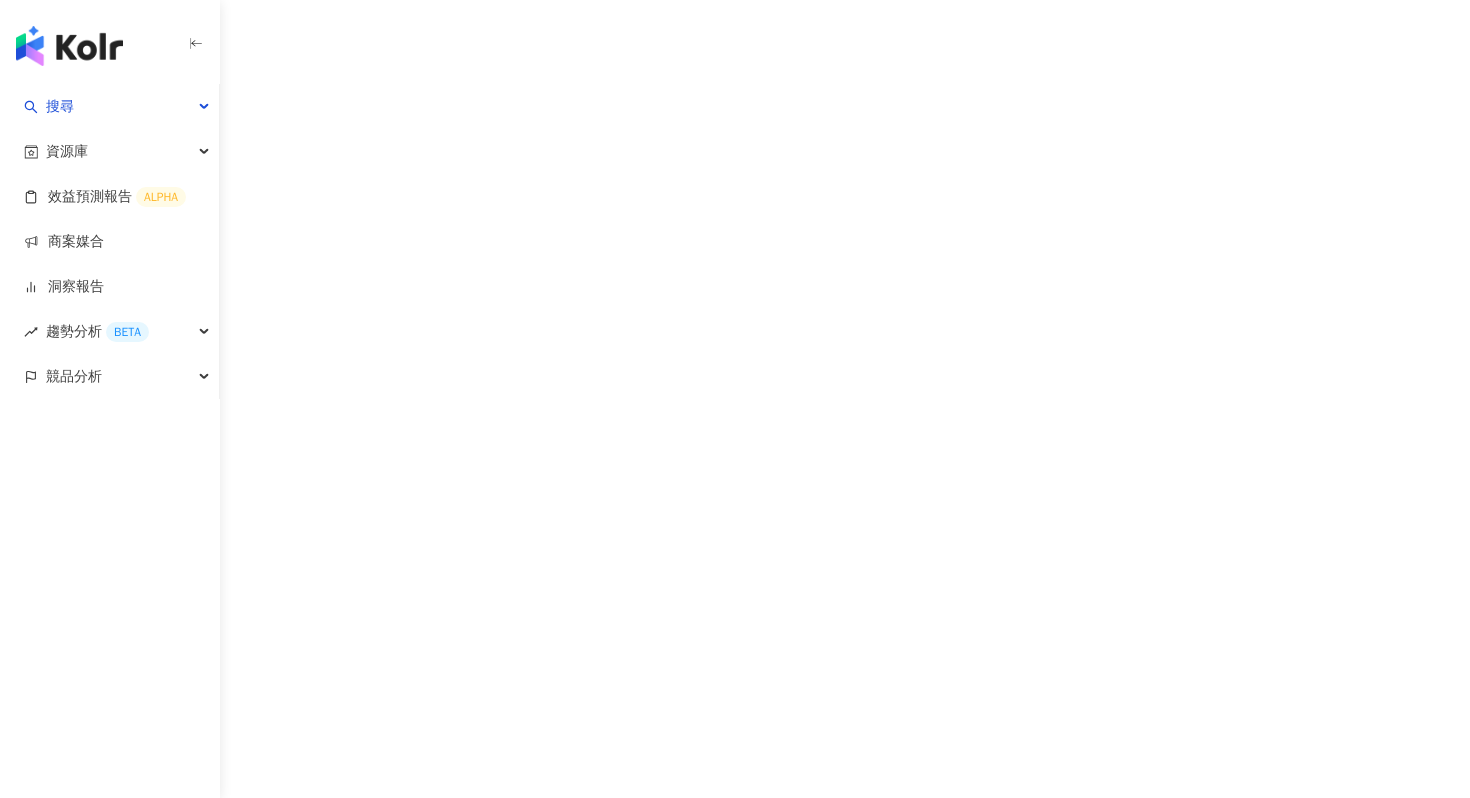 scroll, scrollTop: 0, scrollLeft: 0, axis: both 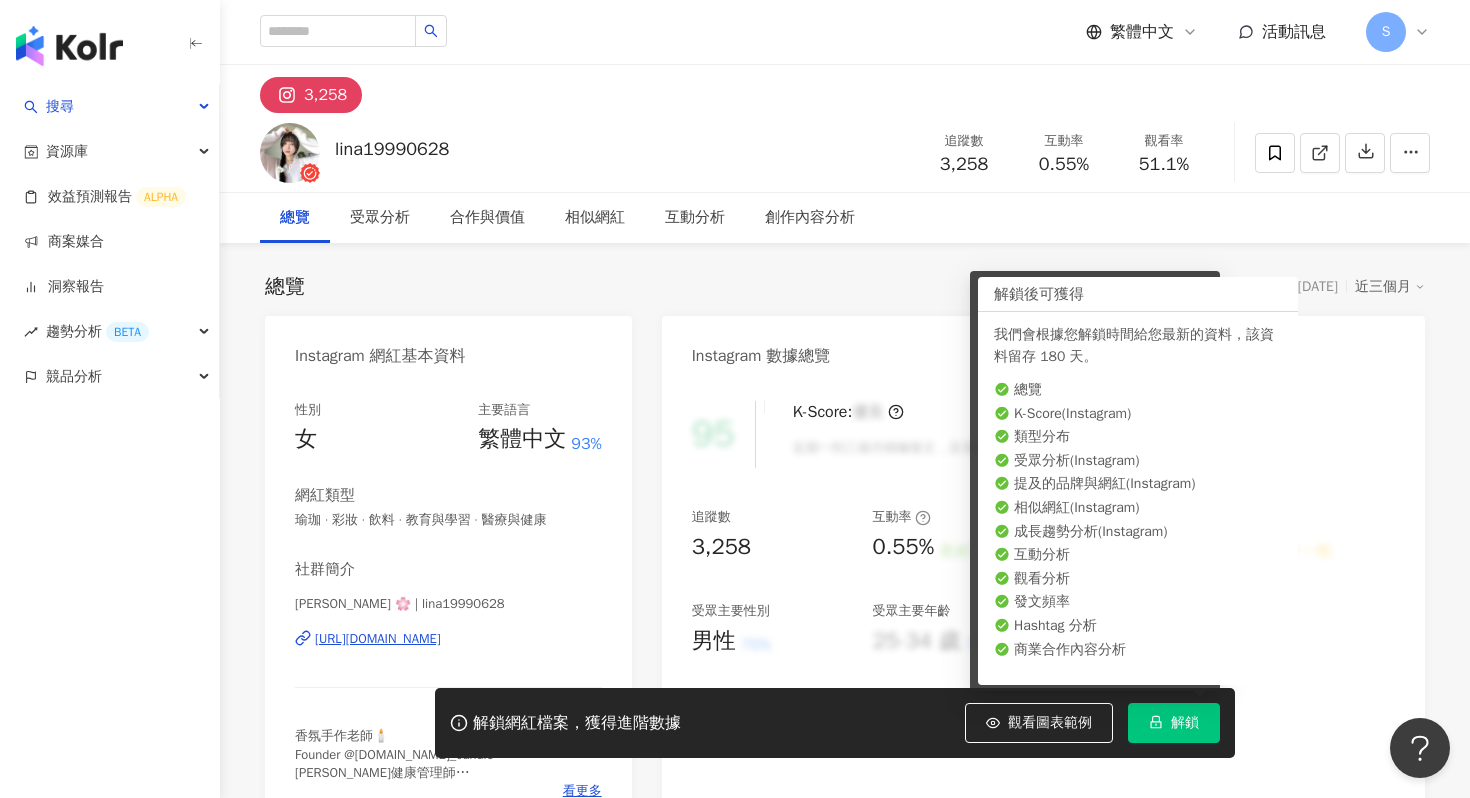 click on "解鎖" at bounding box center (1174, 723) 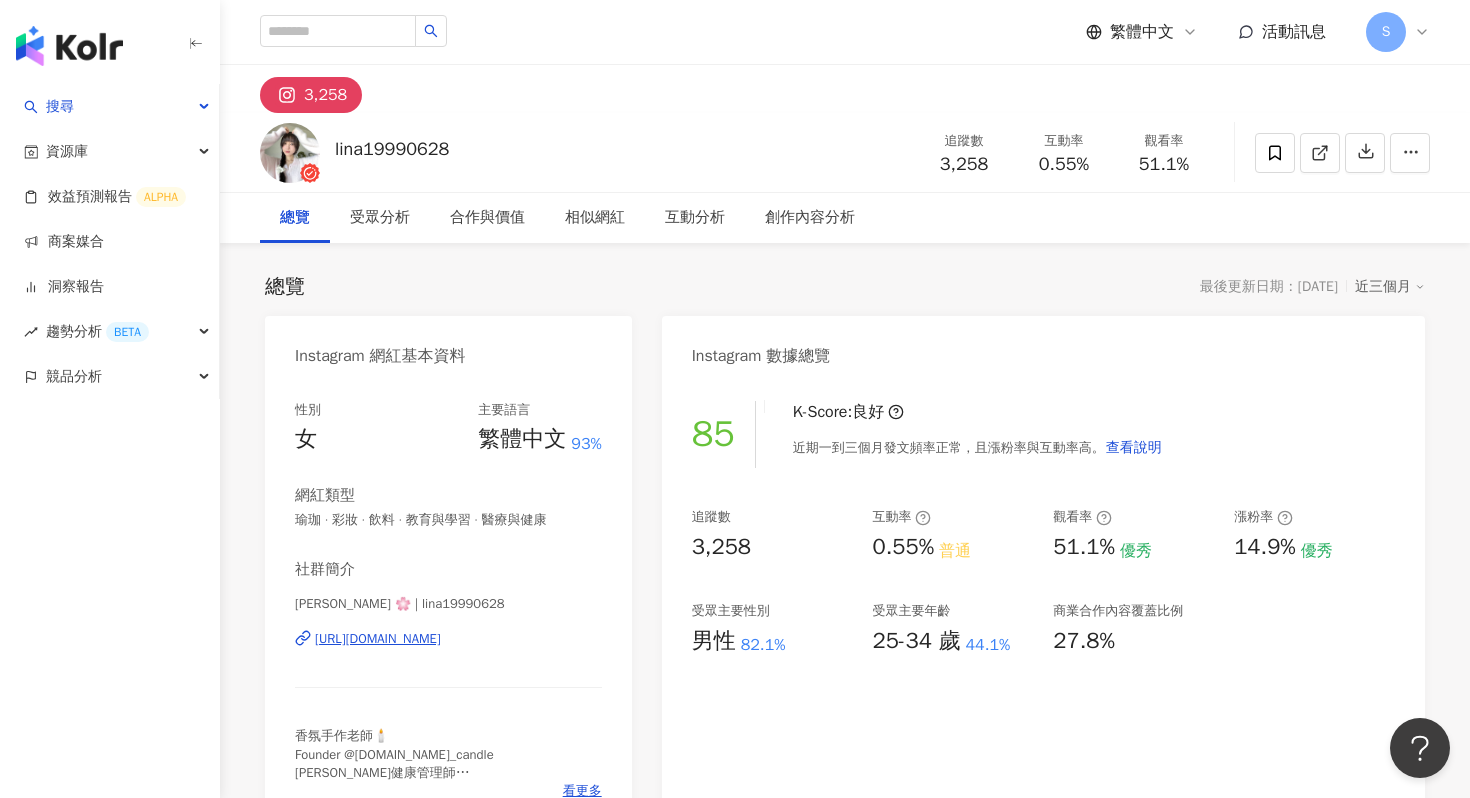 click on "https://www.instagram.com/lina19990628/" at bounding box center (378, 639) 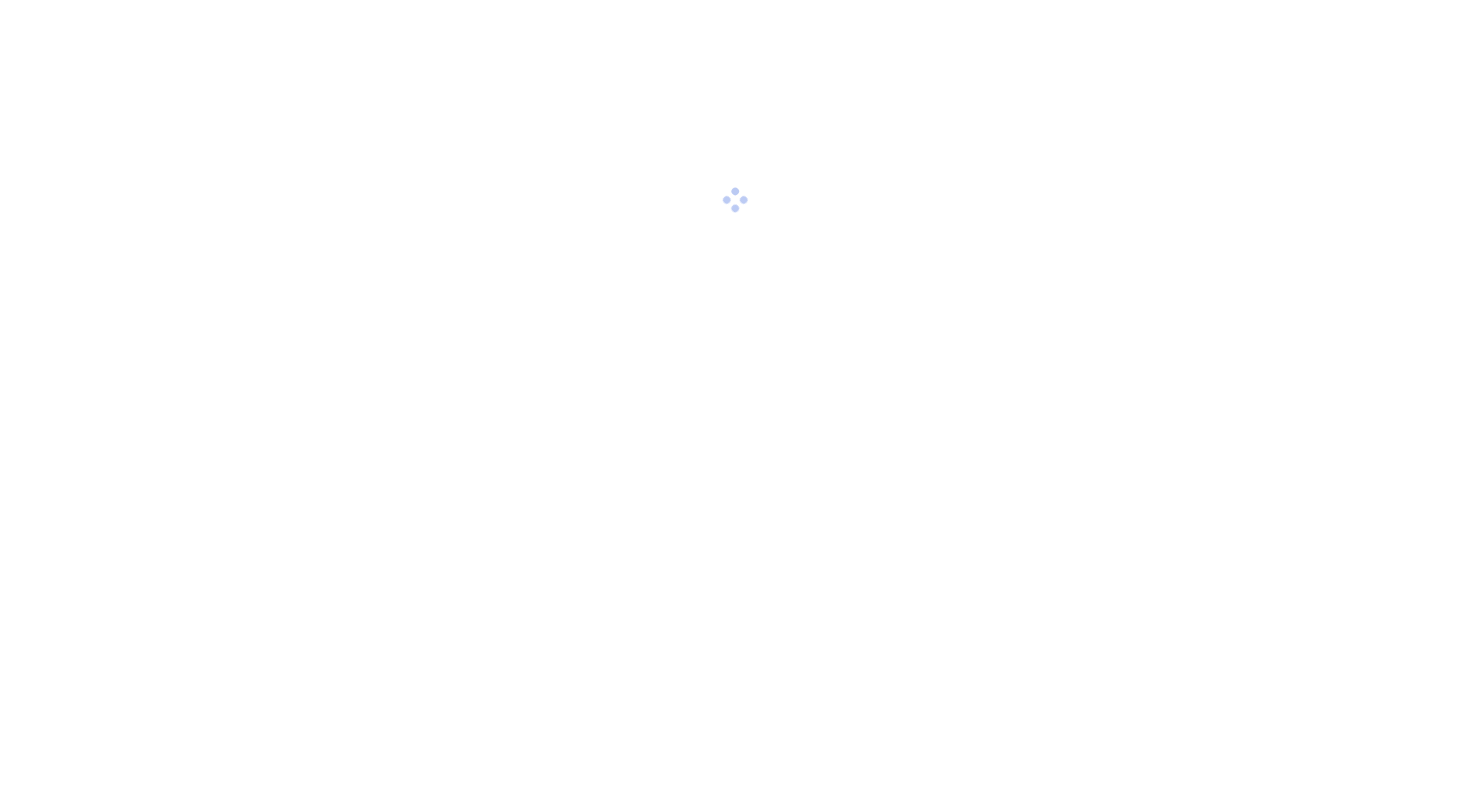 scroll, scrollTop: 0, scrollLeft: 0, axis: both 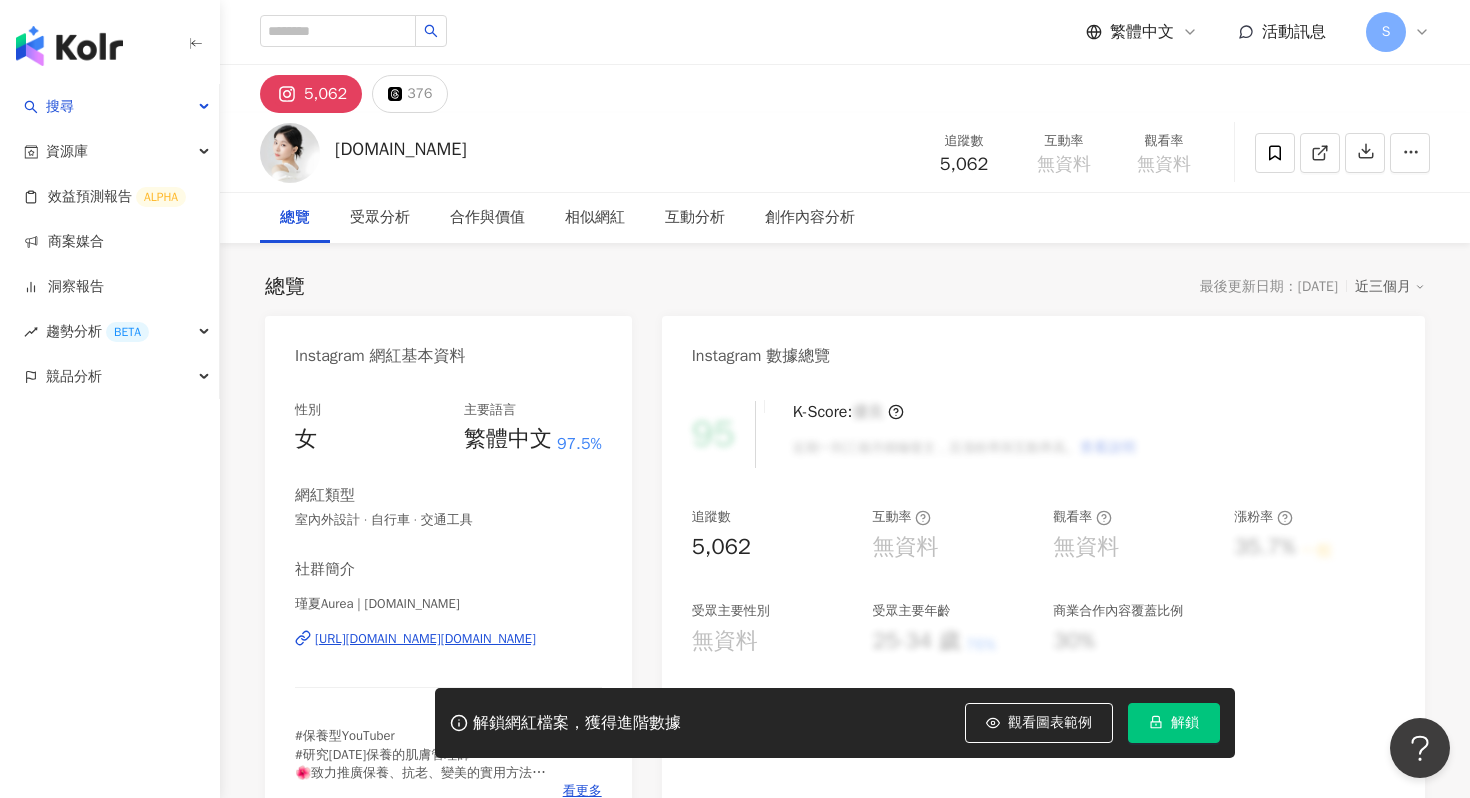 click on "解鎖" at bounding box center [1185, 723] 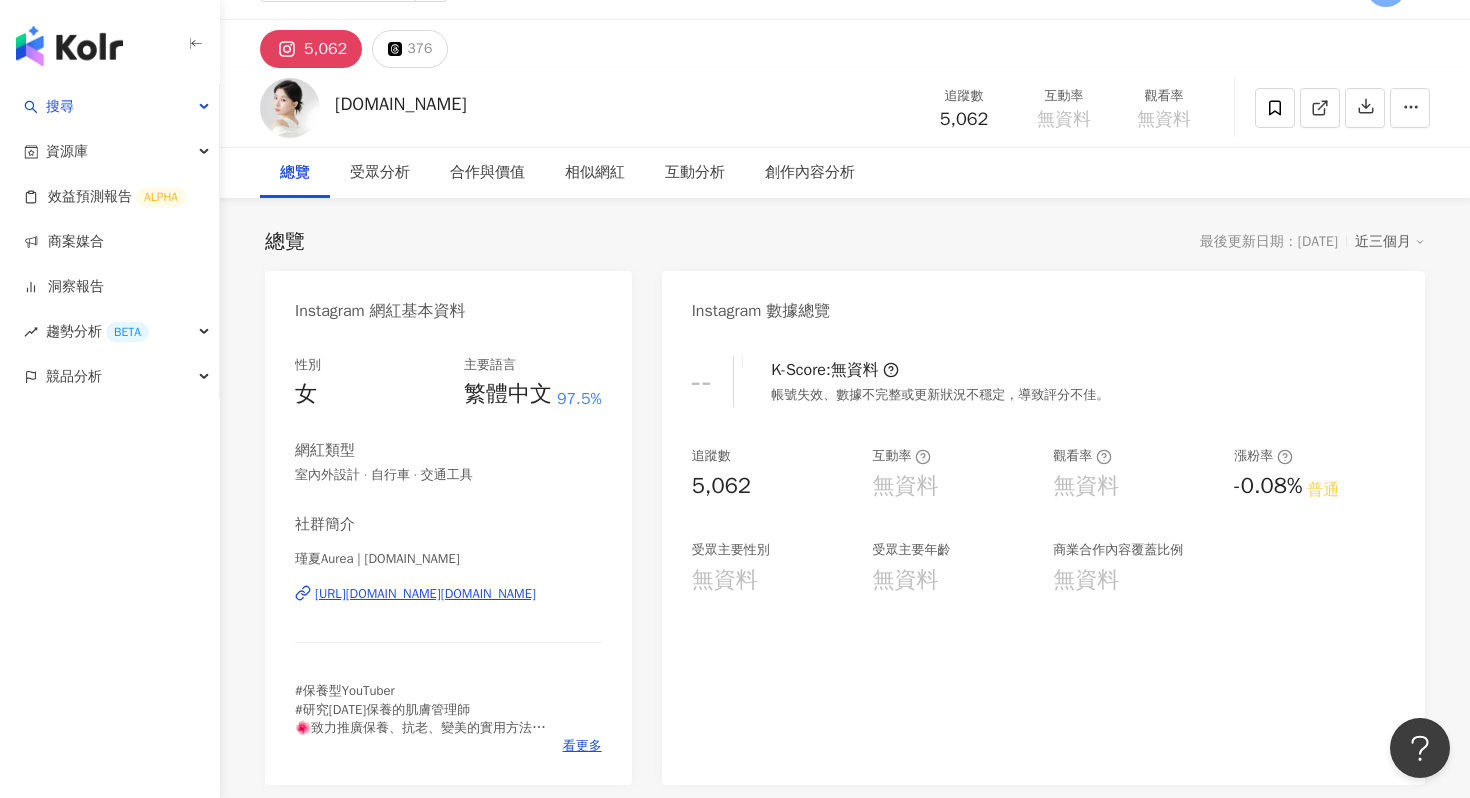 scroll, scrollTop: 0, scrollLeft: 0, axis: both 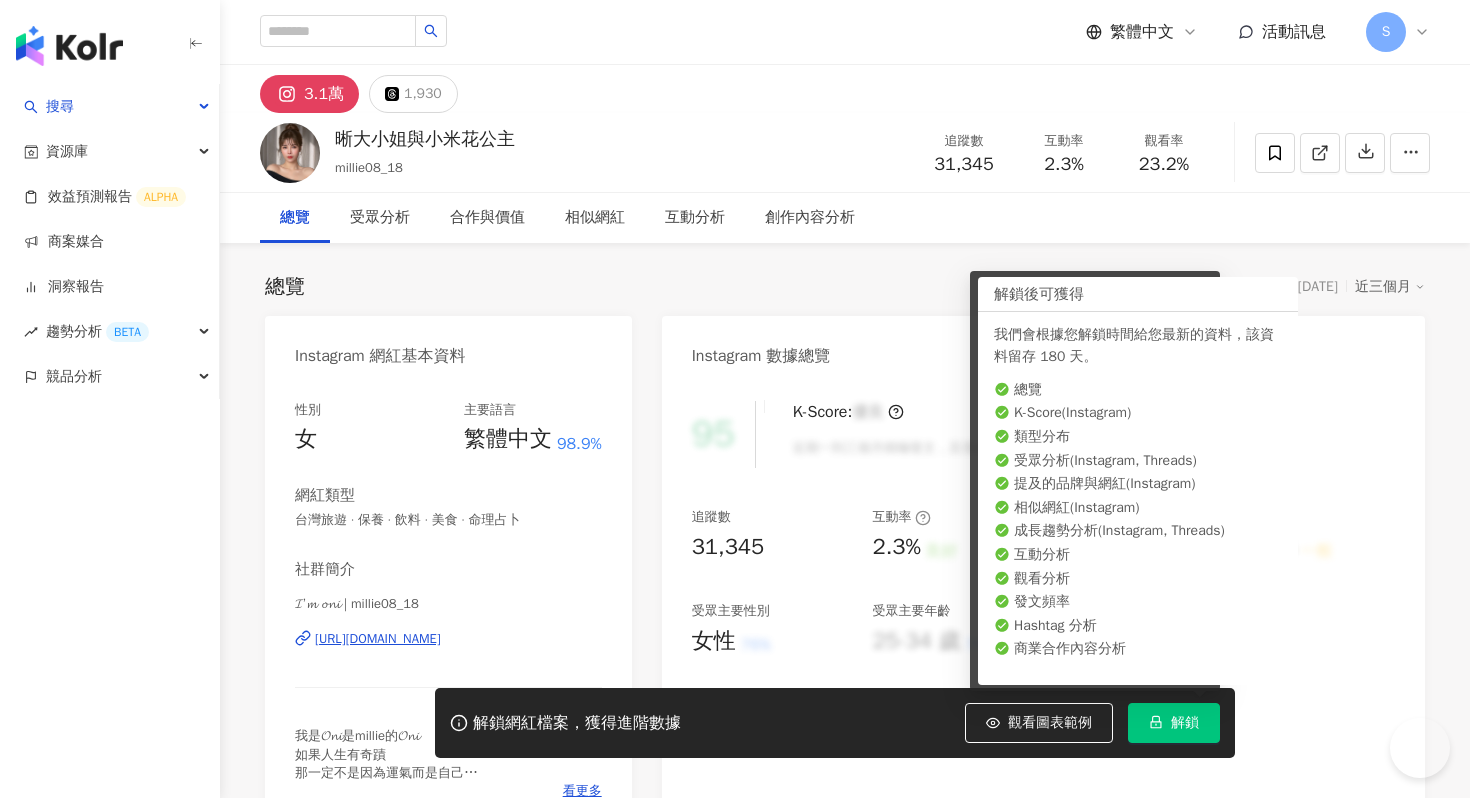 click on "解鎖" at bounding box center [1185, 723] 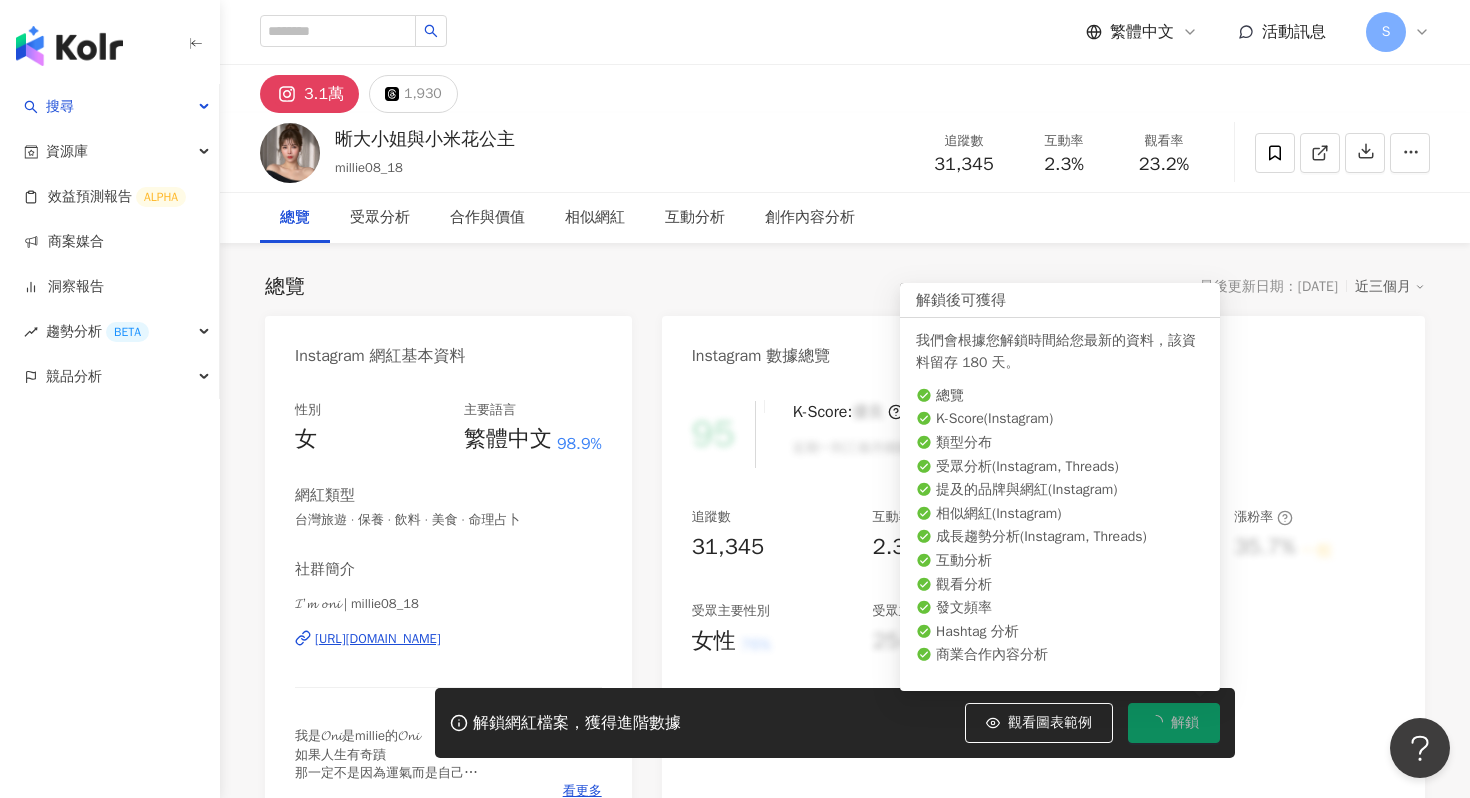scroll, scrollTop: 0, scrollLeft: 0, axis: both 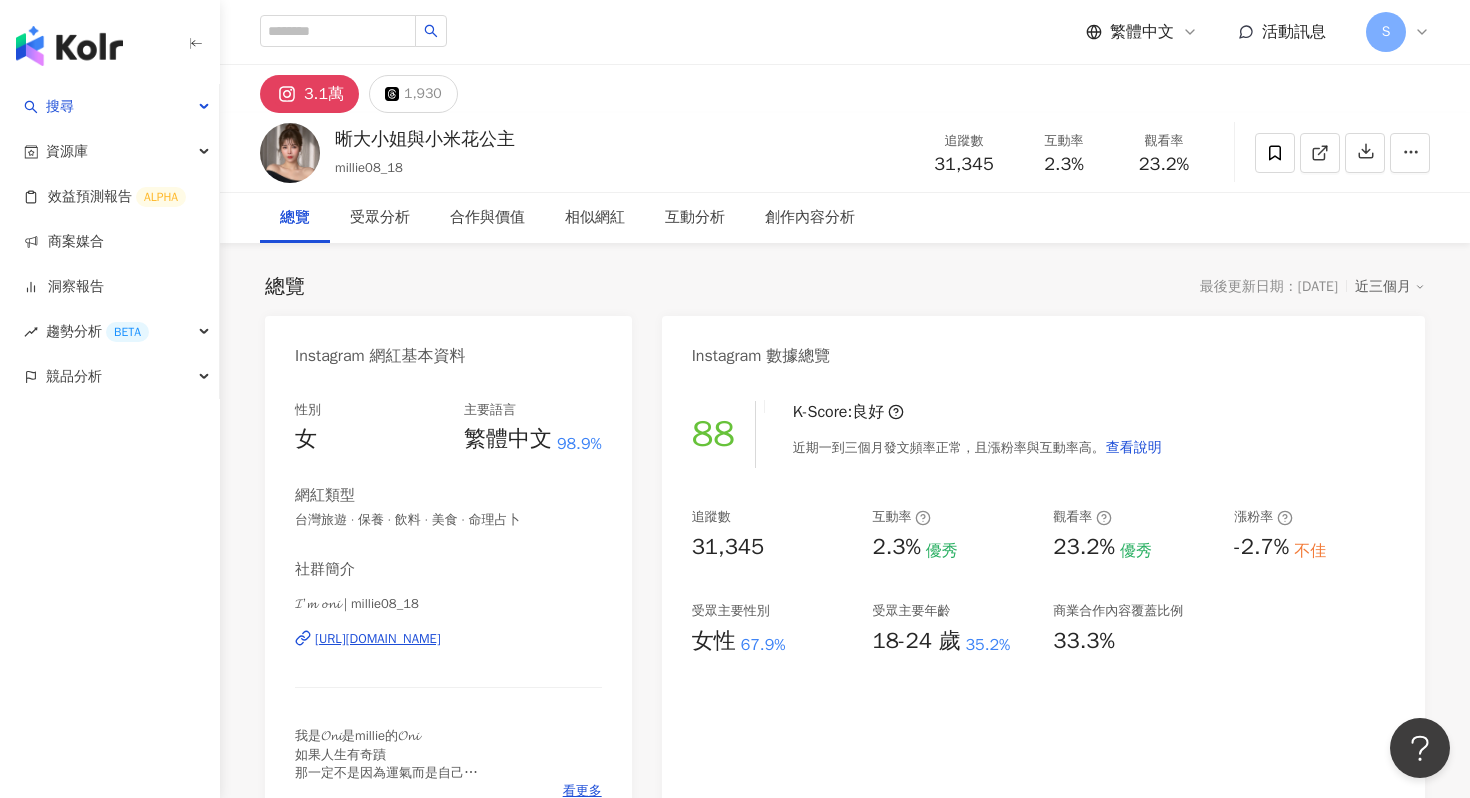 click on "https://www.instagram.com/millie08_18/" at bounding box center [378, 639] 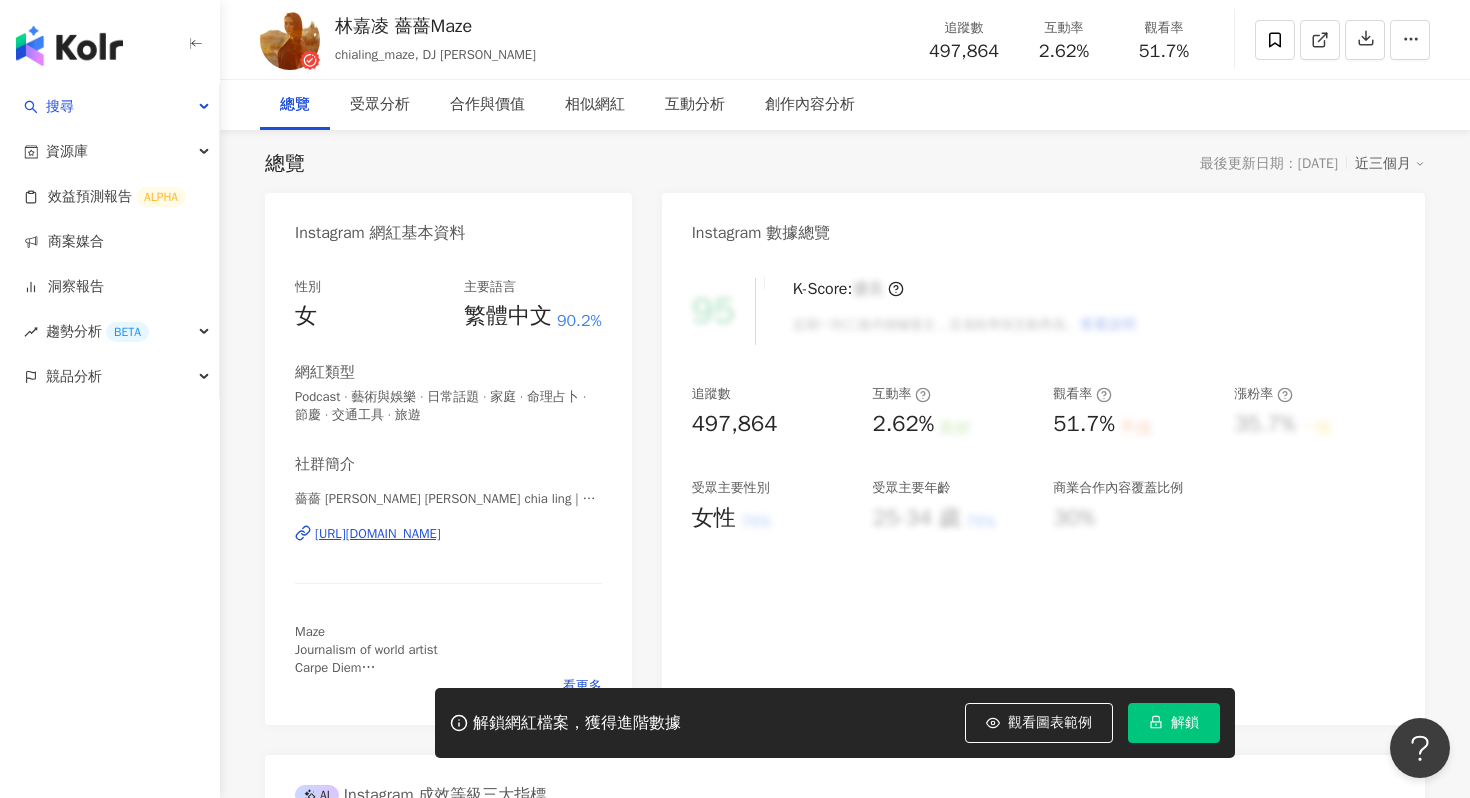 scroll, scrollTop: 123, scrollLeft: 0, axis: vertical 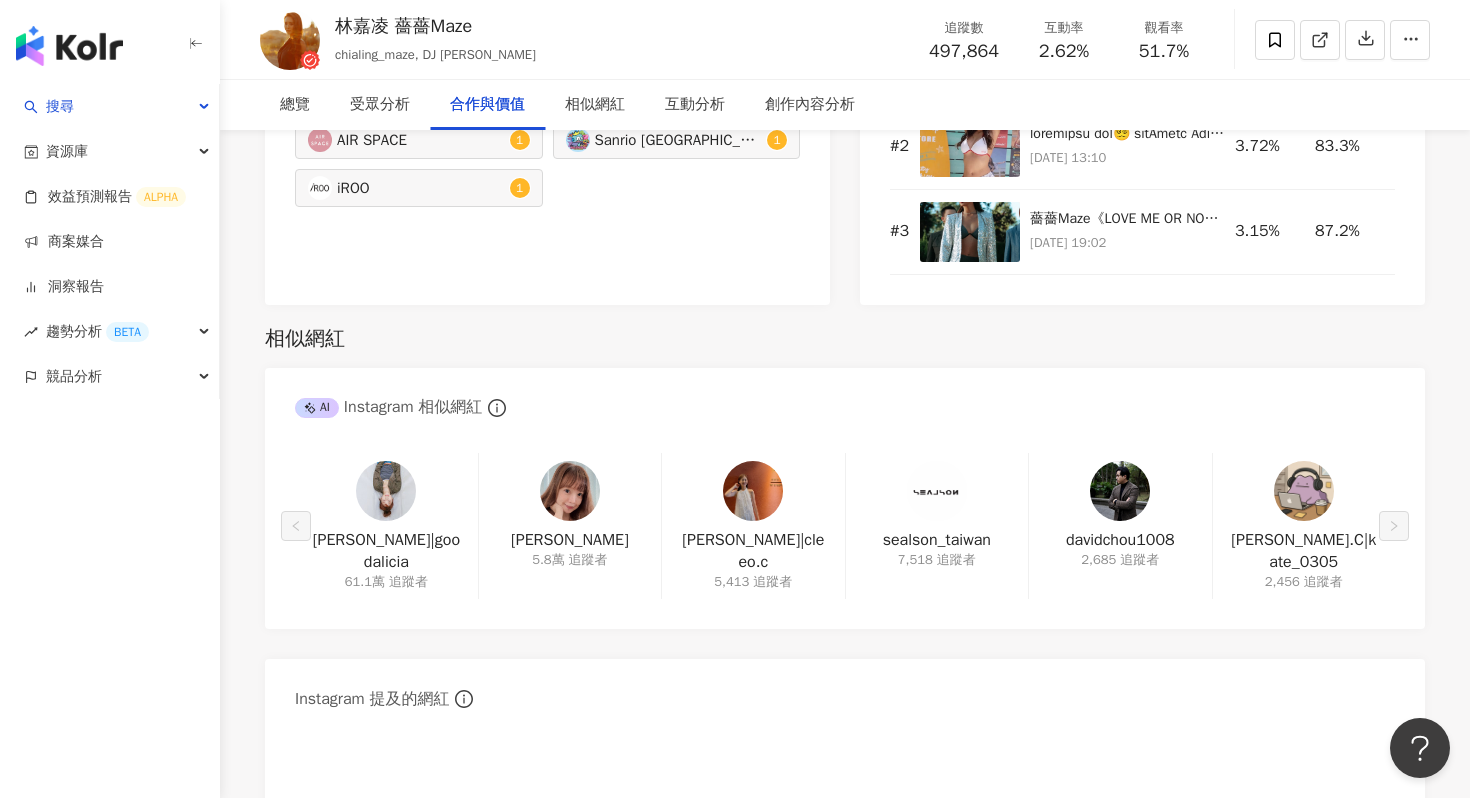 click at bounding box center (386, 491) 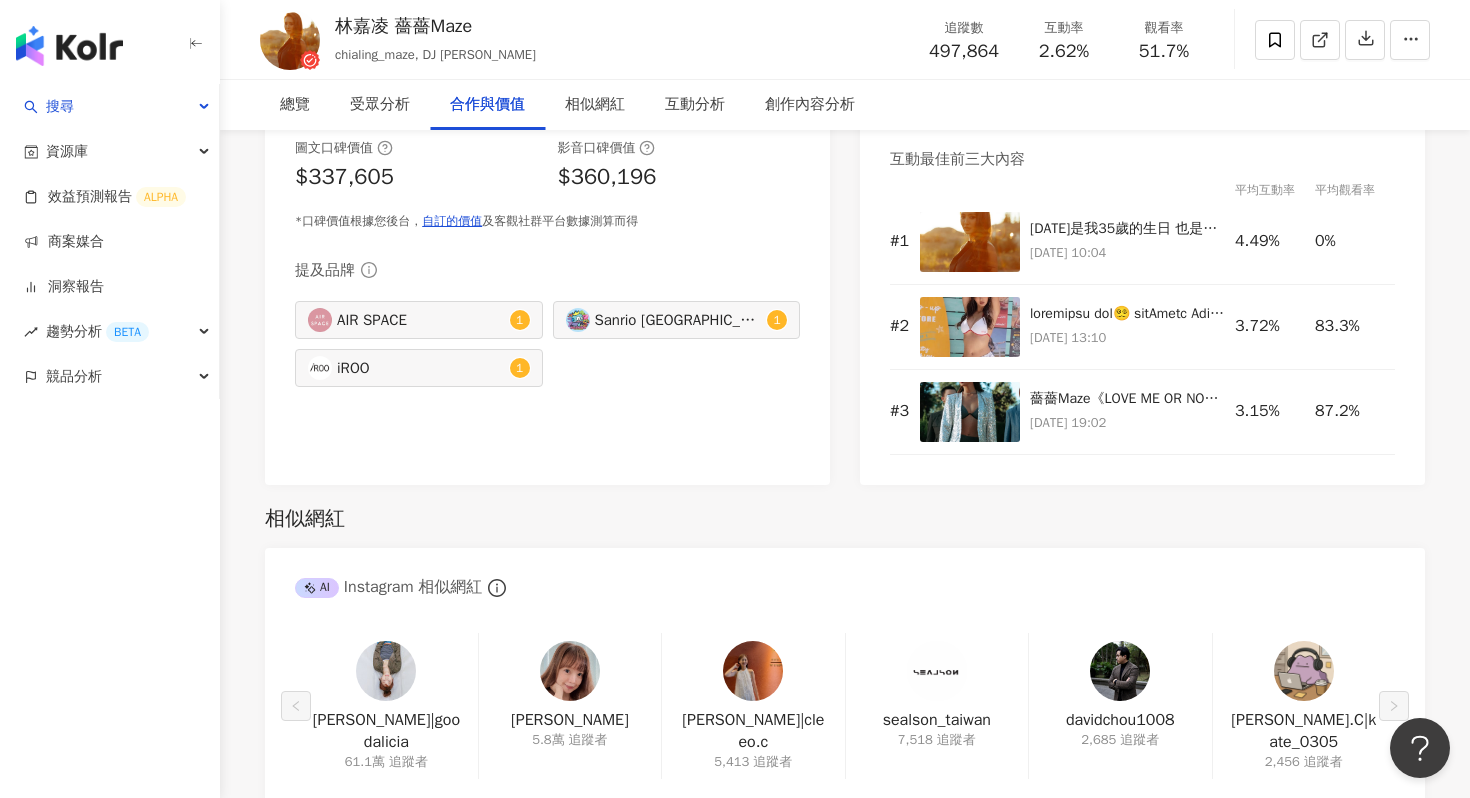 scroll, scrollTop: 2600, scrollLeft: 0, axis: vertical 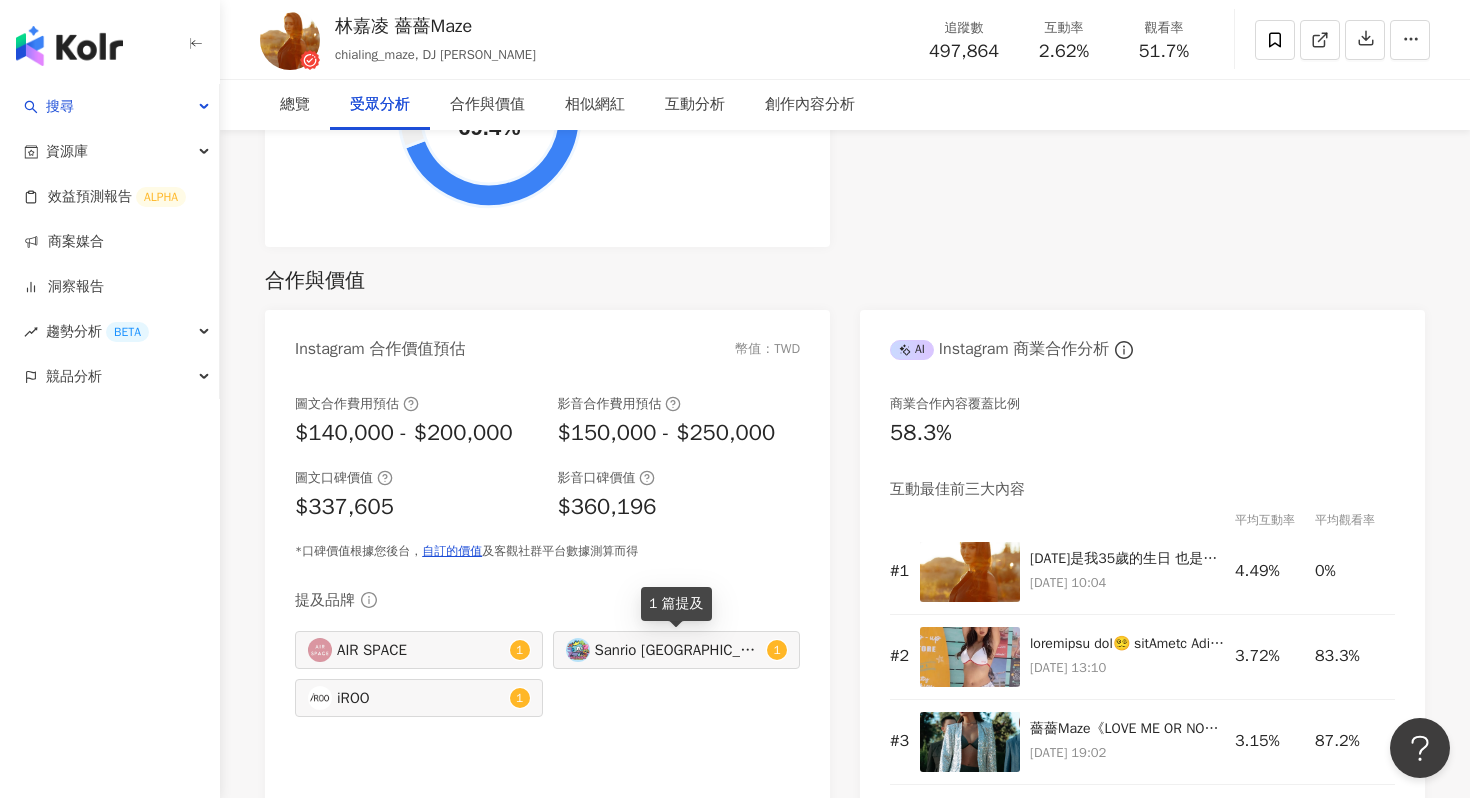click on "Sanrio [GEOGRAPHIC_DATA] Official" at bounding box center (679, 650) 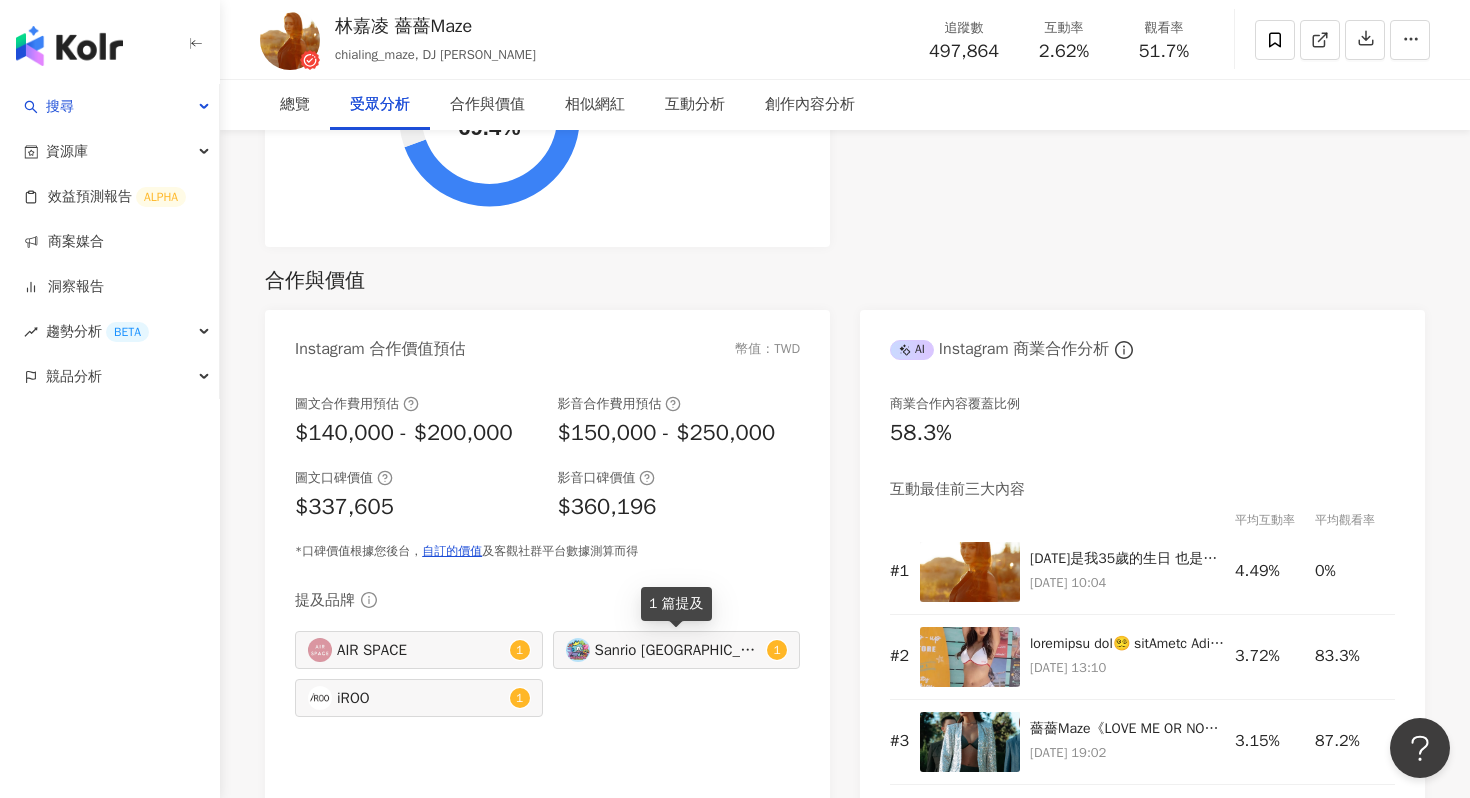 type on "*********" 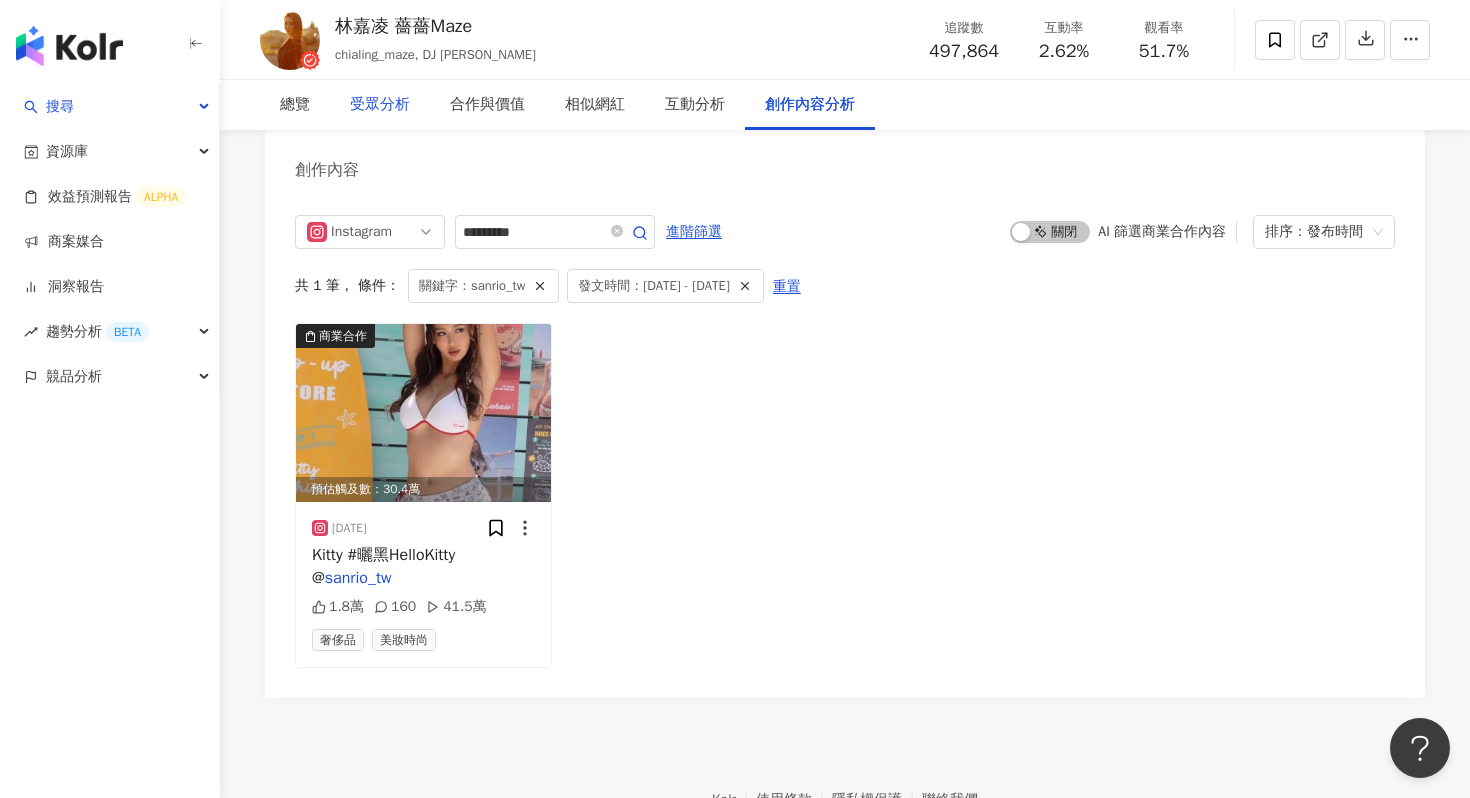 click on "受眾分析" at bounding box center (380, 105) 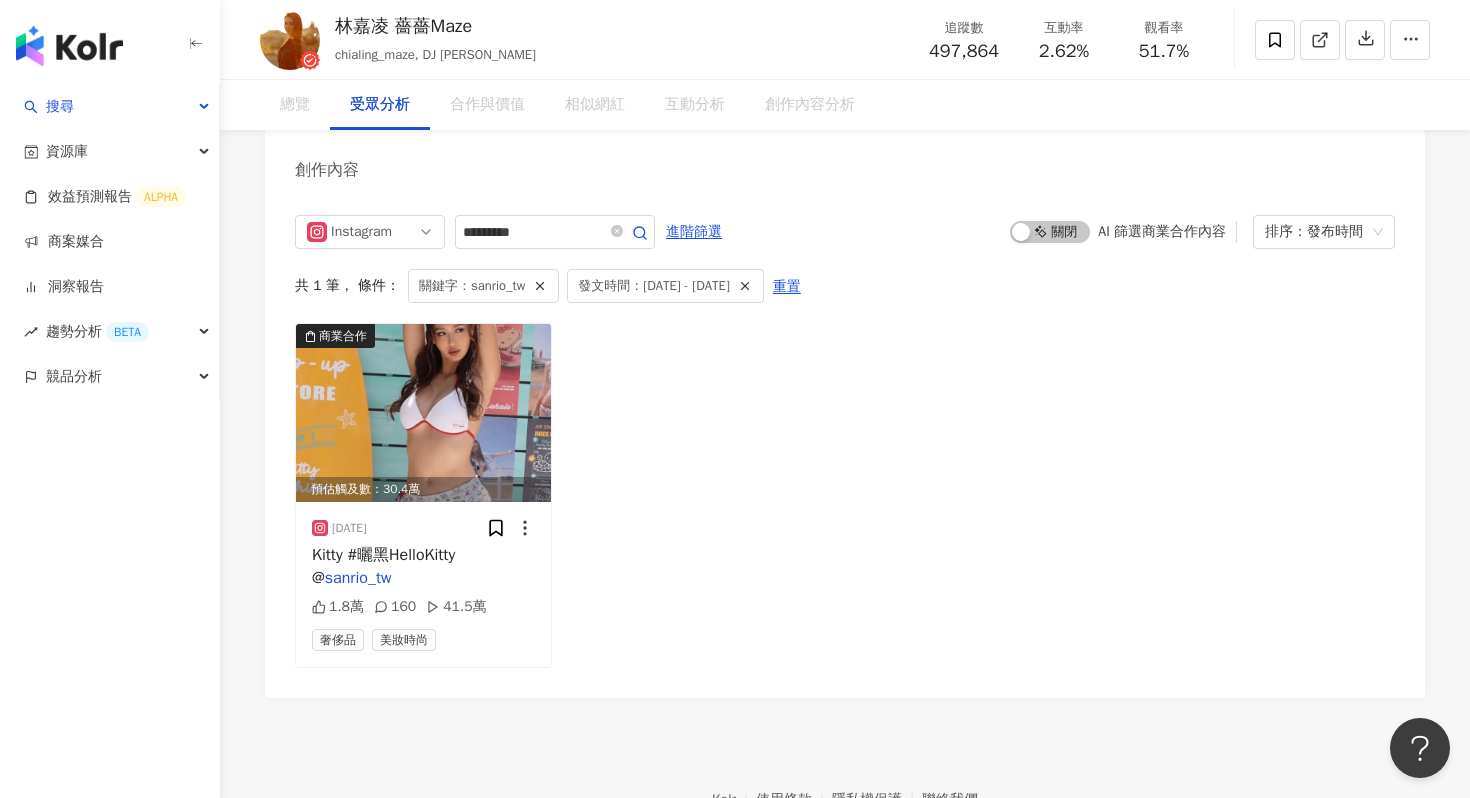 scroll, scrollTop: 1726, scrollLeft: 0, axis: vertical 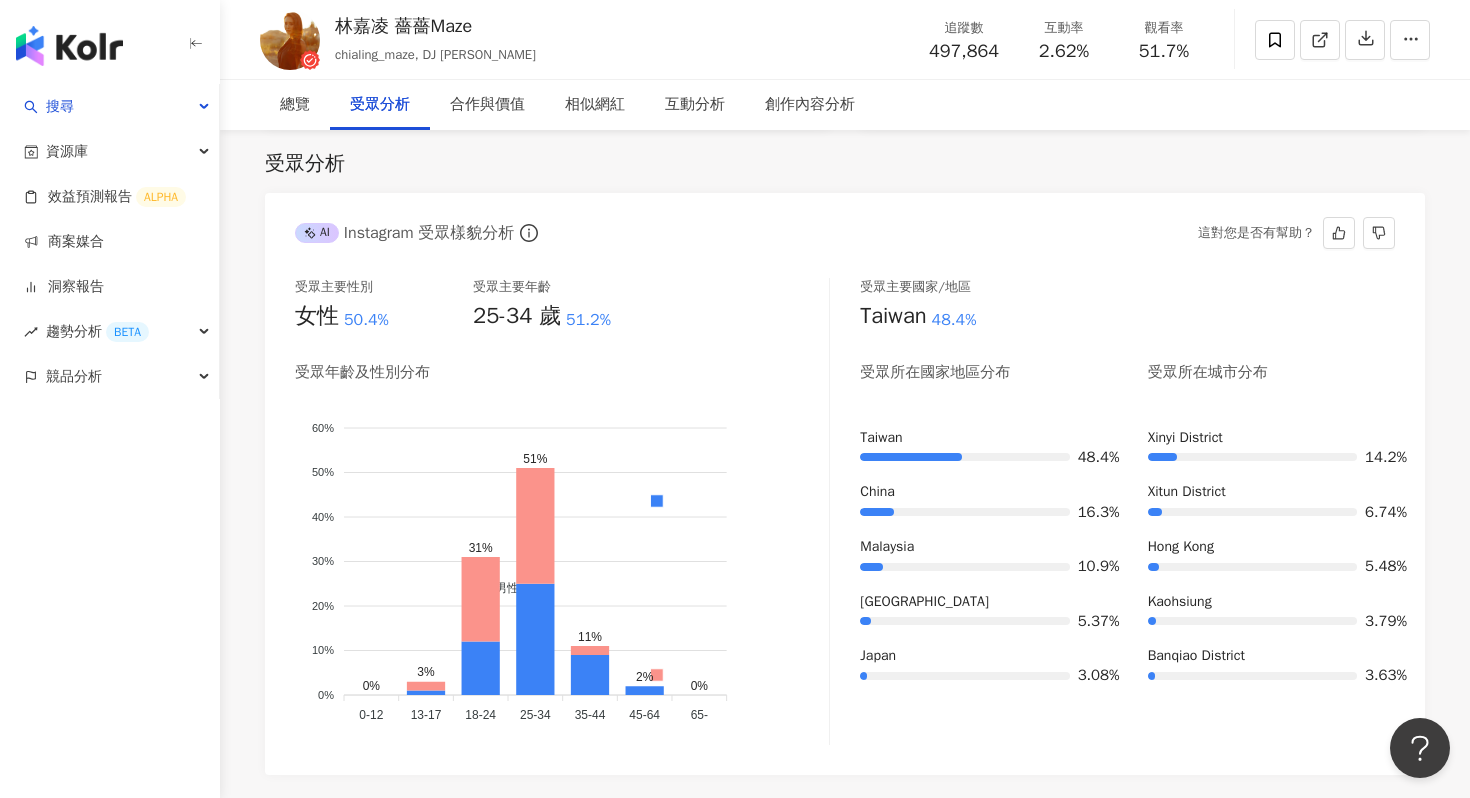 drag, startPoint x: 1152, startPoint y: 437, endPoint x: 1231, endPoint y: 433, distance: 79.101204 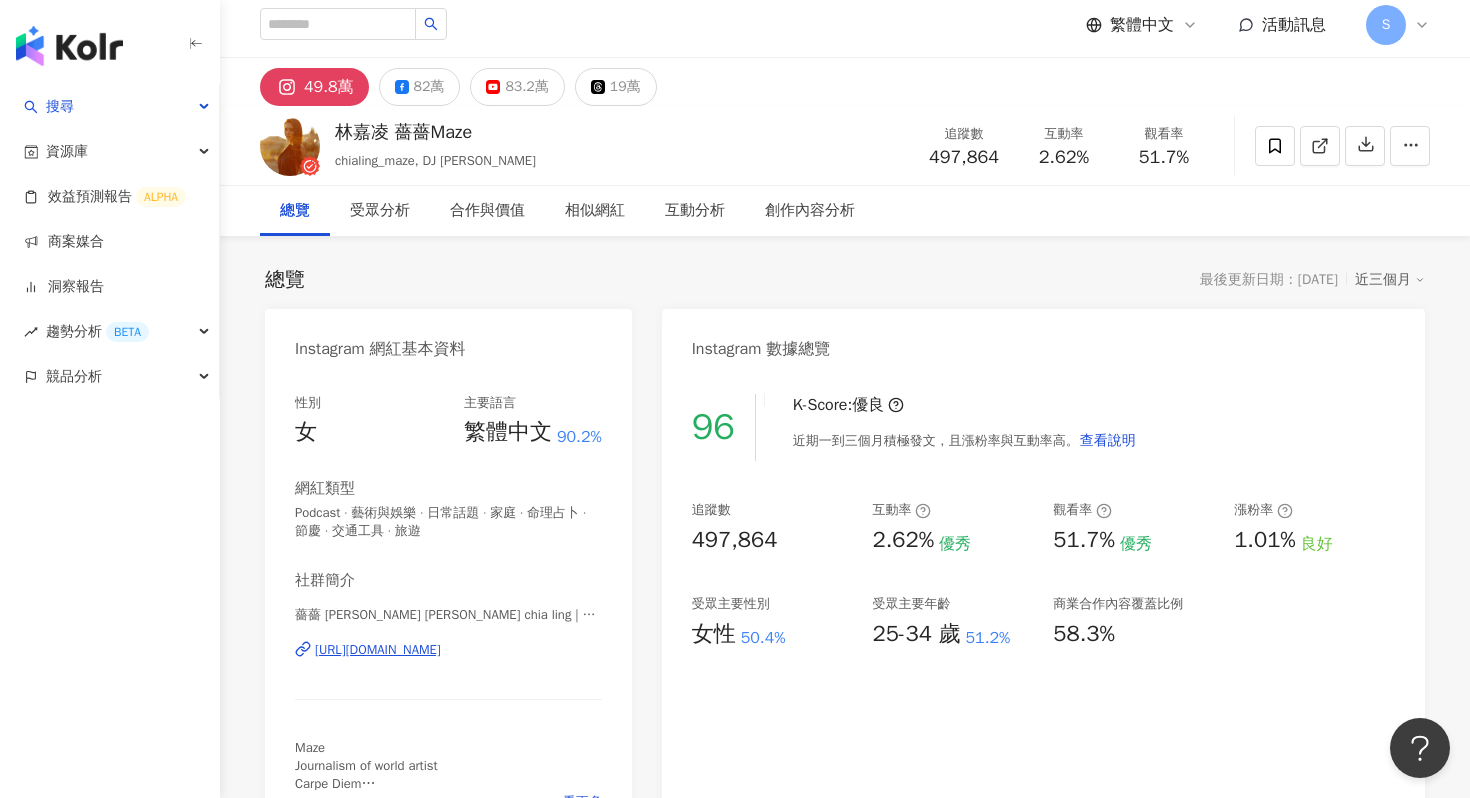 scroll, scrollTop: 0, scrollLeft: 0, axis: both 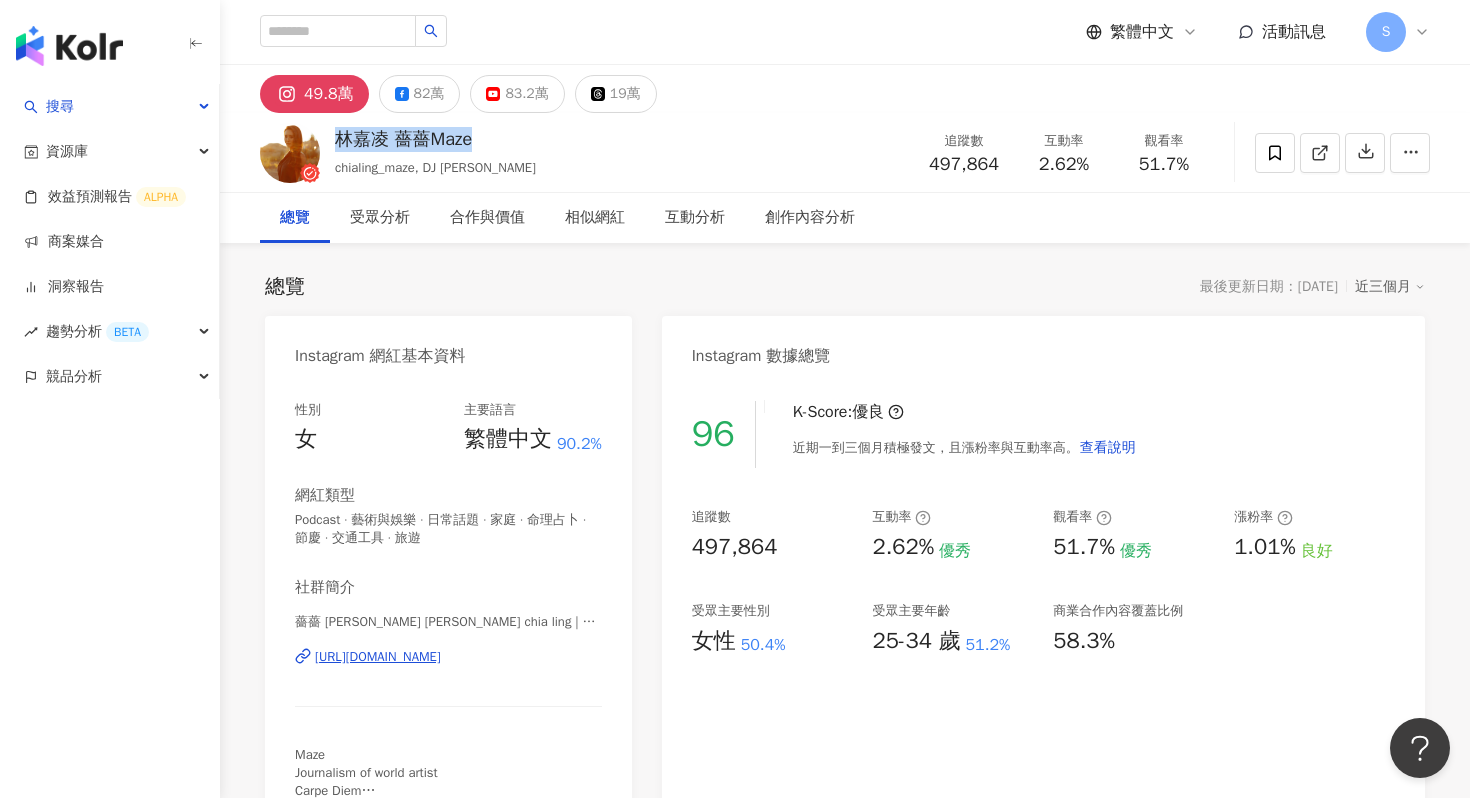 drag, startPoint x: 333, startPoint y: 139, endPoint x: 499, endPoint y: 149, distance: 166.30093 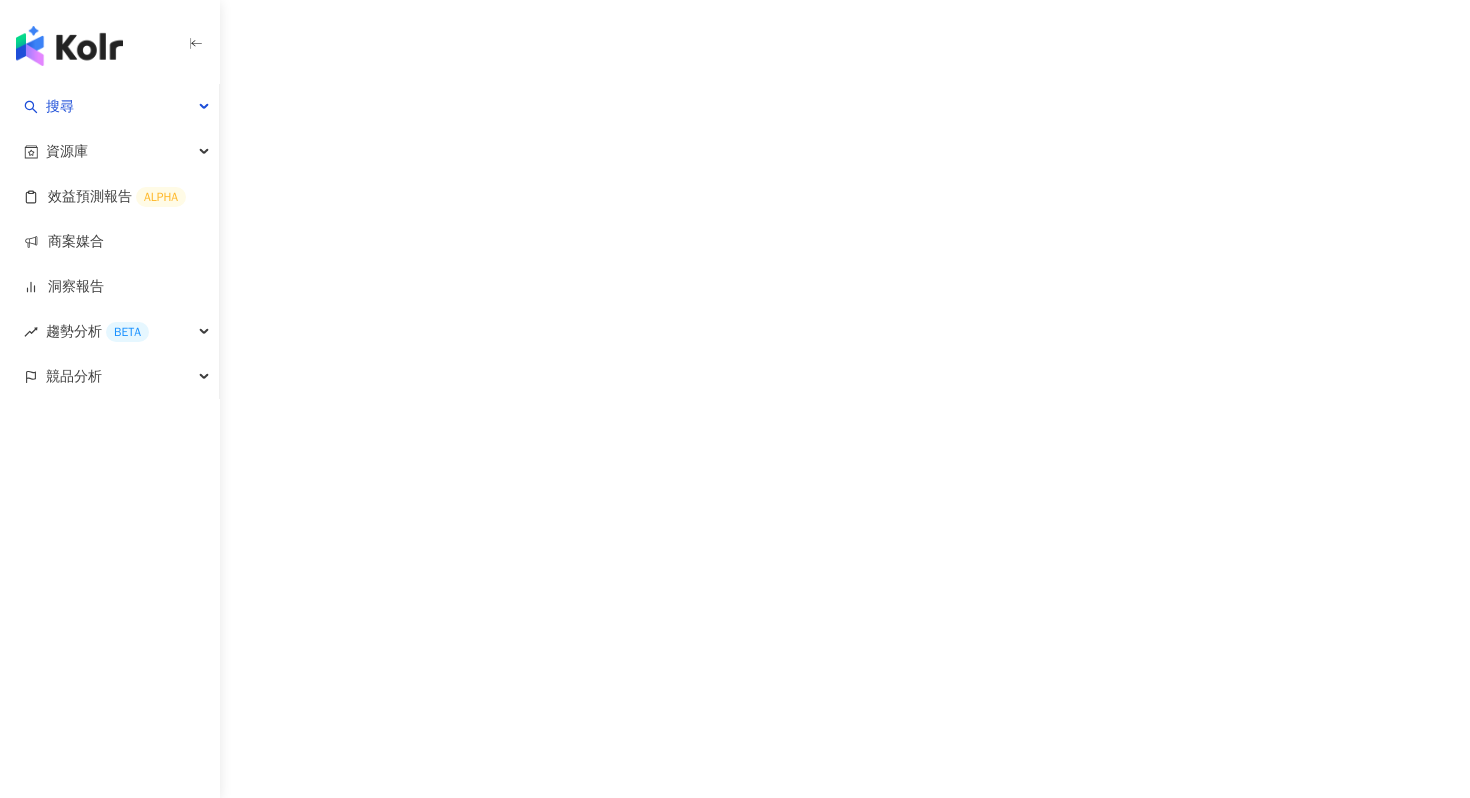 scroll, scrollTop: 0, scrollLeft: 0, axis: both 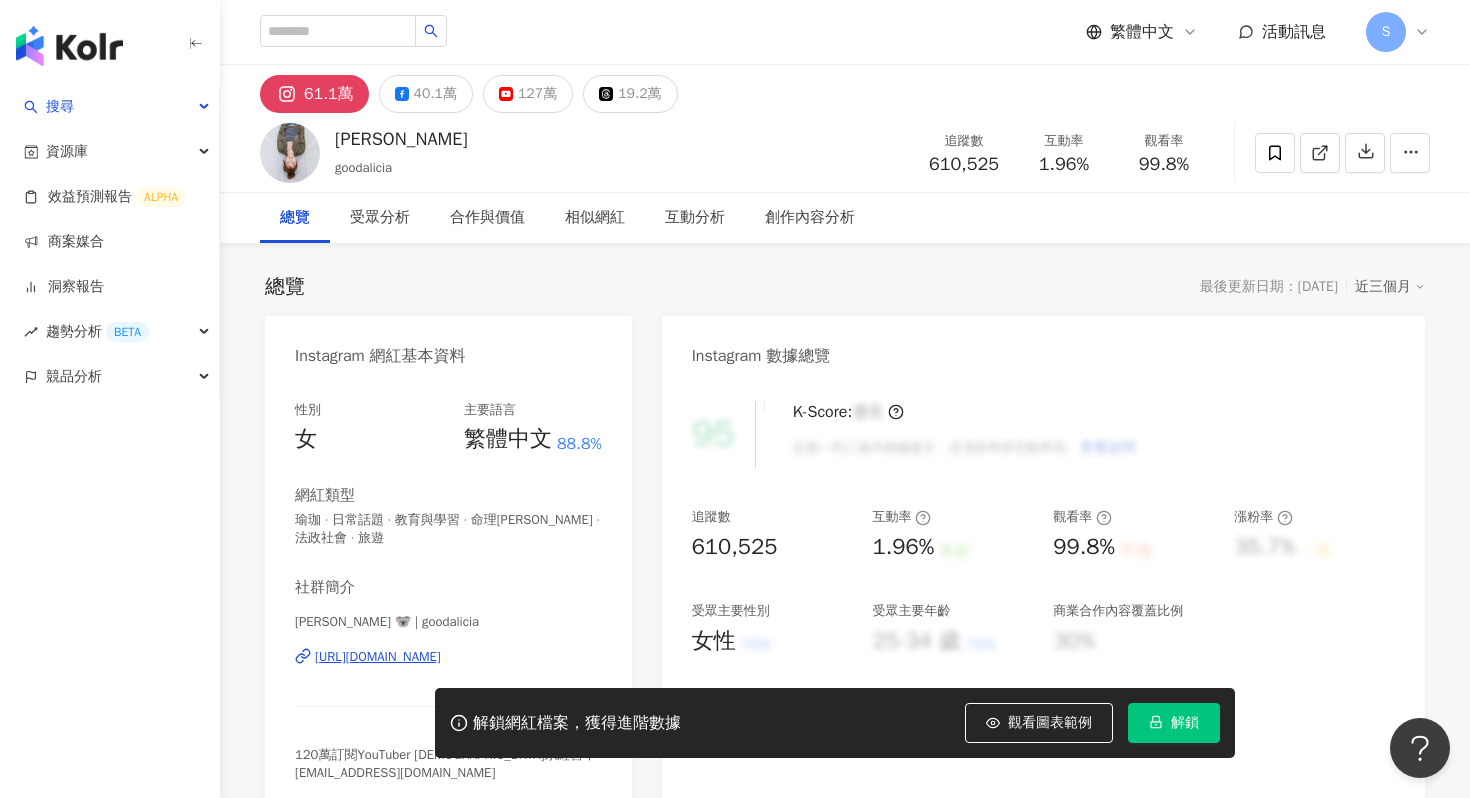 click 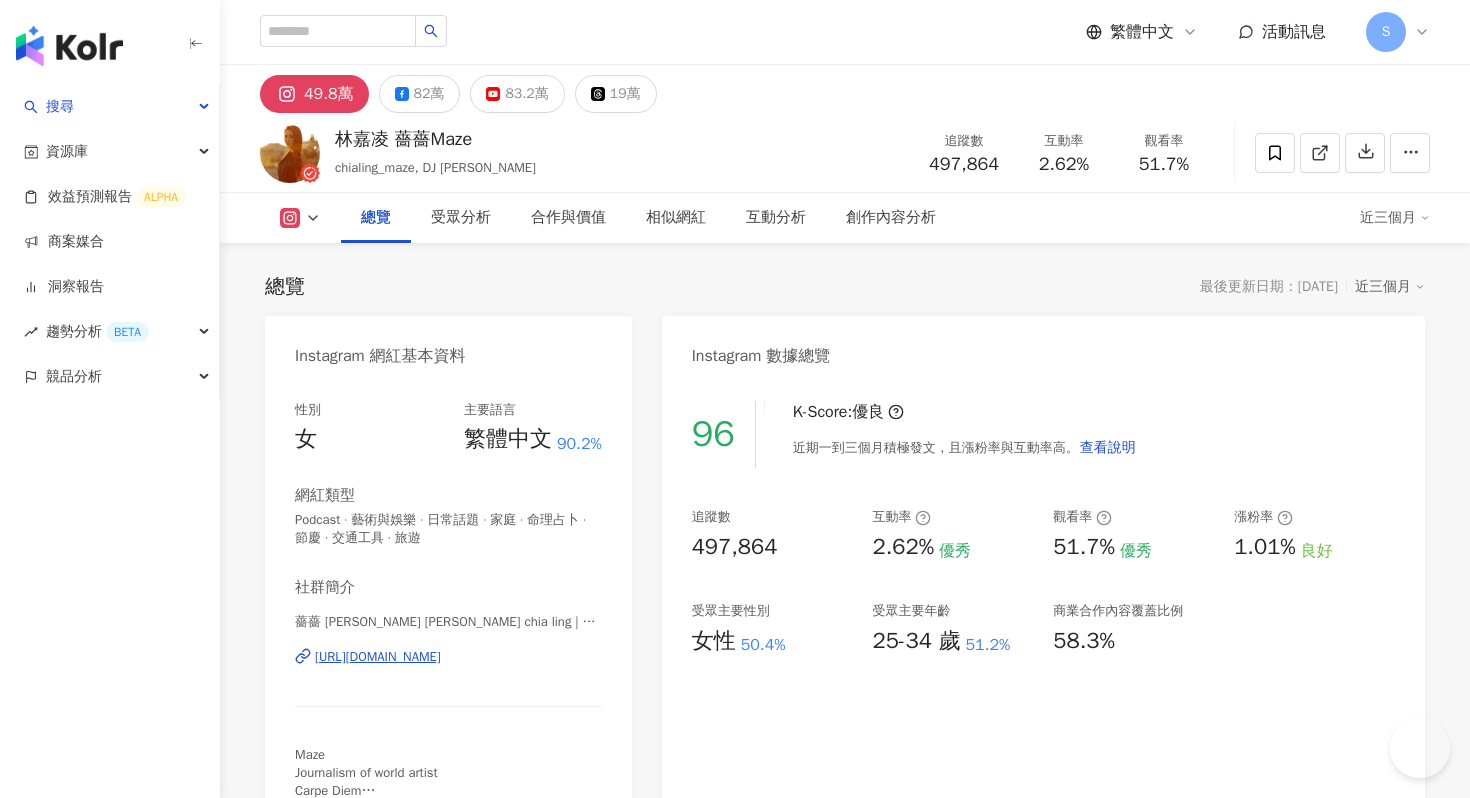 scroll, scrollTop: 0, scrollLeft: 0, axis: both 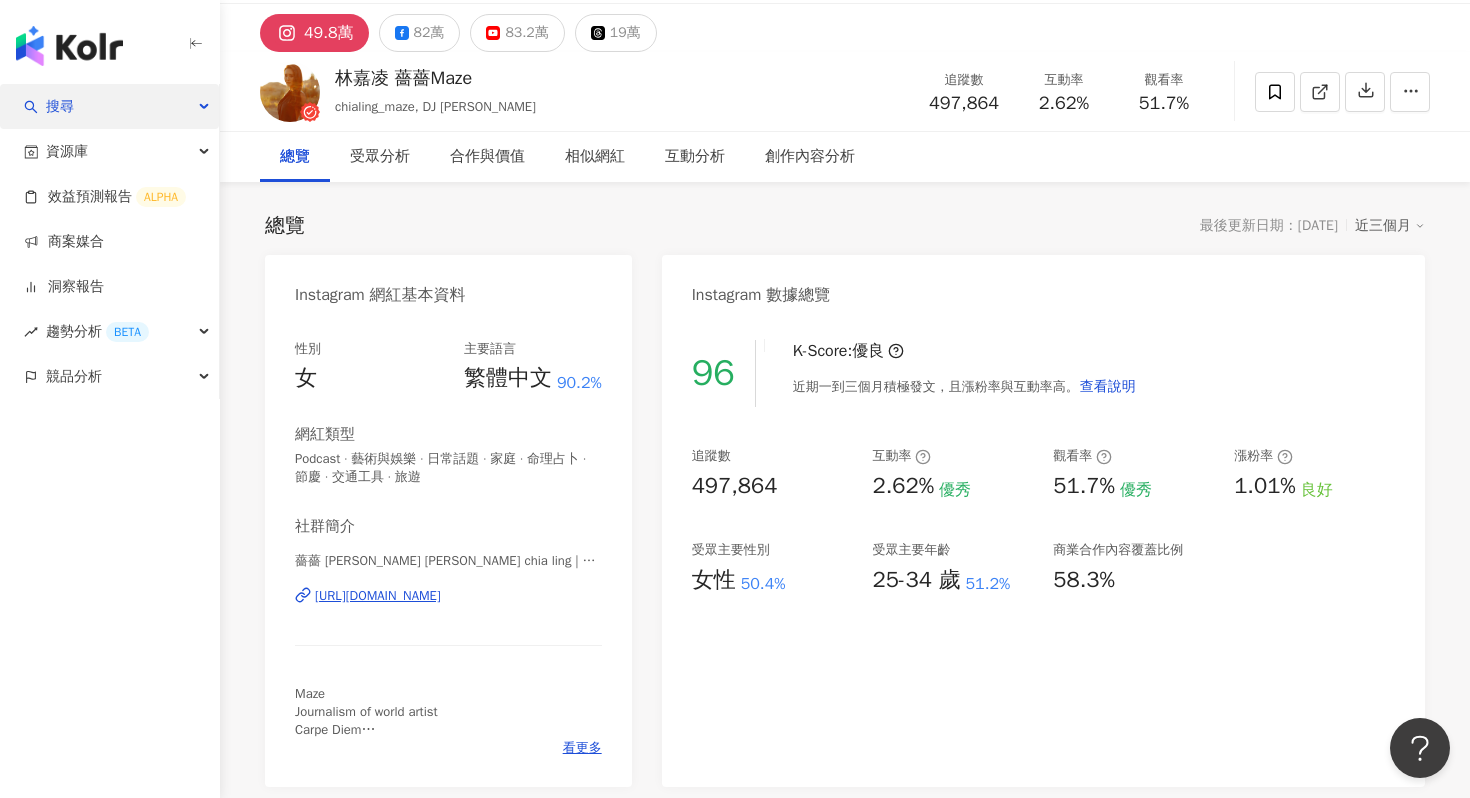 click on "搜尋" at bounding box center [109, 106] 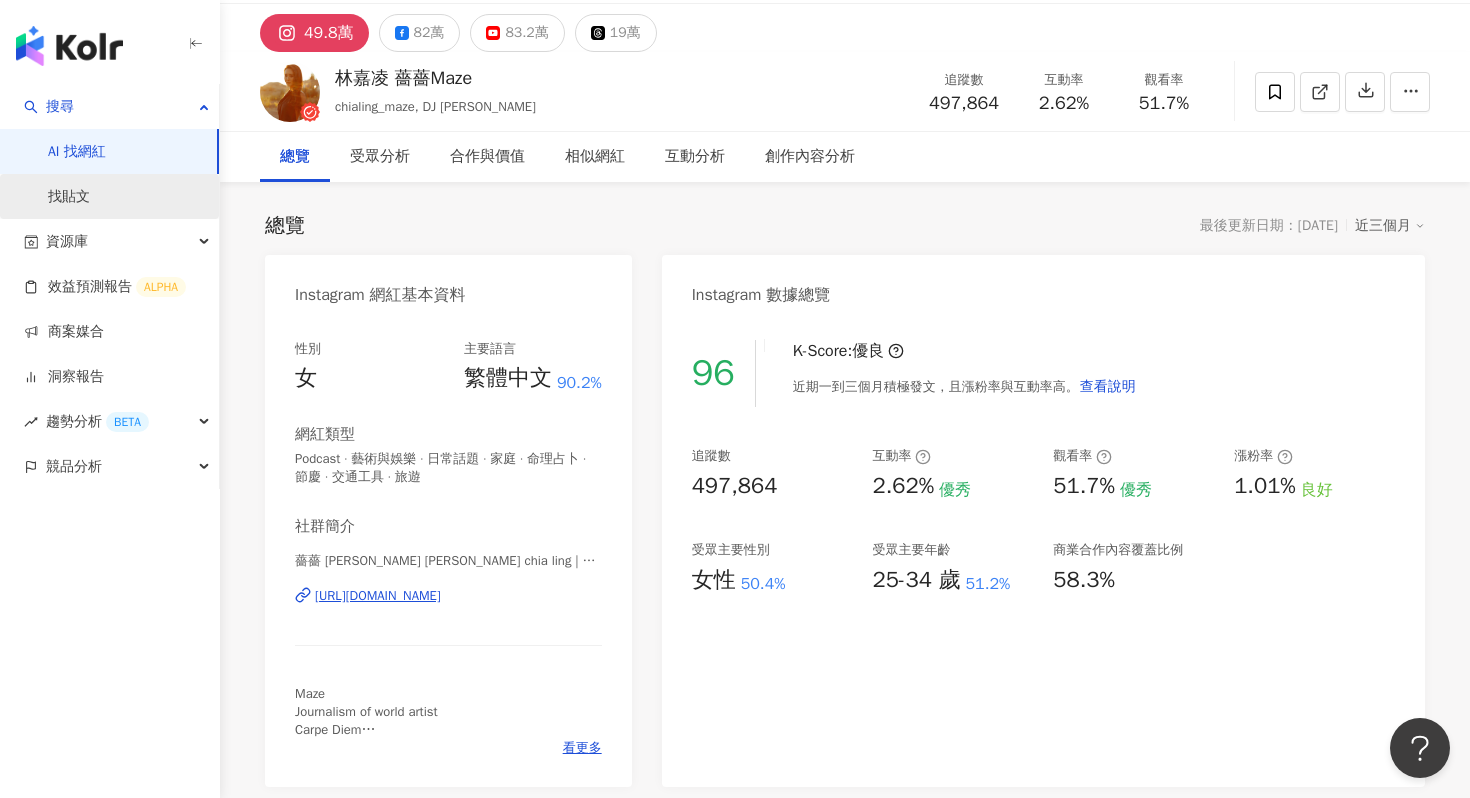 click on "找貼文" at bounding box center (69, 197) 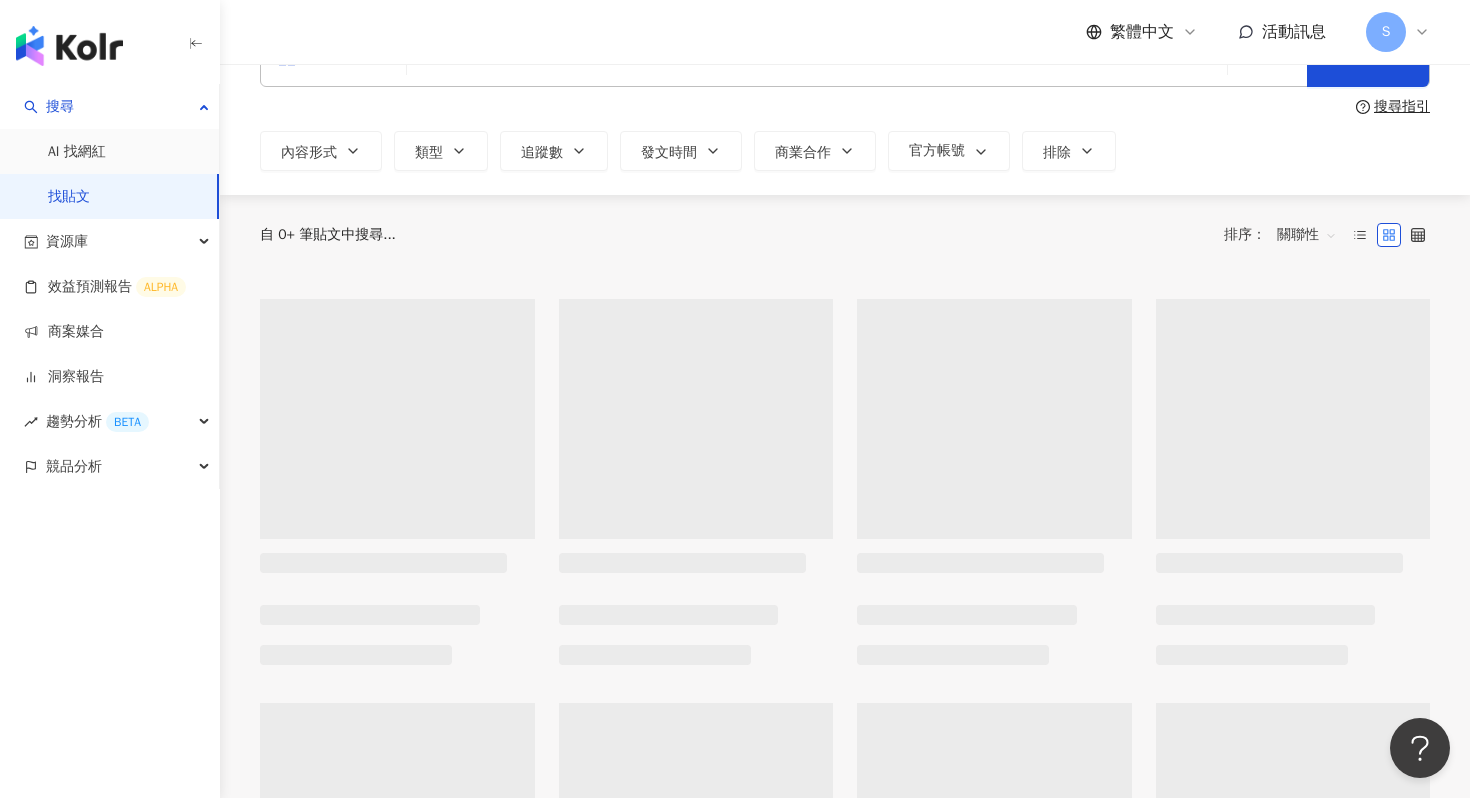 scroll, scrollTop: 0, scrollLeft: 0, axis: both 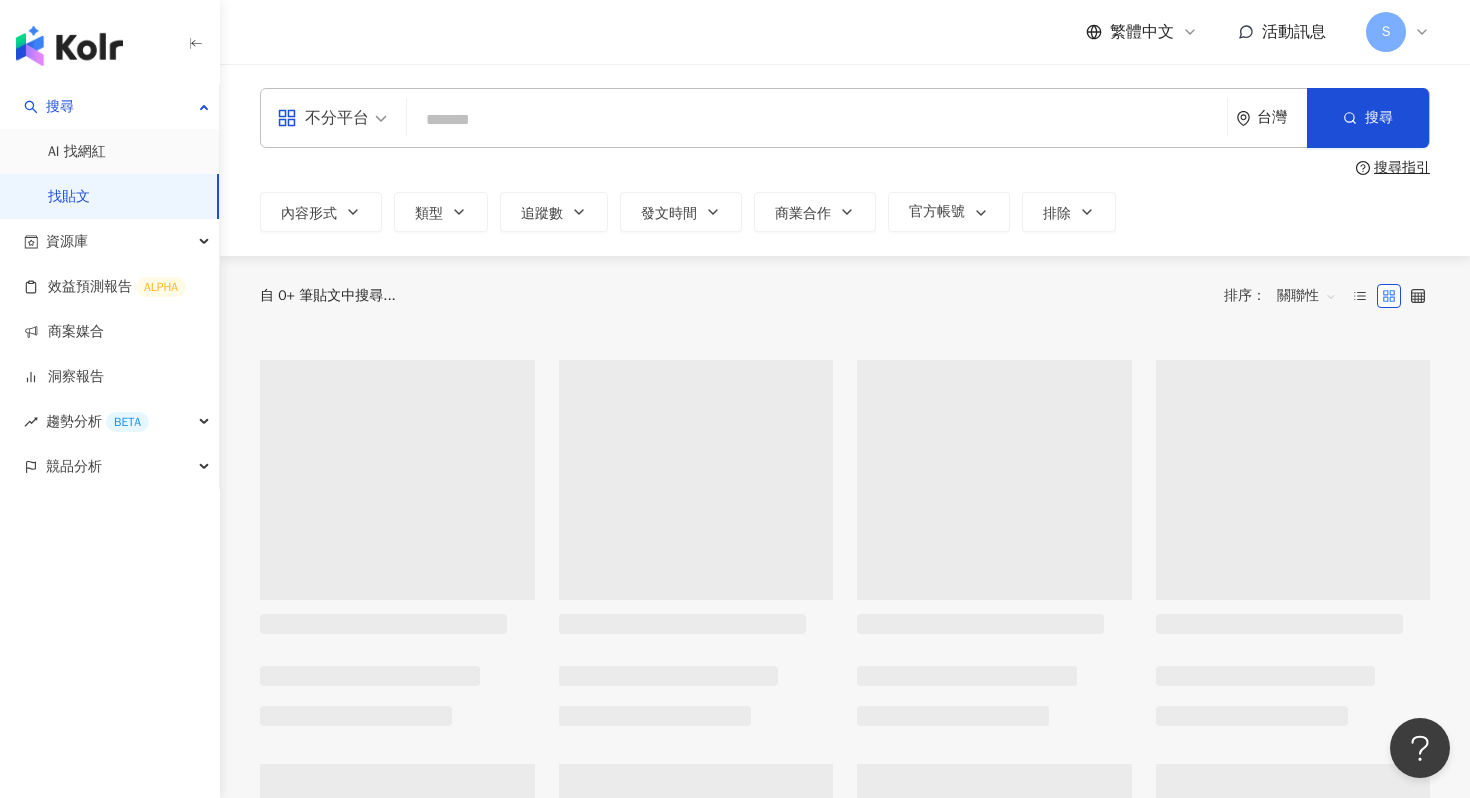 click at bounding box center [817, 119] 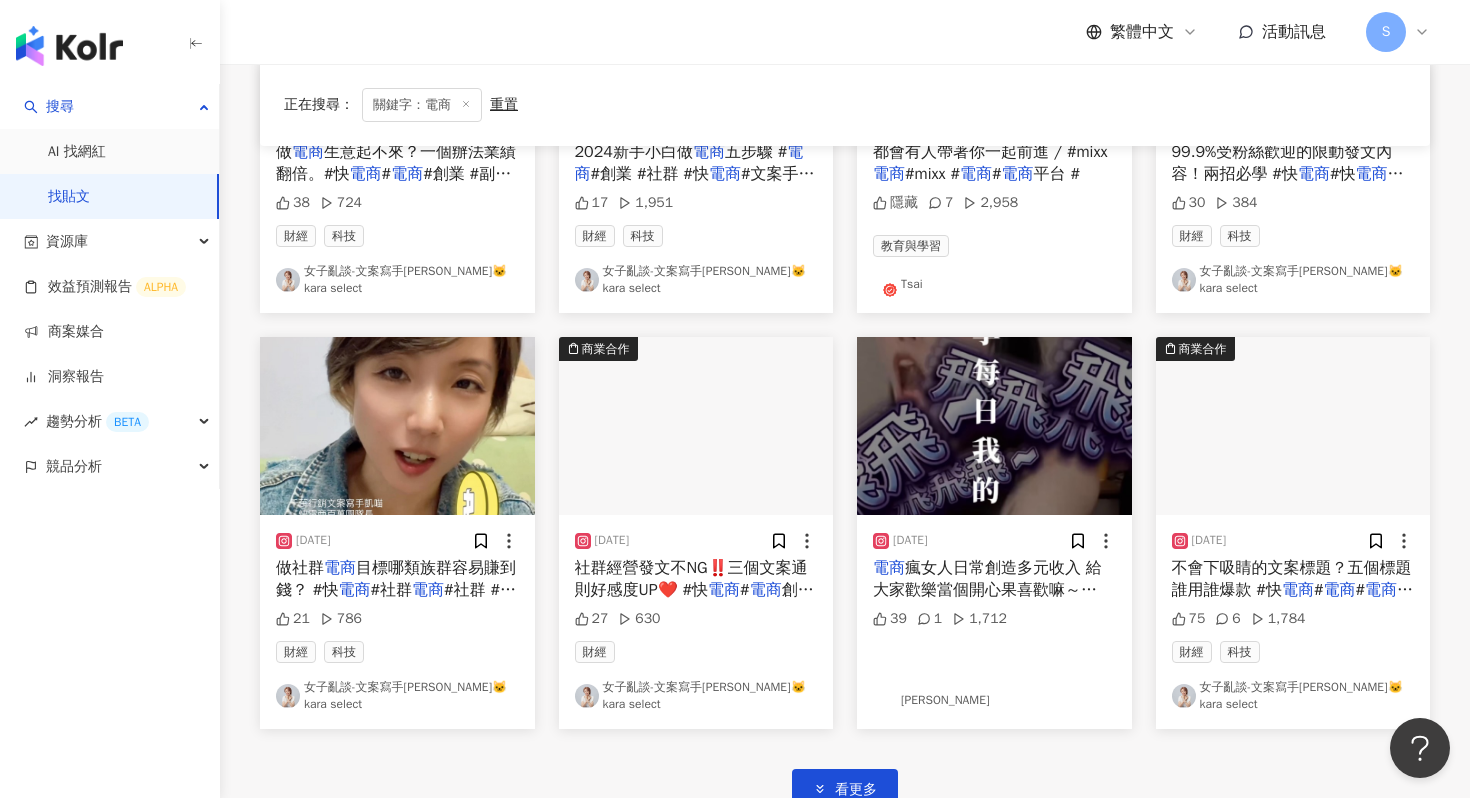 scroll, scrollTop: 905, scrollLeft: 0, axis: vertical 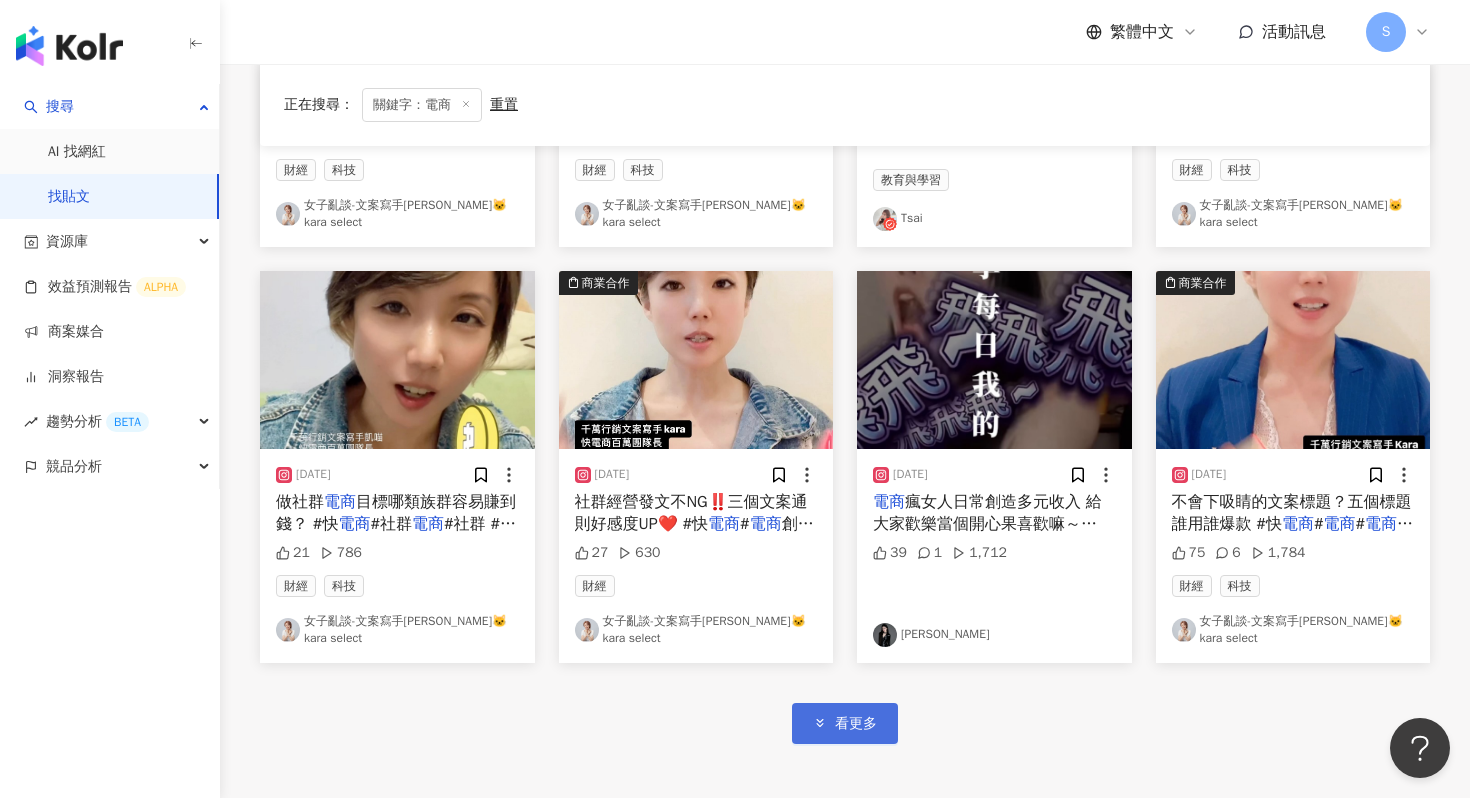 click on "看更多" at bounding box center [845, 723] 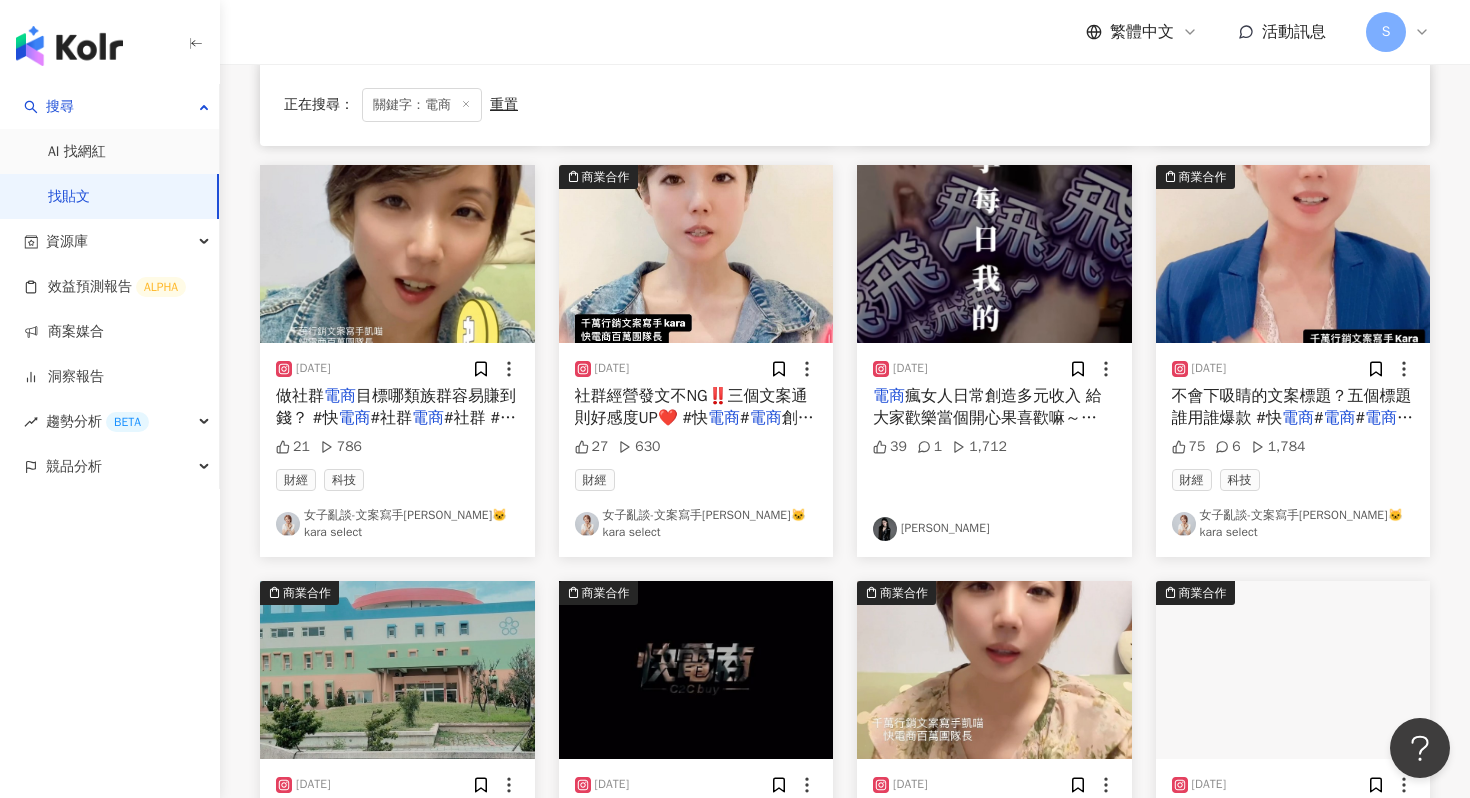 scroll, scrollTop: 0, scrollLeft: 0, axis: both 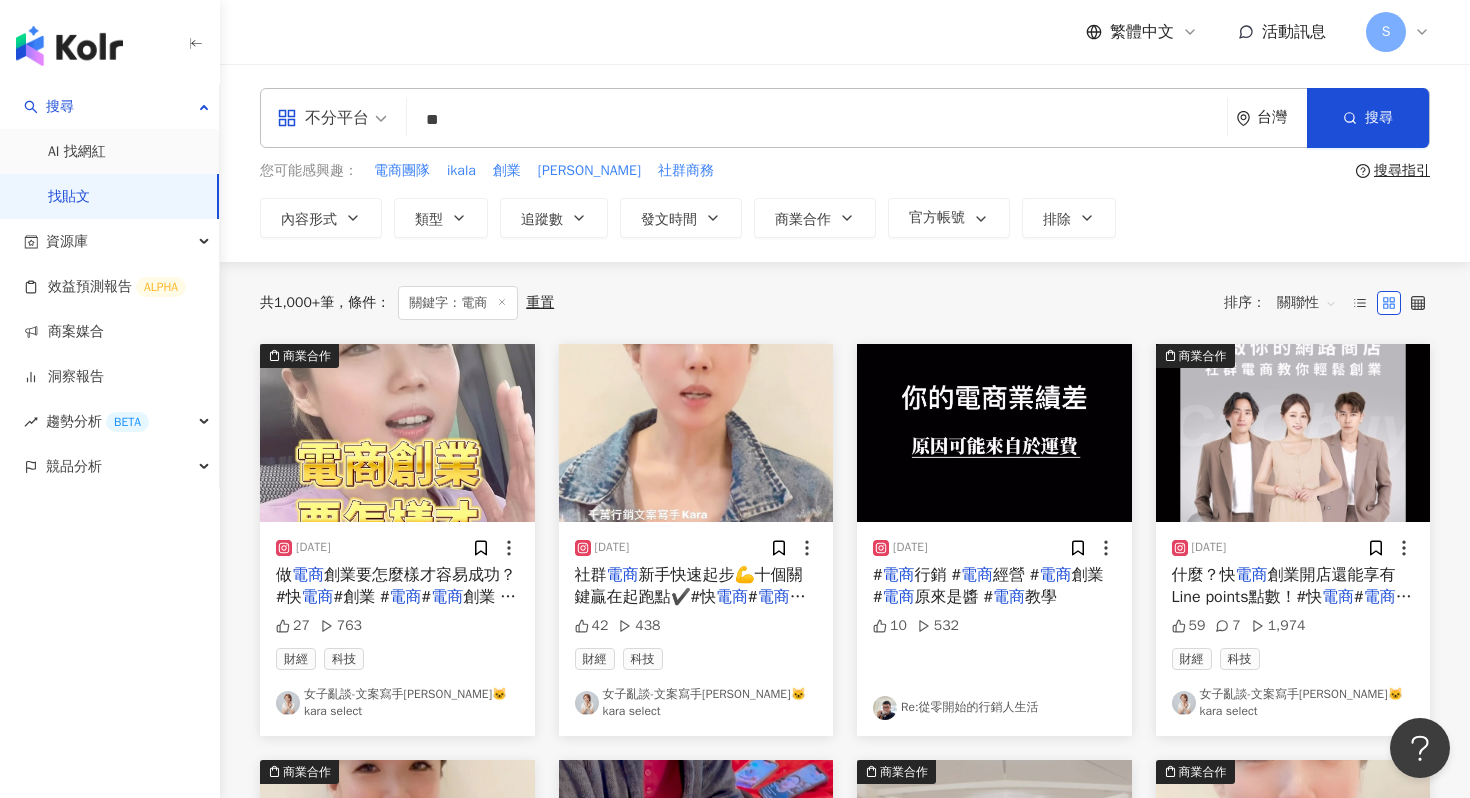 click on "**" at bounding box center [817, 119] 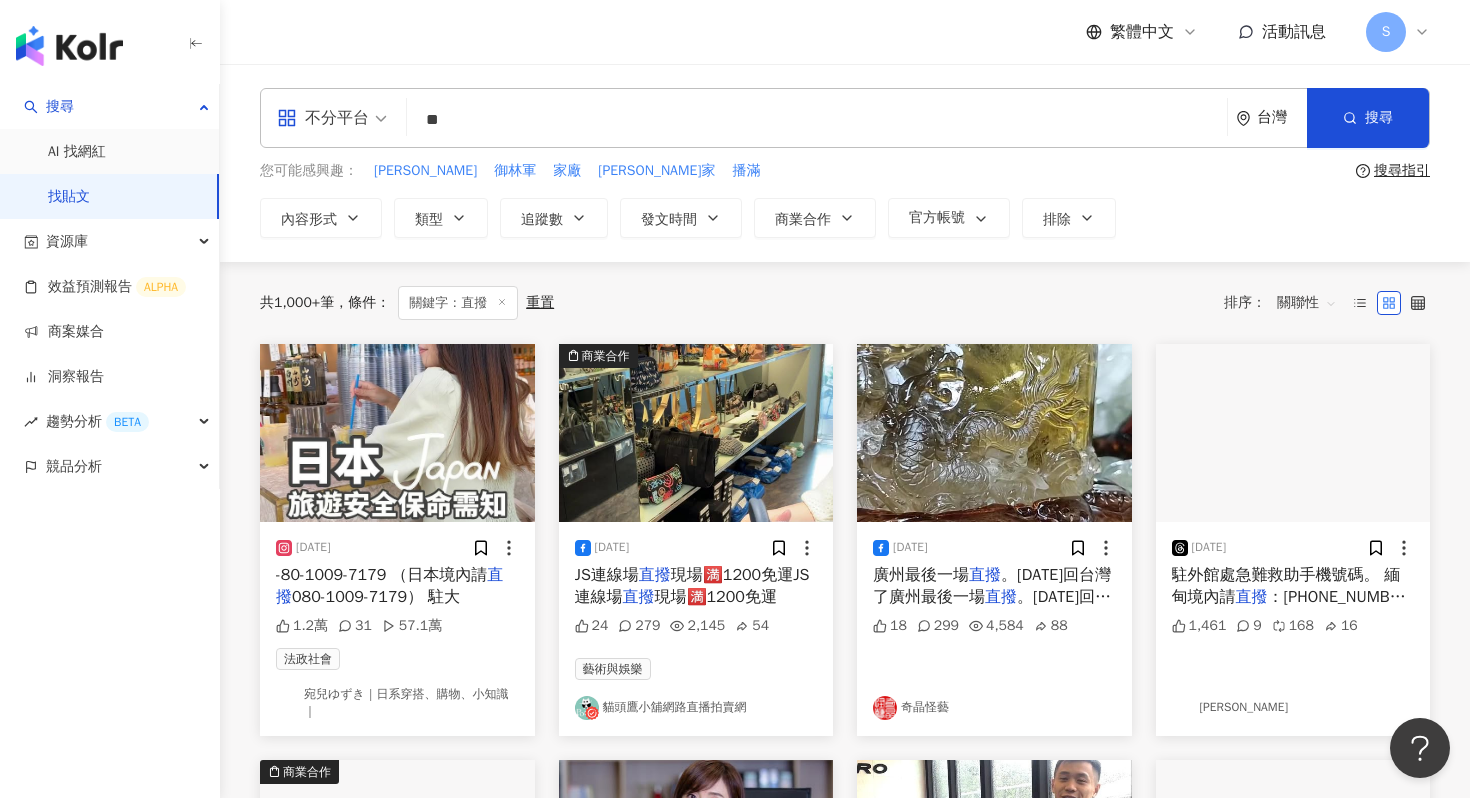 type on "**" 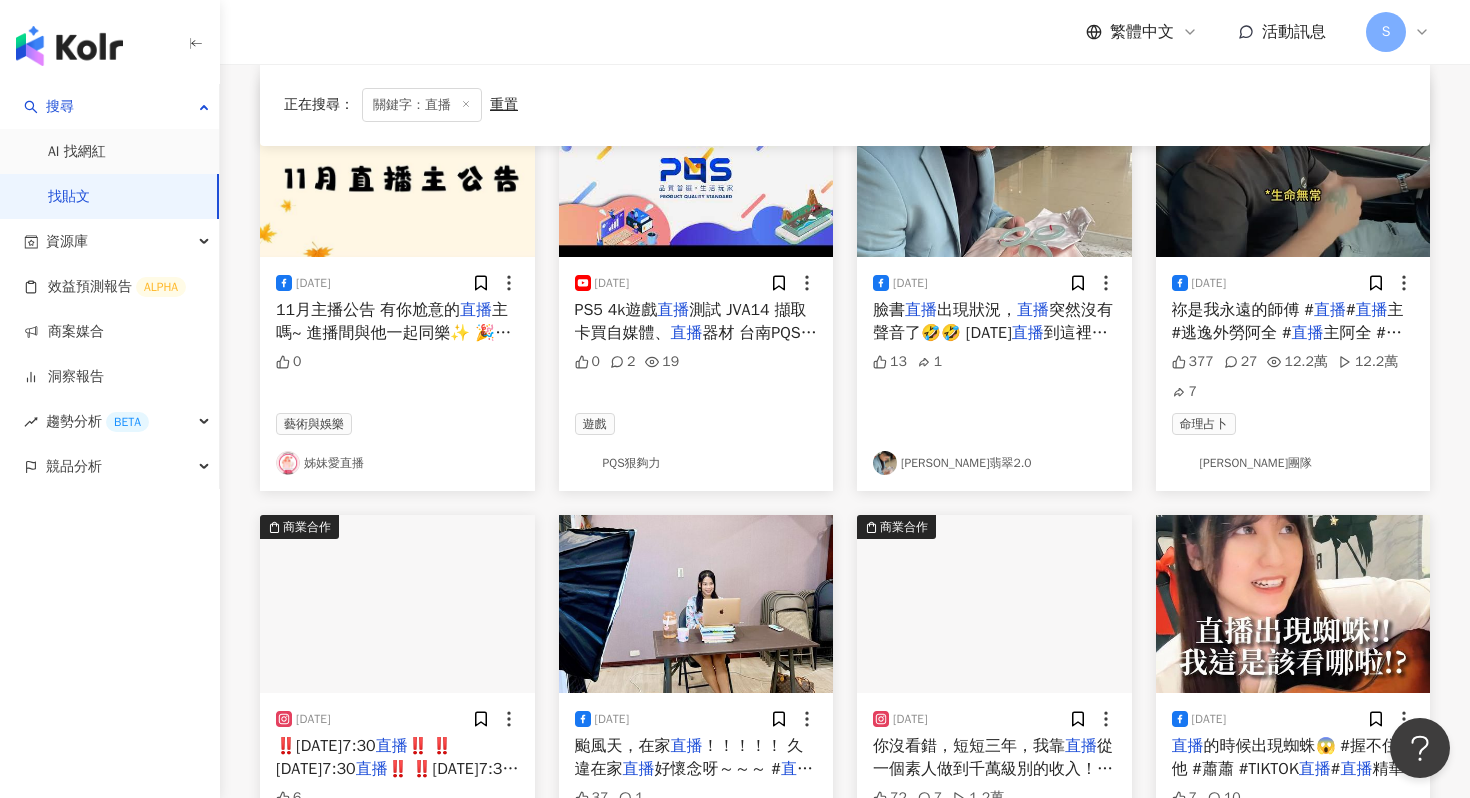 scroll, scrollTop: 904, scrollLeft: 0, axis: vertical 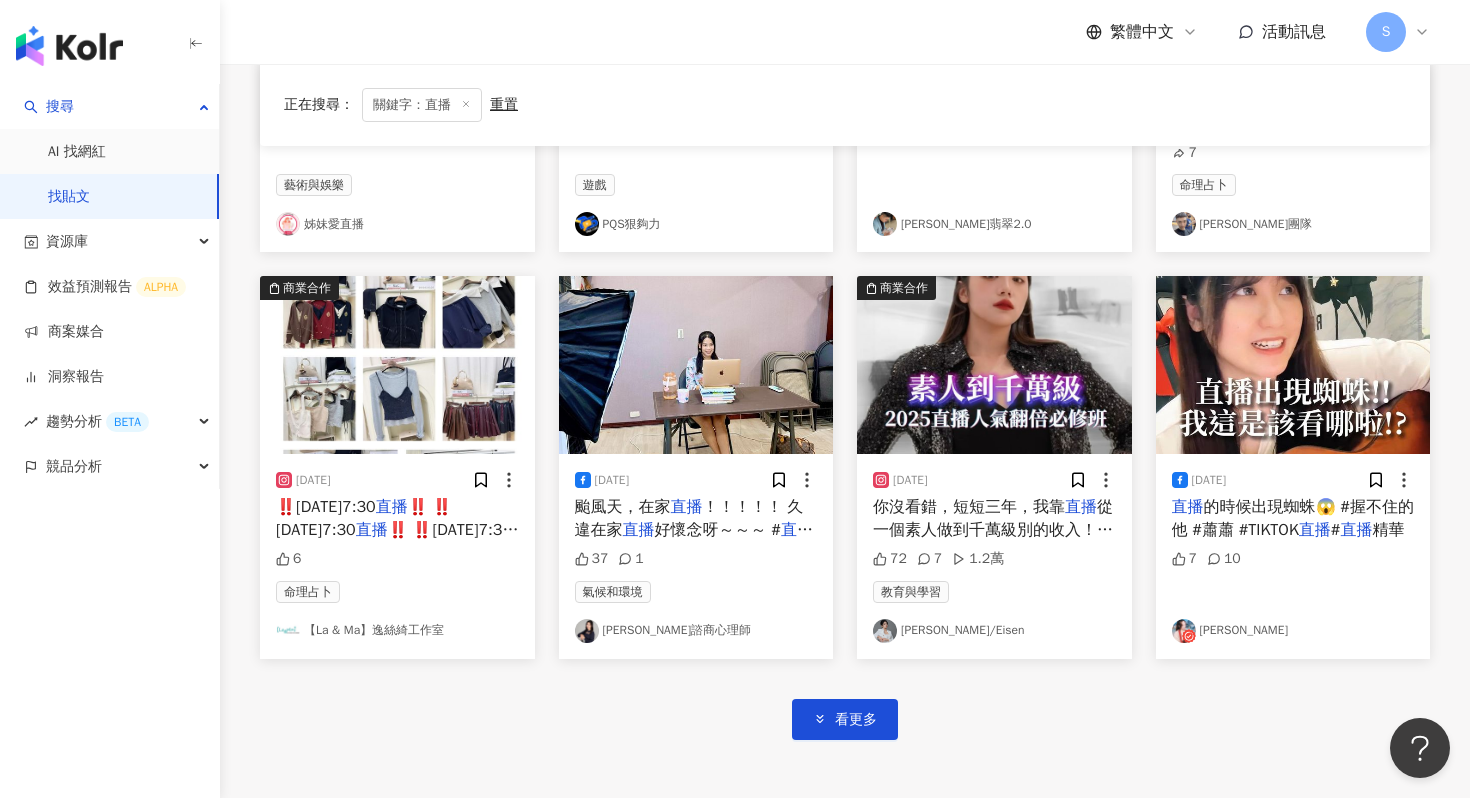 click at bounding box center (994, 365) 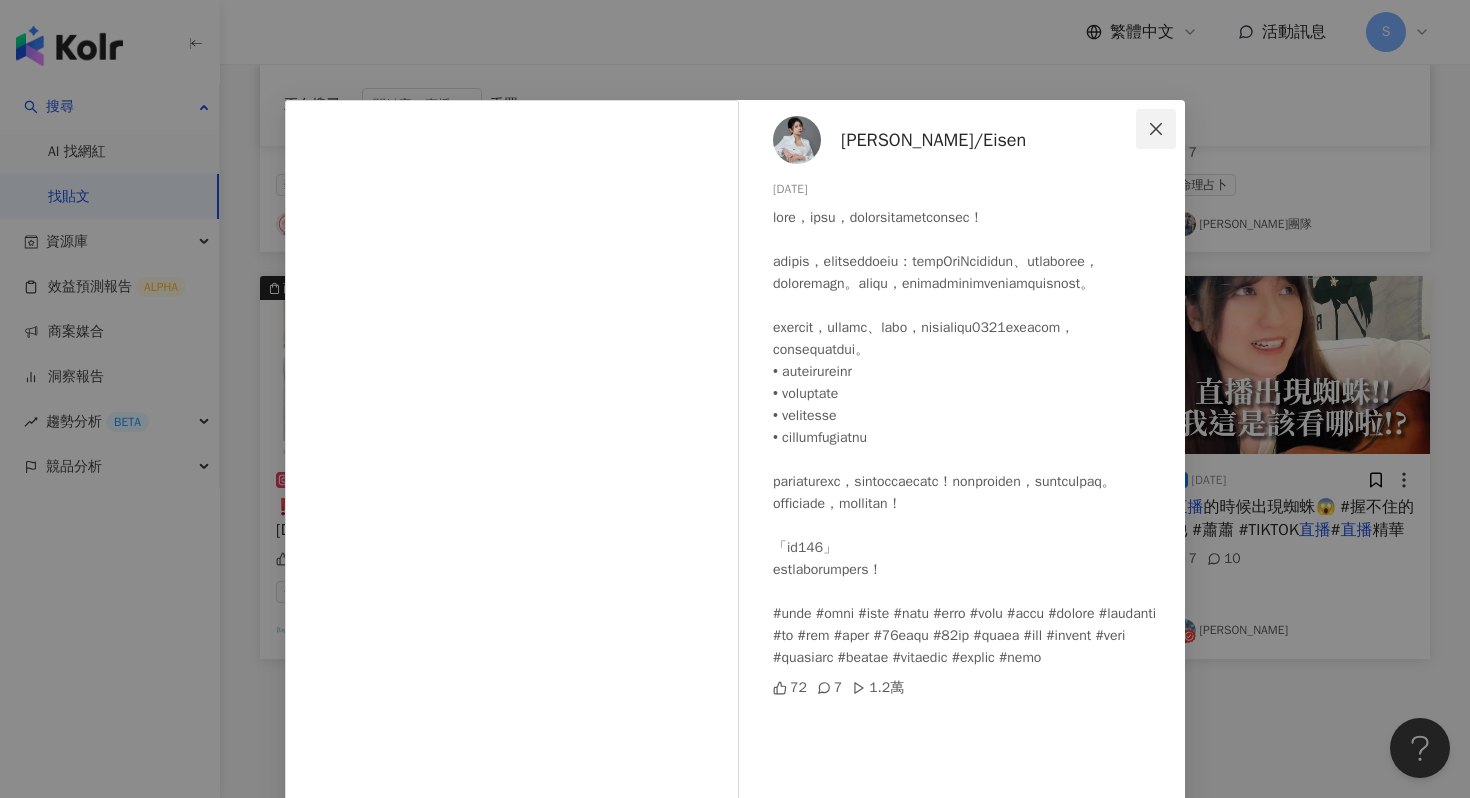 click at bounding box center (1156, 129) 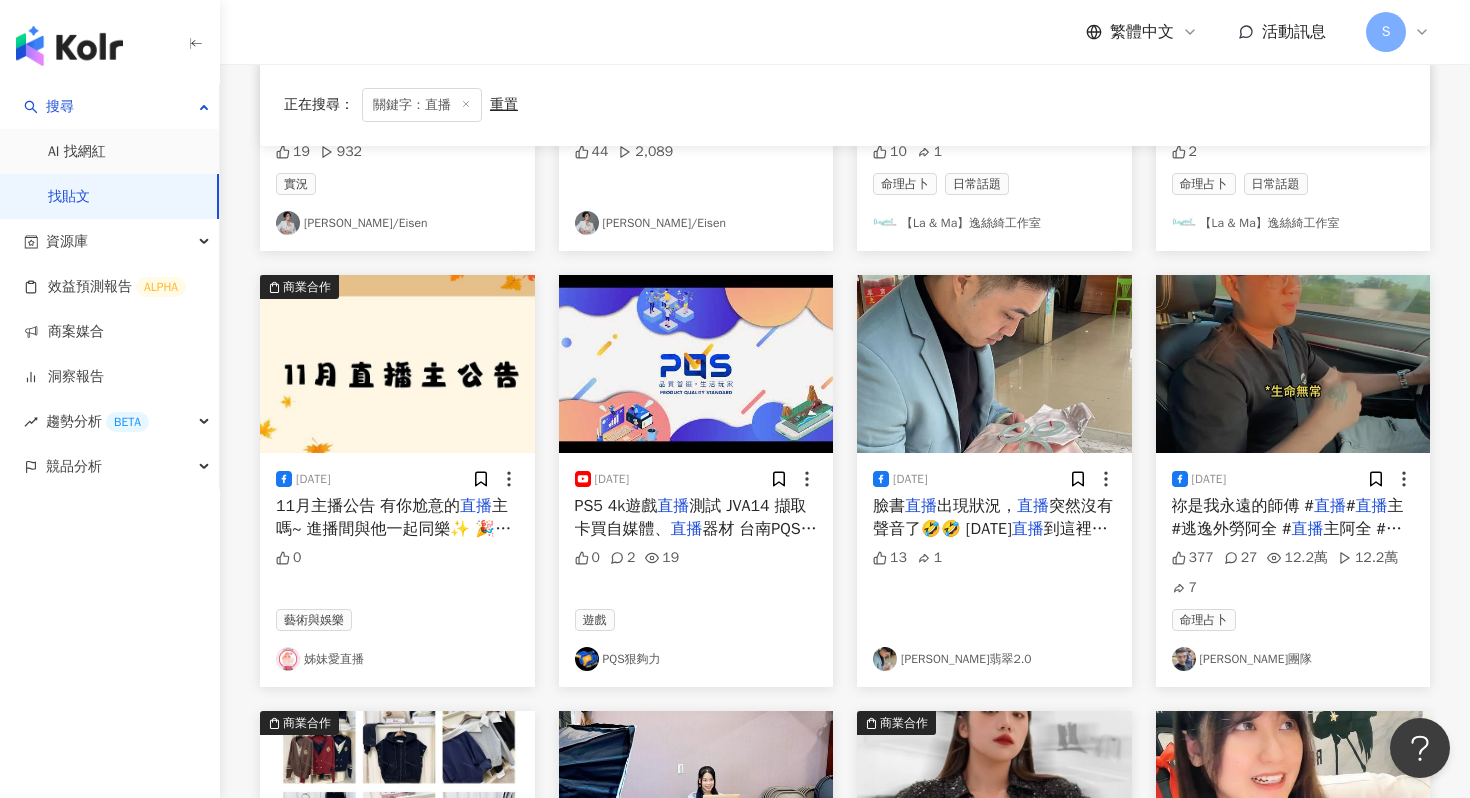scroll, scrollTop: 0, scrollLeft: 0, axis: both 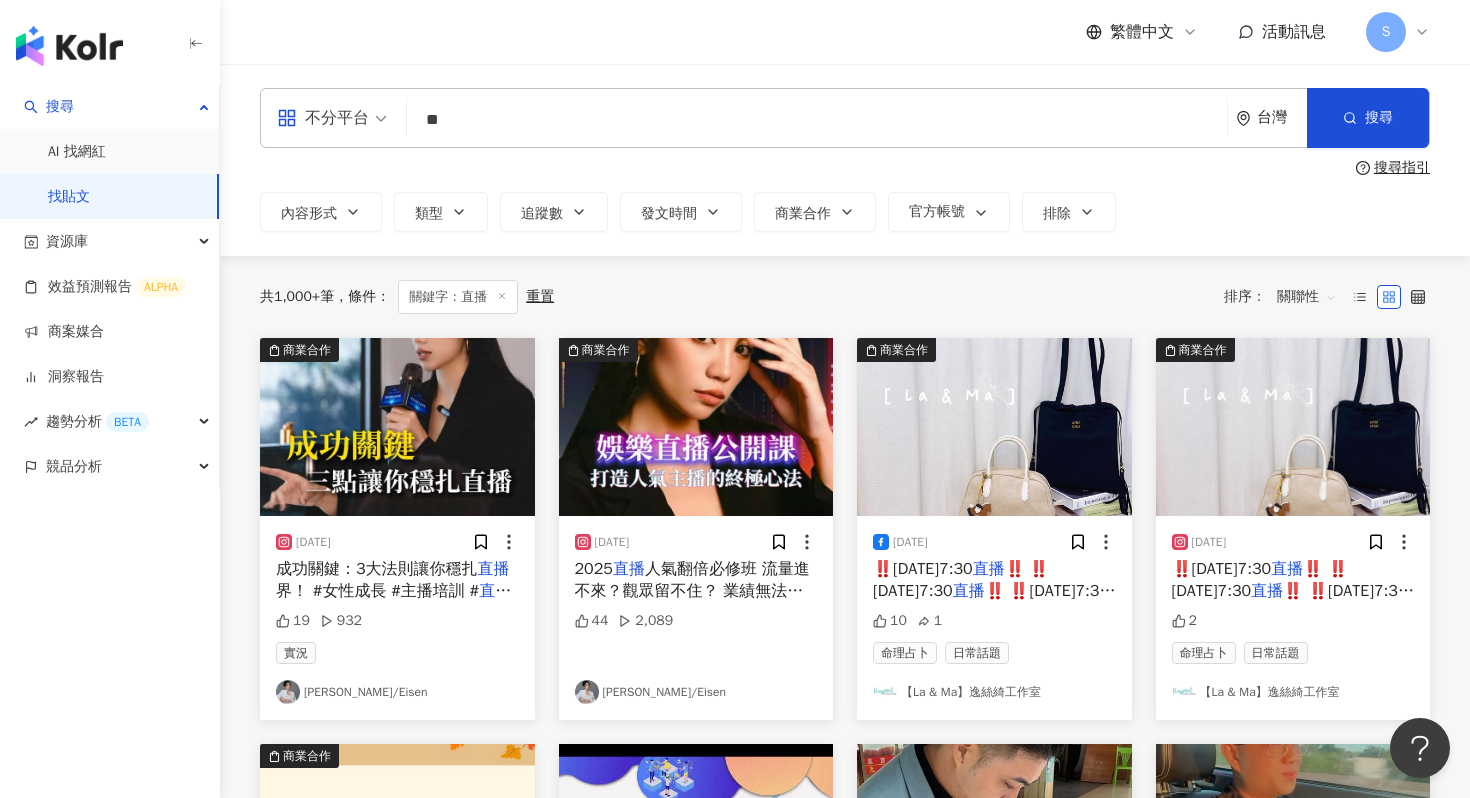 click on "不分平台 ** 台灣 搜尋 searchOperator 插入語法 完全符合 "" 聯集 OR 交集 AND 排除 - 群組 {}" at bounding box center (845, 118) 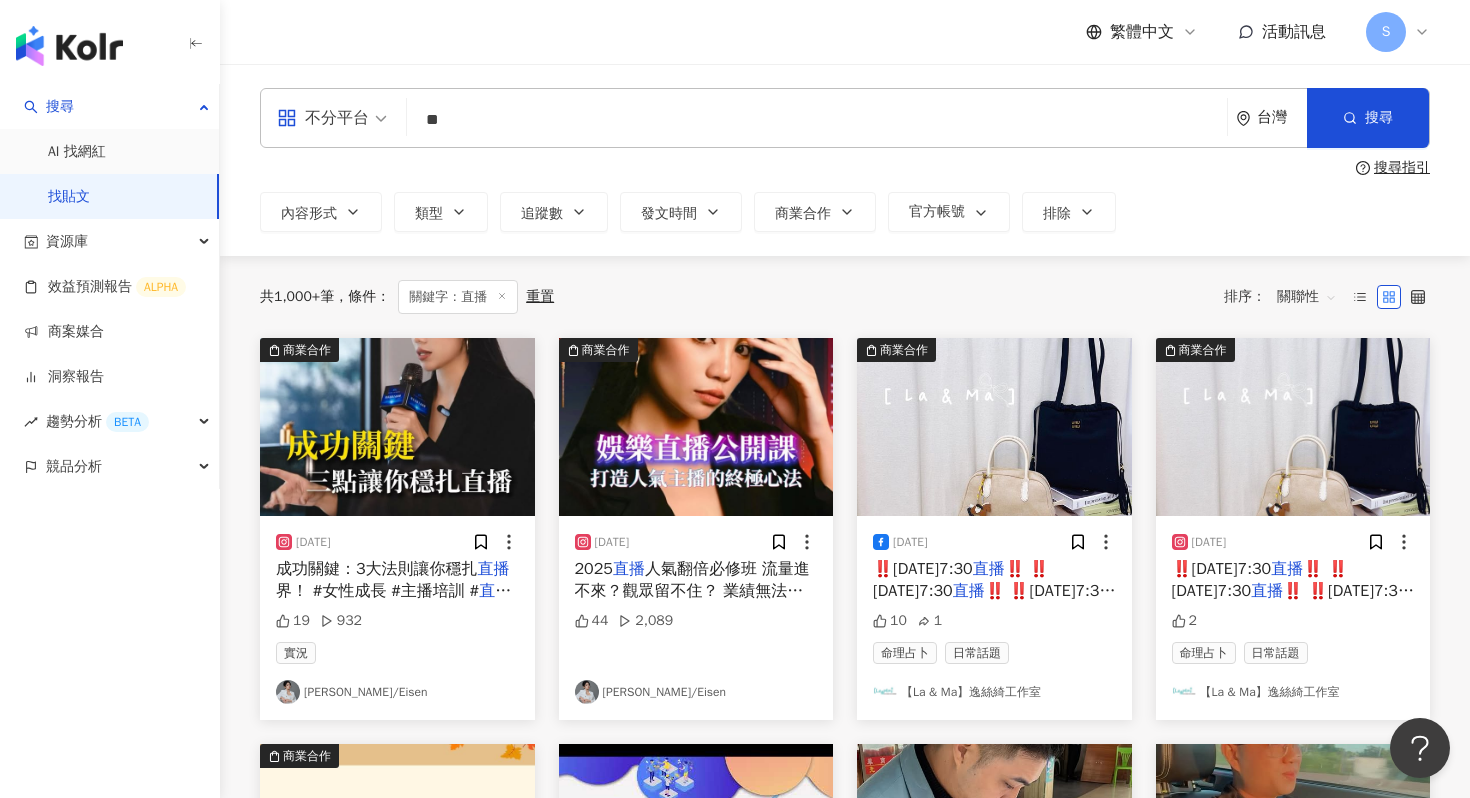 type on "**" 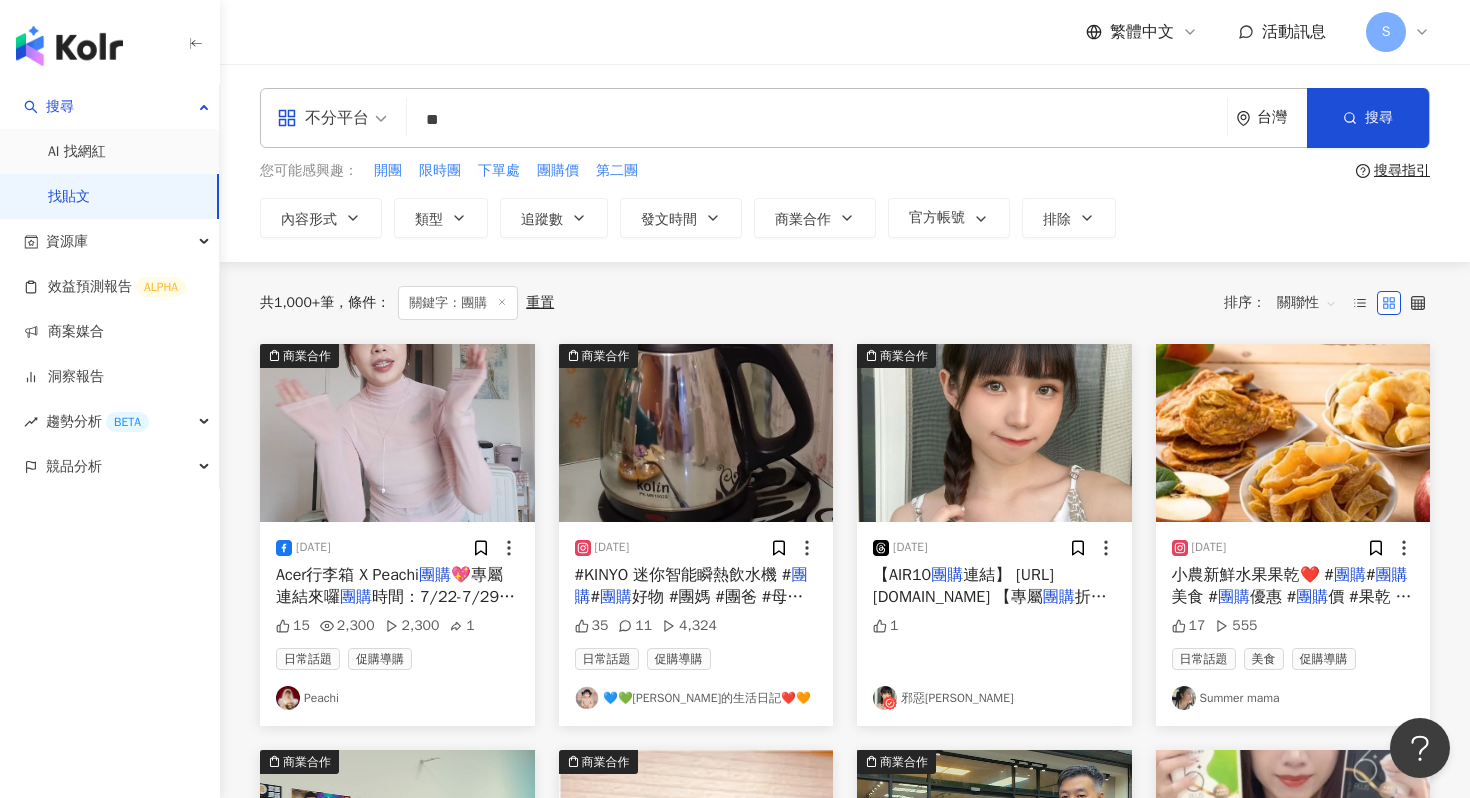 click on "關聯性" at bounding box center (1307, 303) 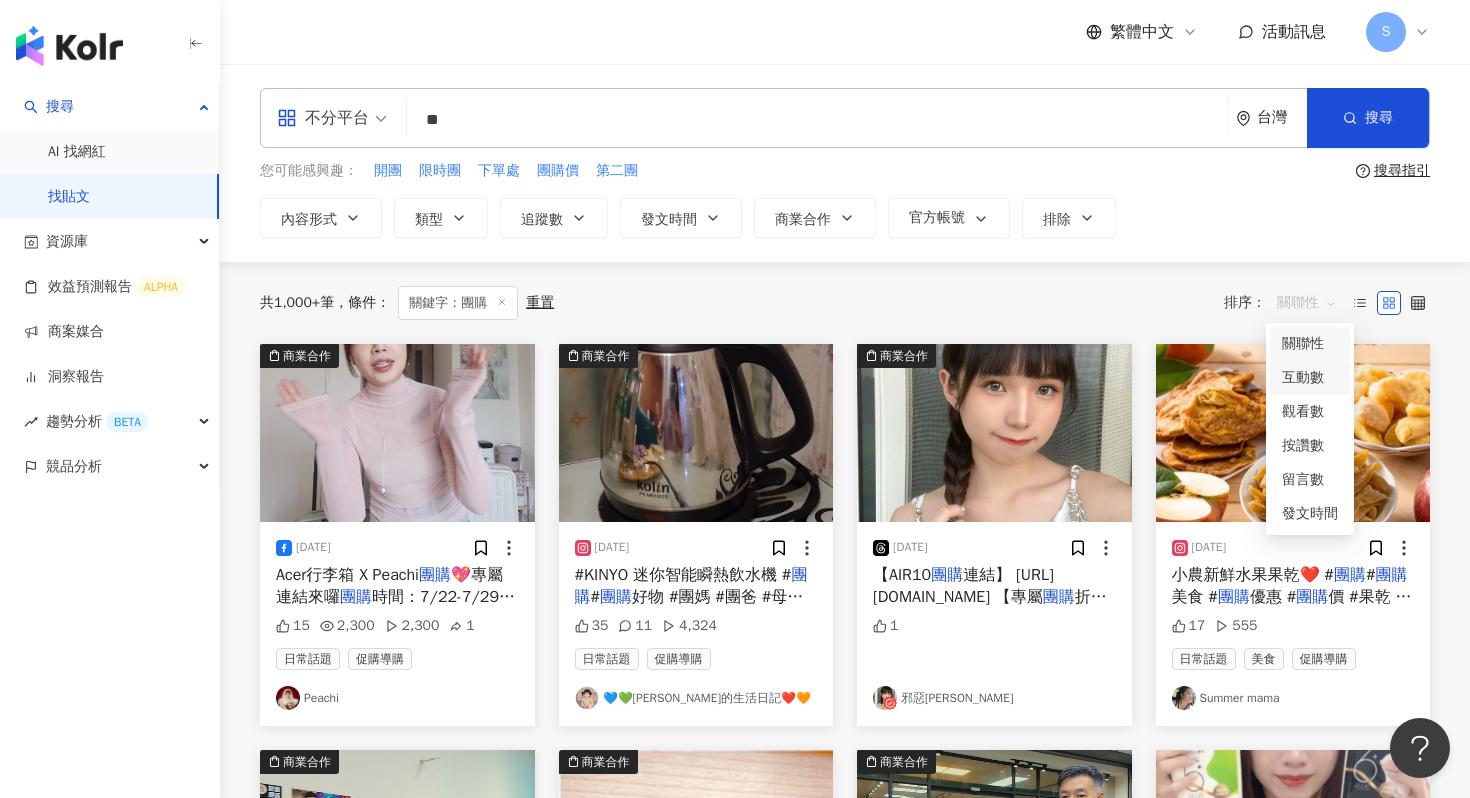 click on "互動數" at bounding box center [1310, 378] 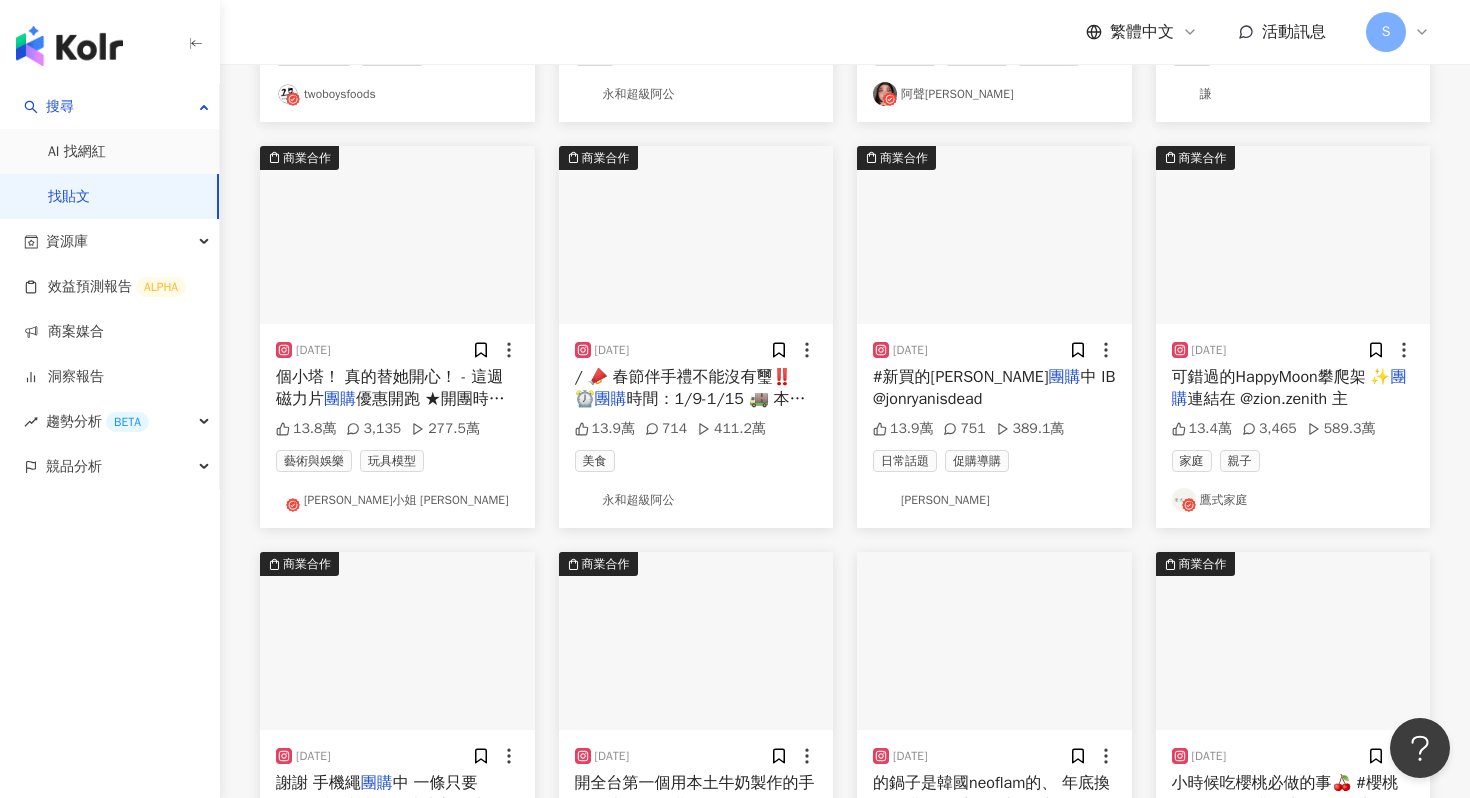scroll, scrollTop: 0, scrollLeft: 0, axis: both 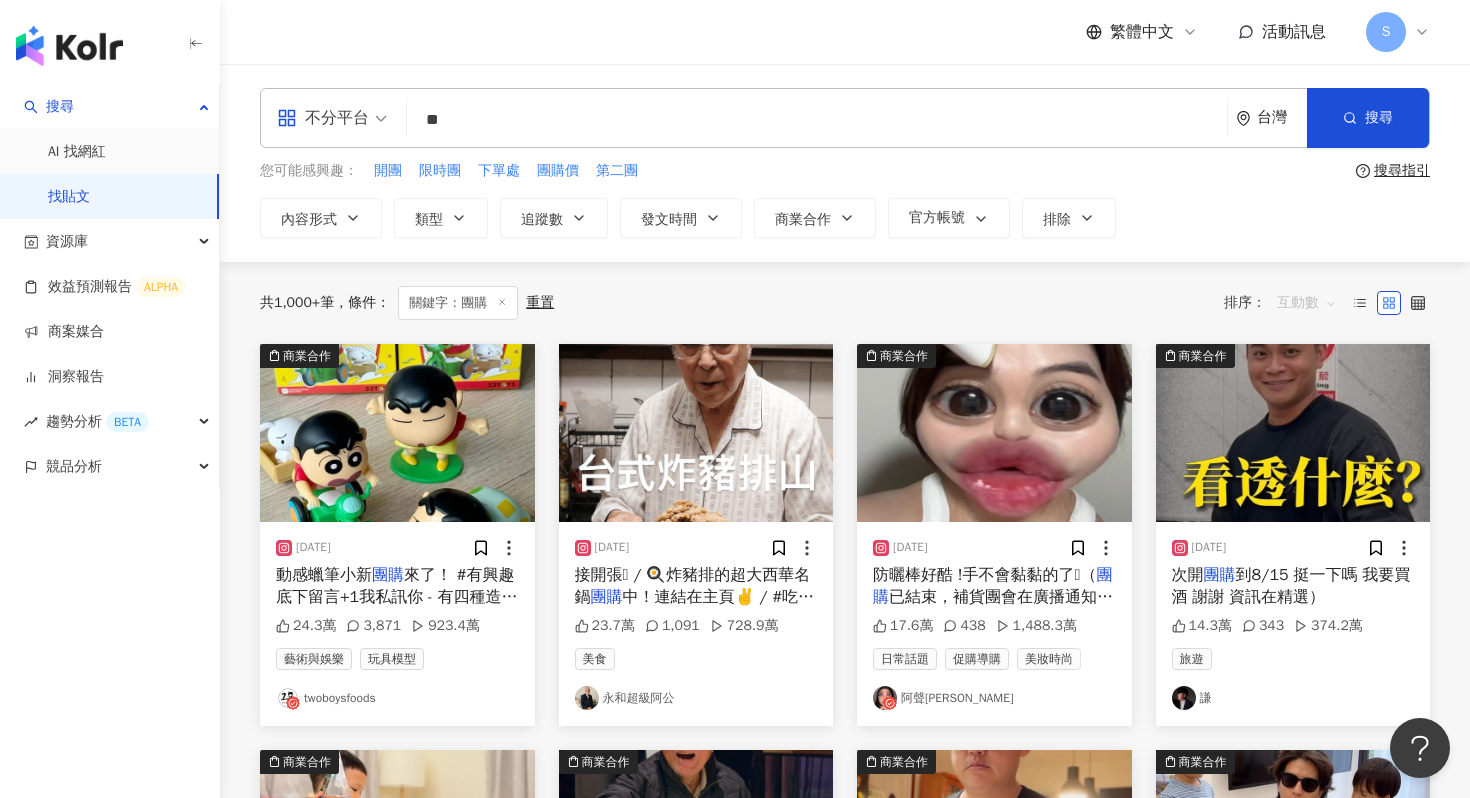 click on "互動數" at bounding box center (1307, 303) 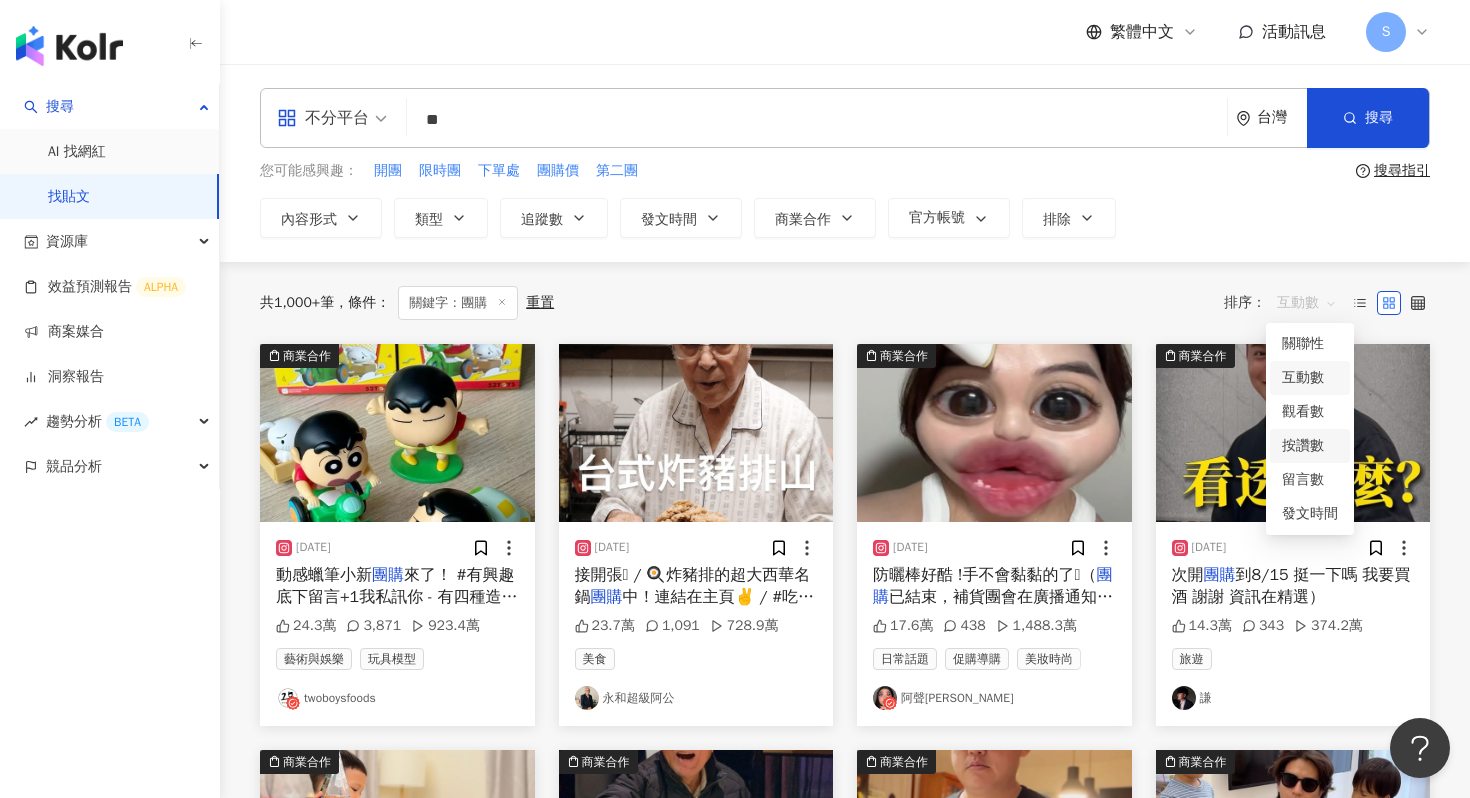 click on "按讚數" at bounding box center (1310, 446) 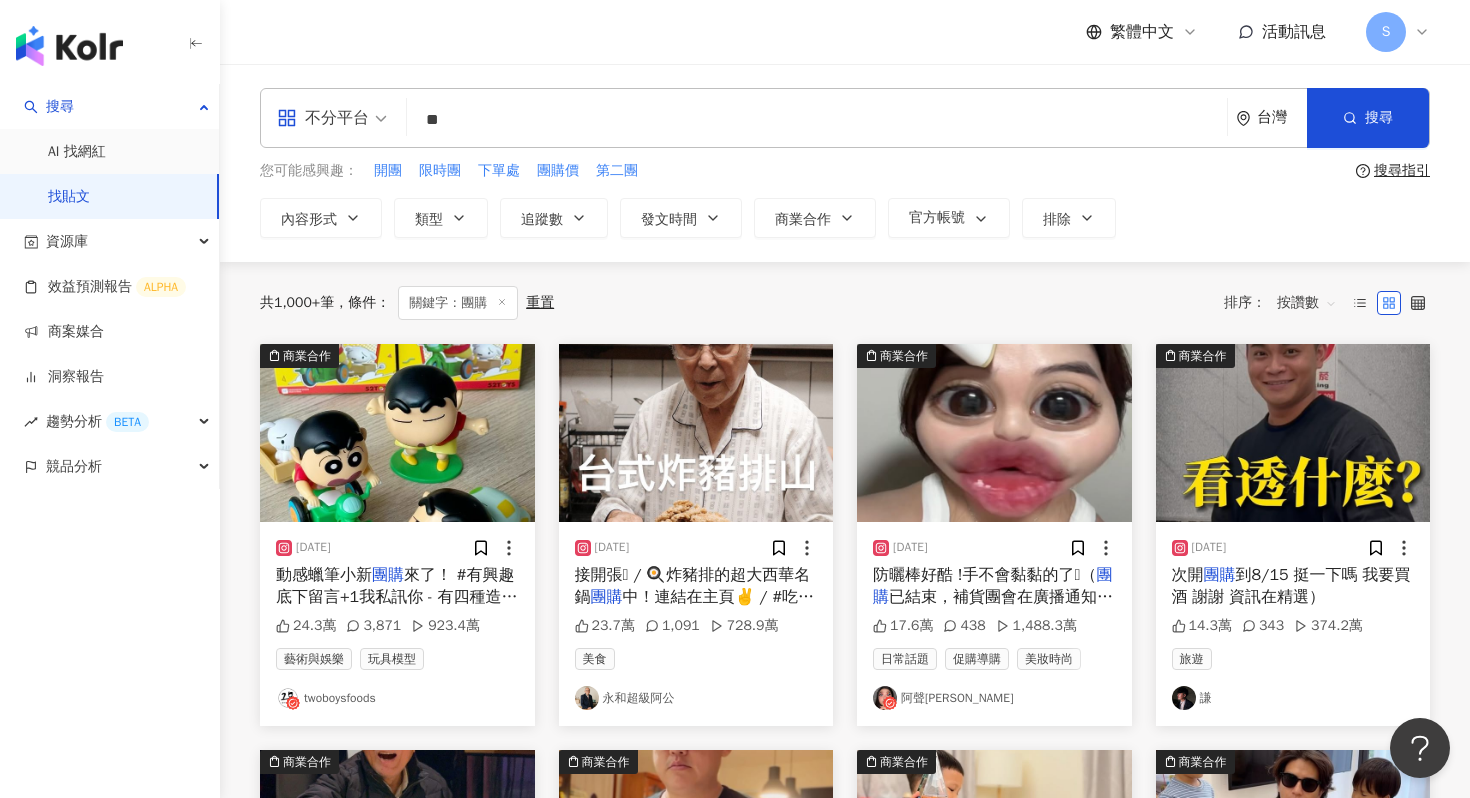 click at bounding box center [696, 433] 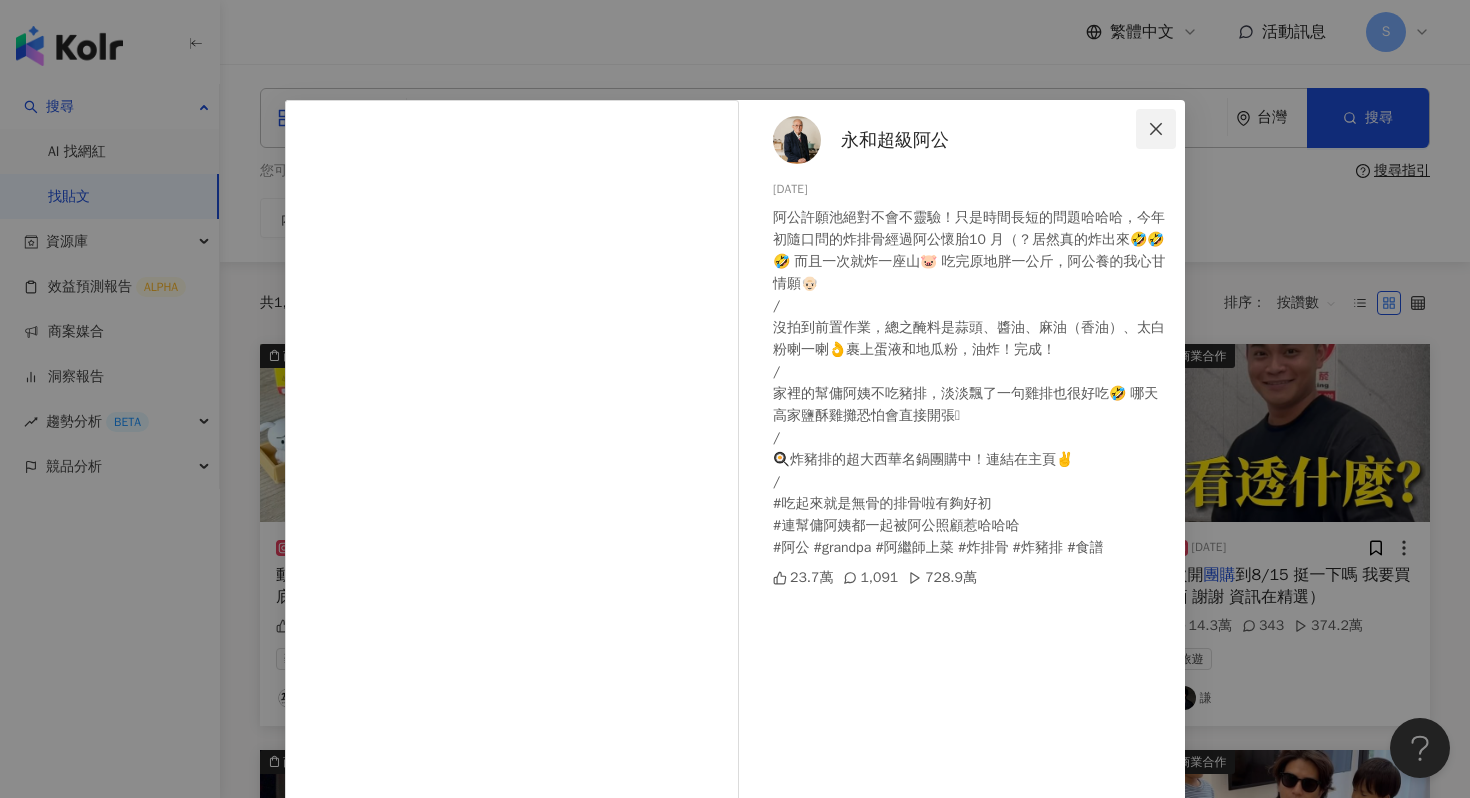 click 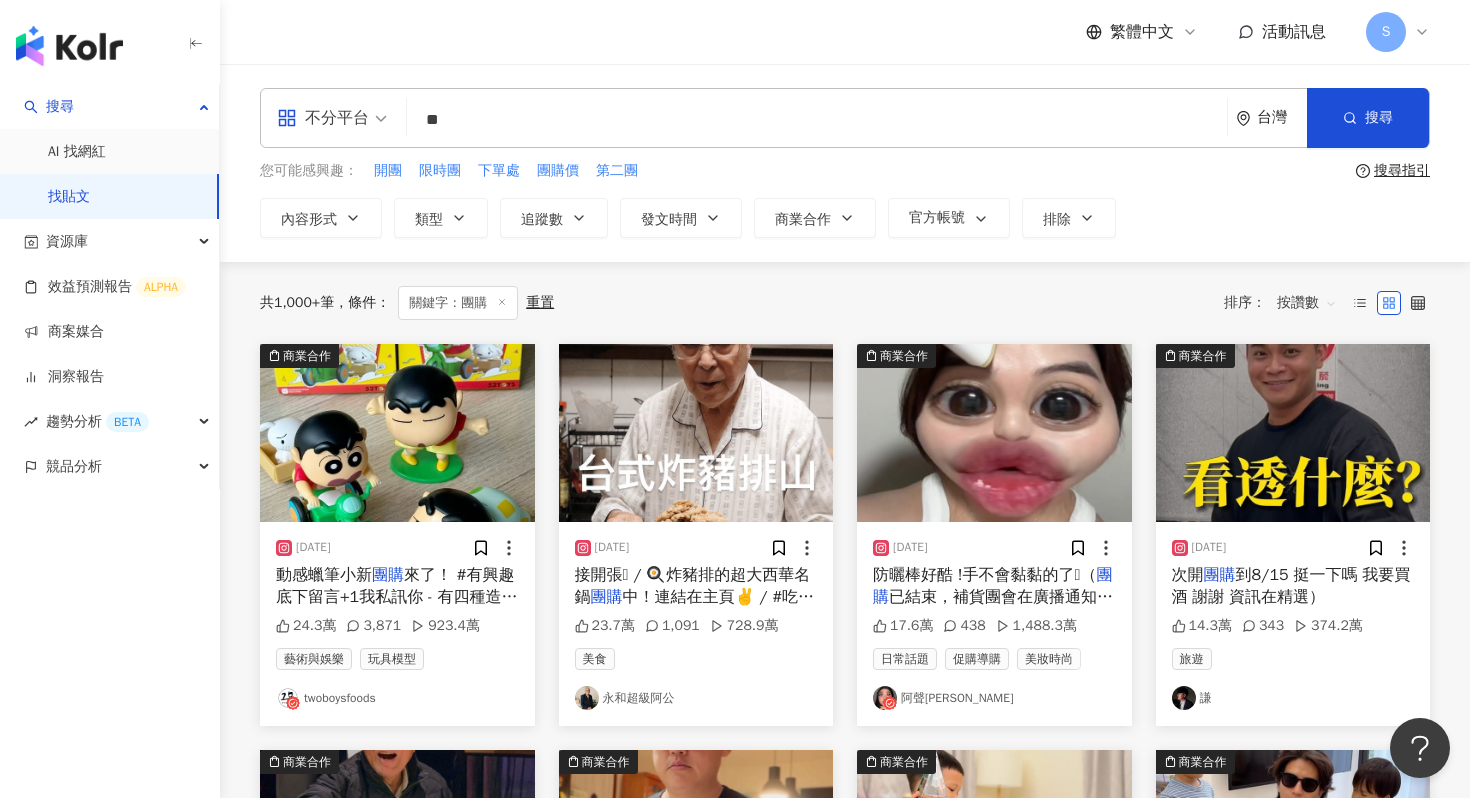 click at bounding box center [994, 433] 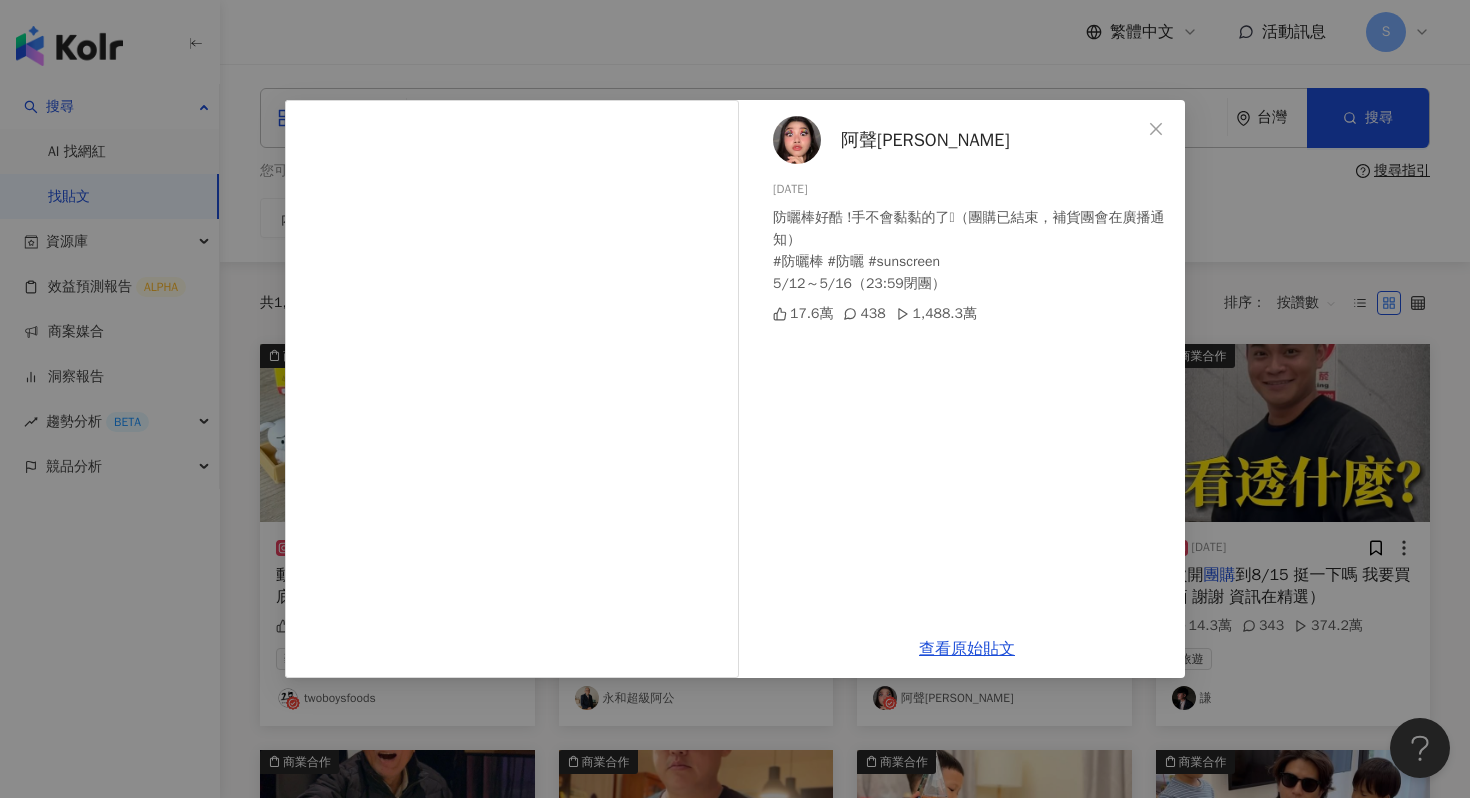 click on "阿聲JJ Christine" at bounding box center [925, 140] 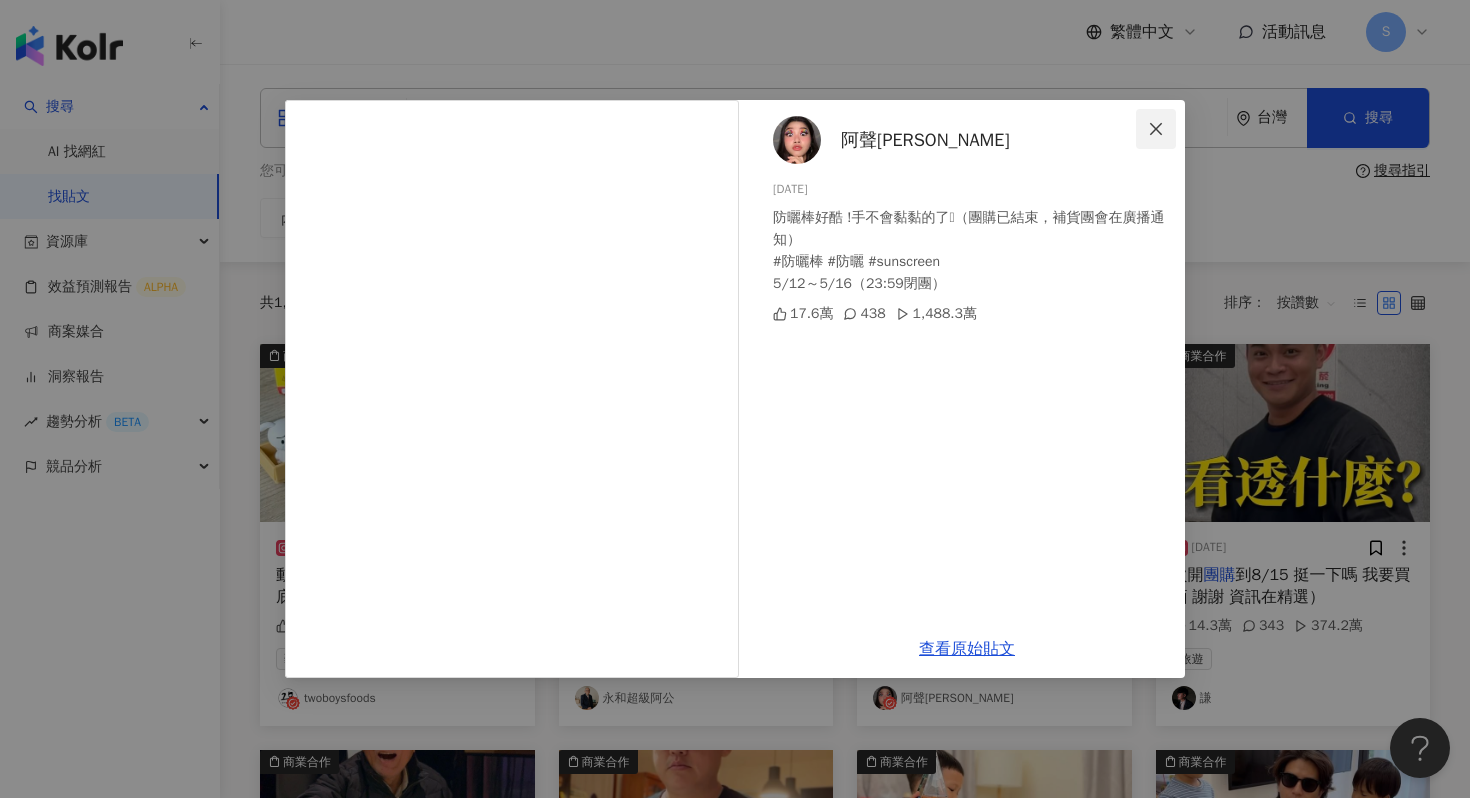 click 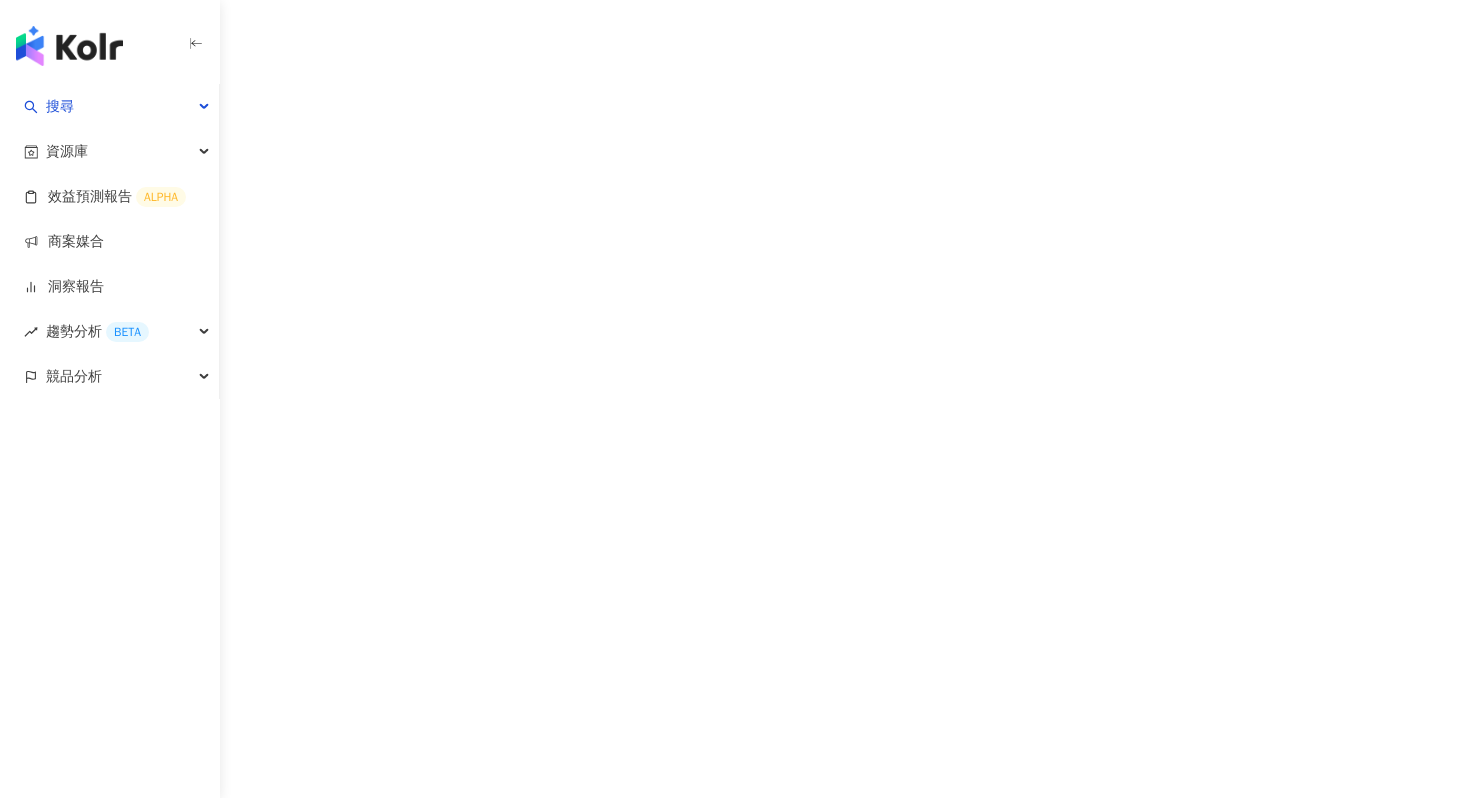 scroll, scrollTop: 0, scrollLeft: 0, axis: both 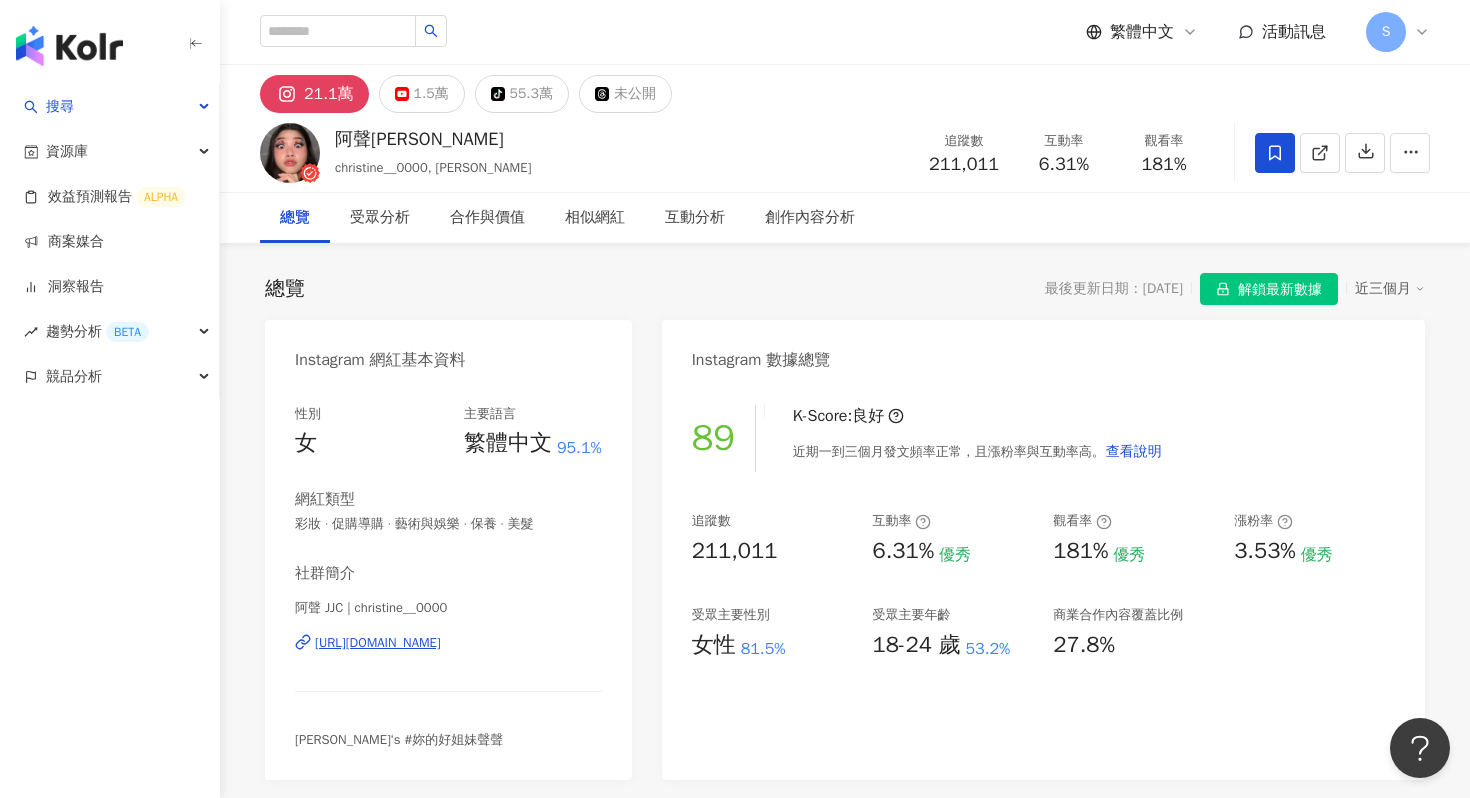 click on "[URL][DOMAIN_NAME]" at bounding box center (378, 643) 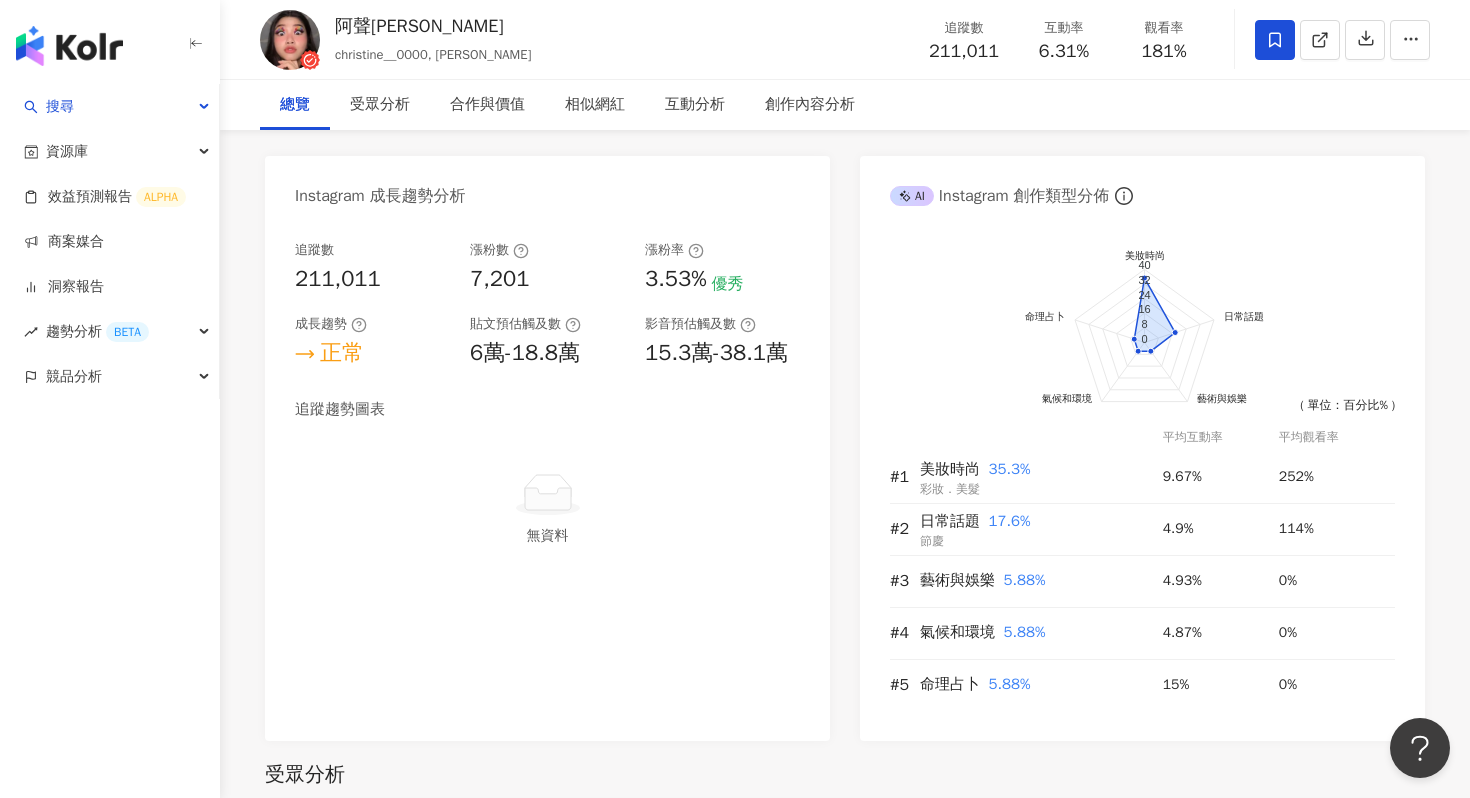 scroll, scrollTop: 0, scrollLeft: 0, axis: both 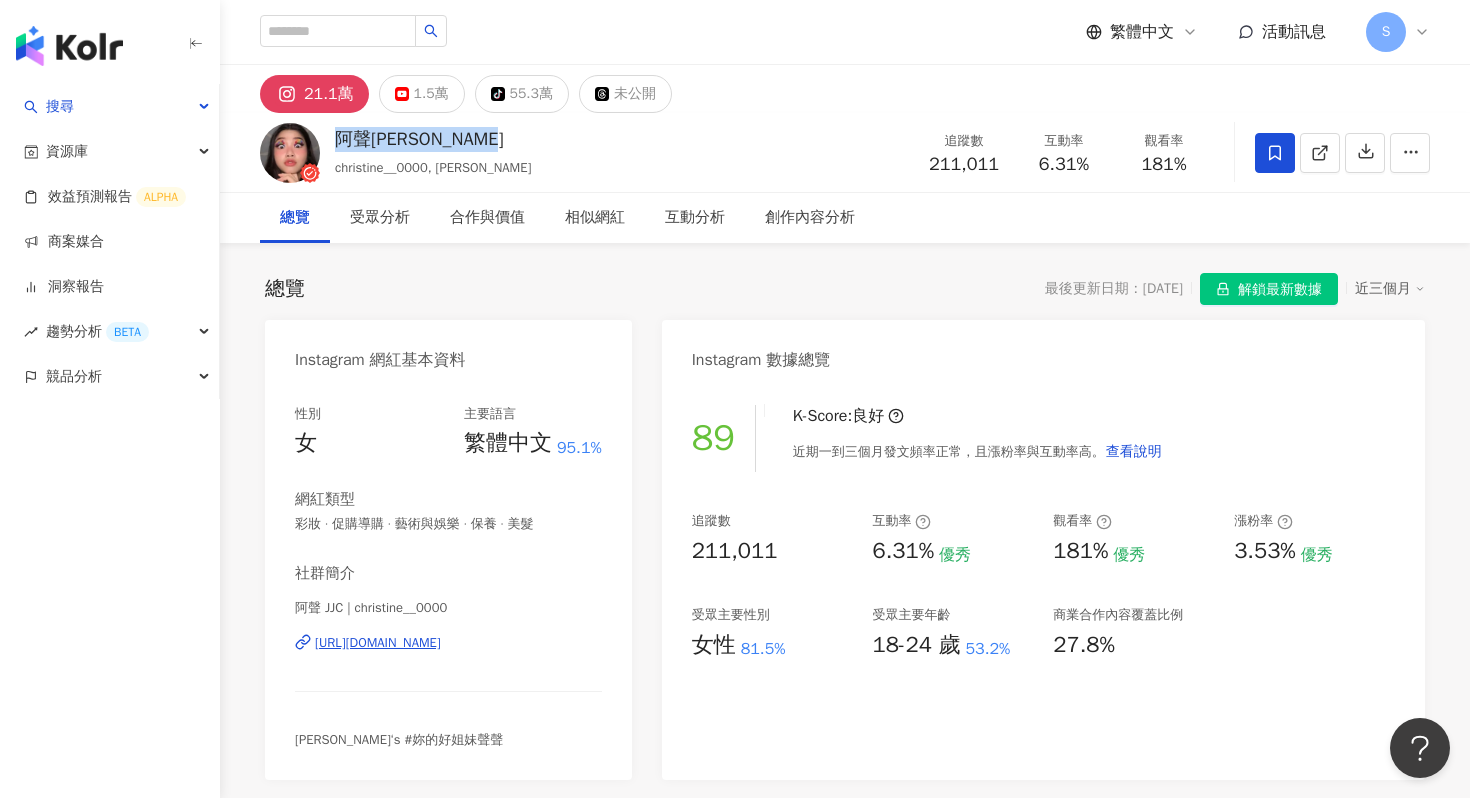 drag, startPoint x: 328, startPoint y: 141, endPoint x: 559, endPoint y: 139, distance: 231.00865 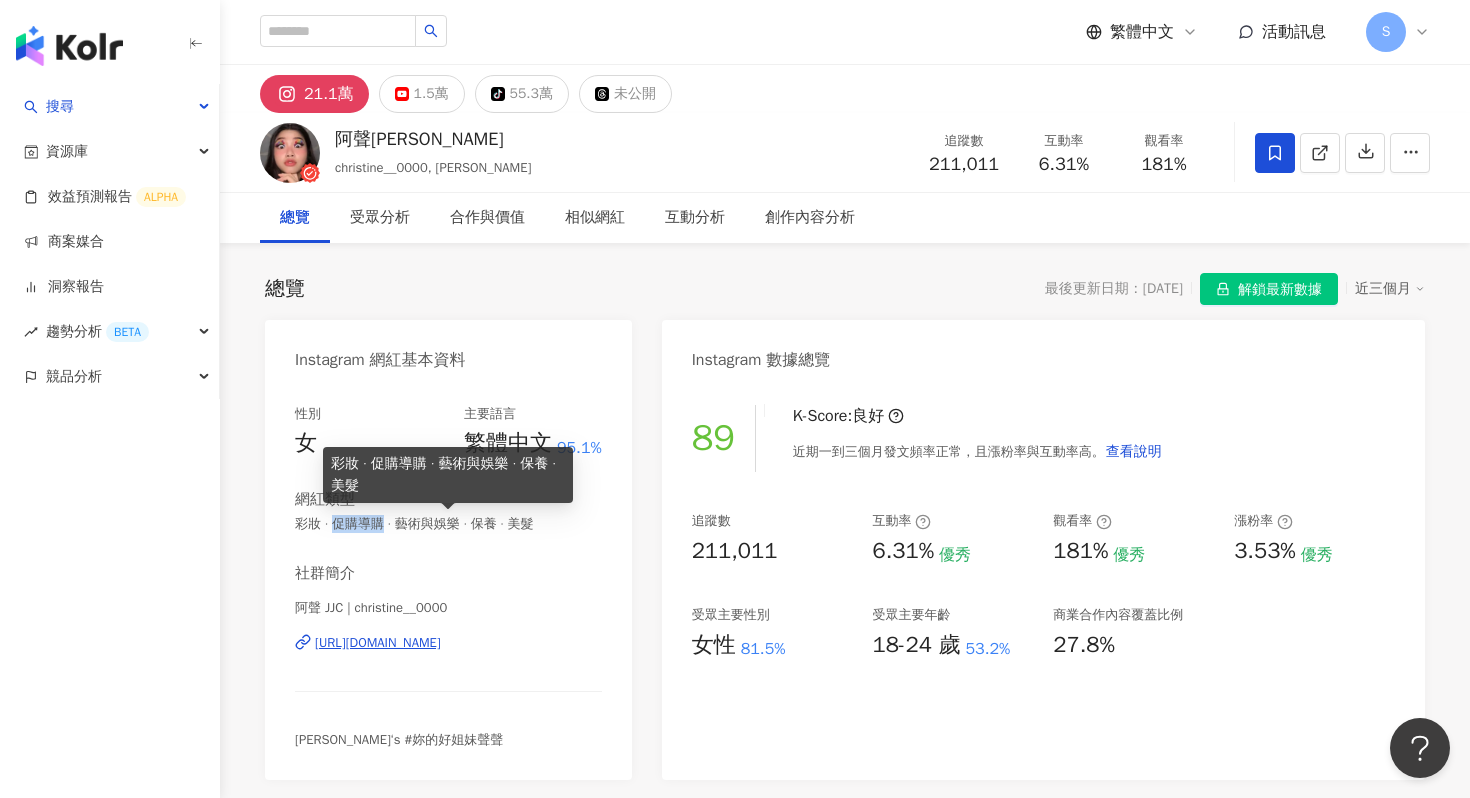 drag, startPoint x: 333, startPoint y: 524, endPoint x: 383, endPoint y: 526, distance: 50.039986 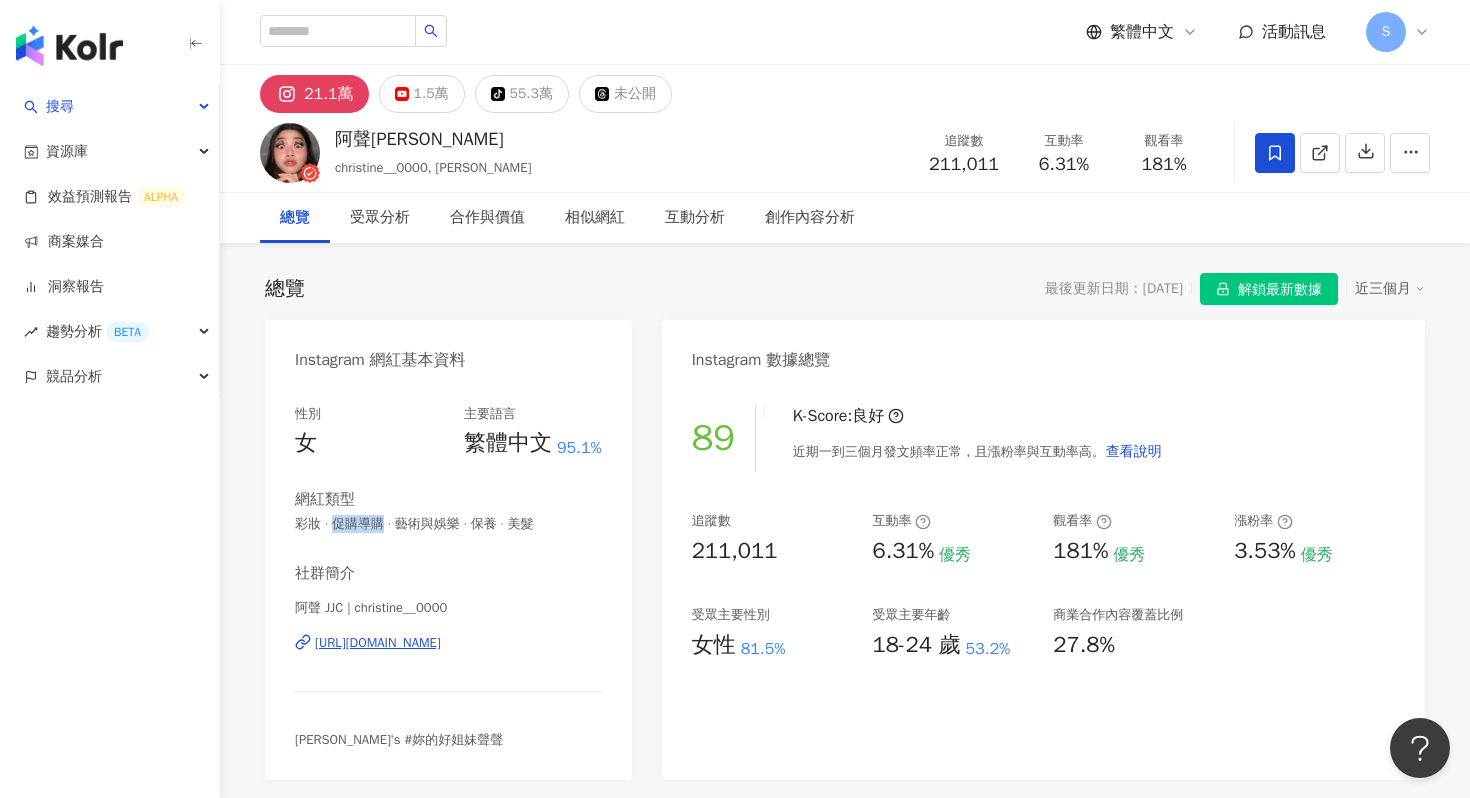 copy on "促購導購" 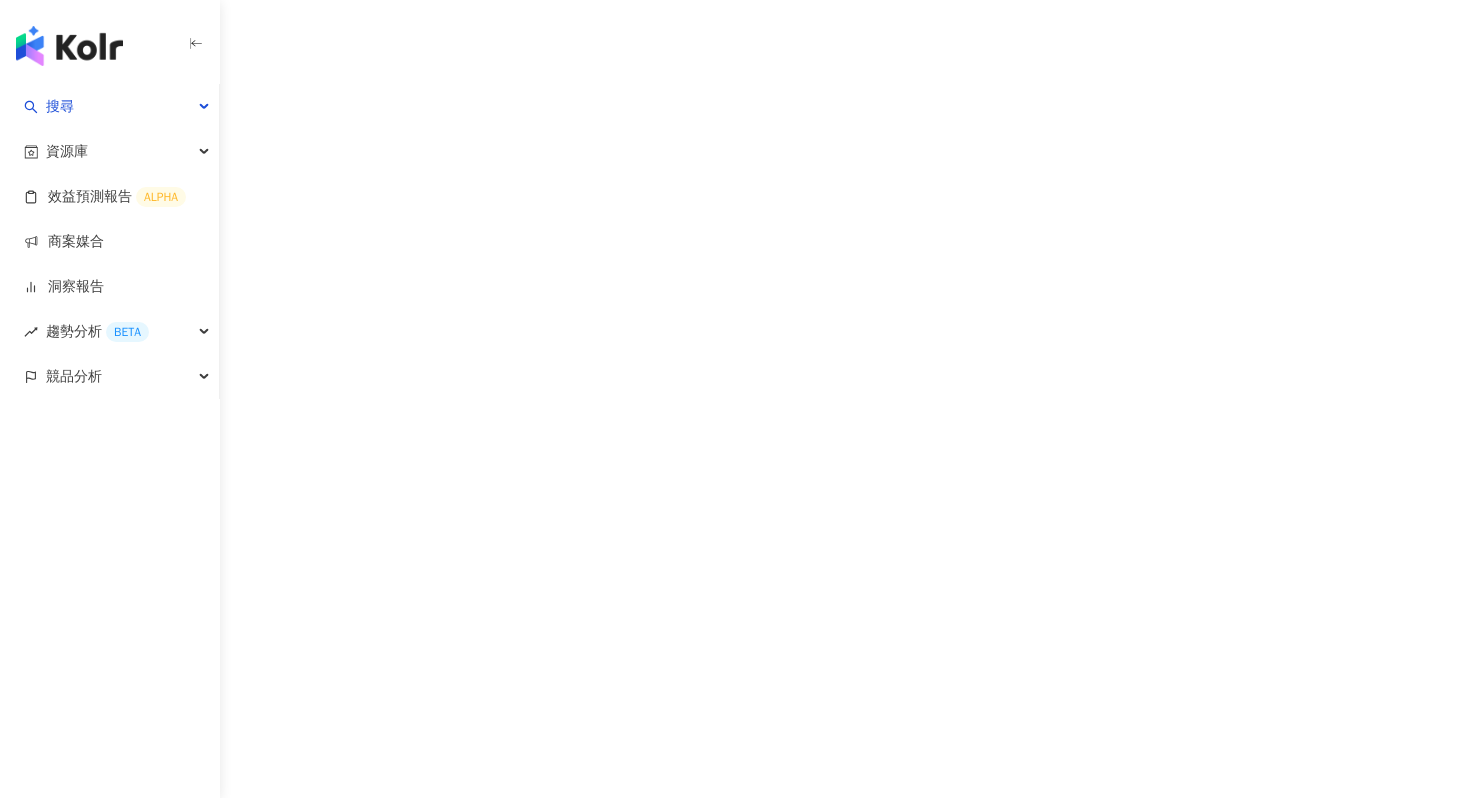 scroll, scrollTop: 0, scrollLeft: 0, axis: both 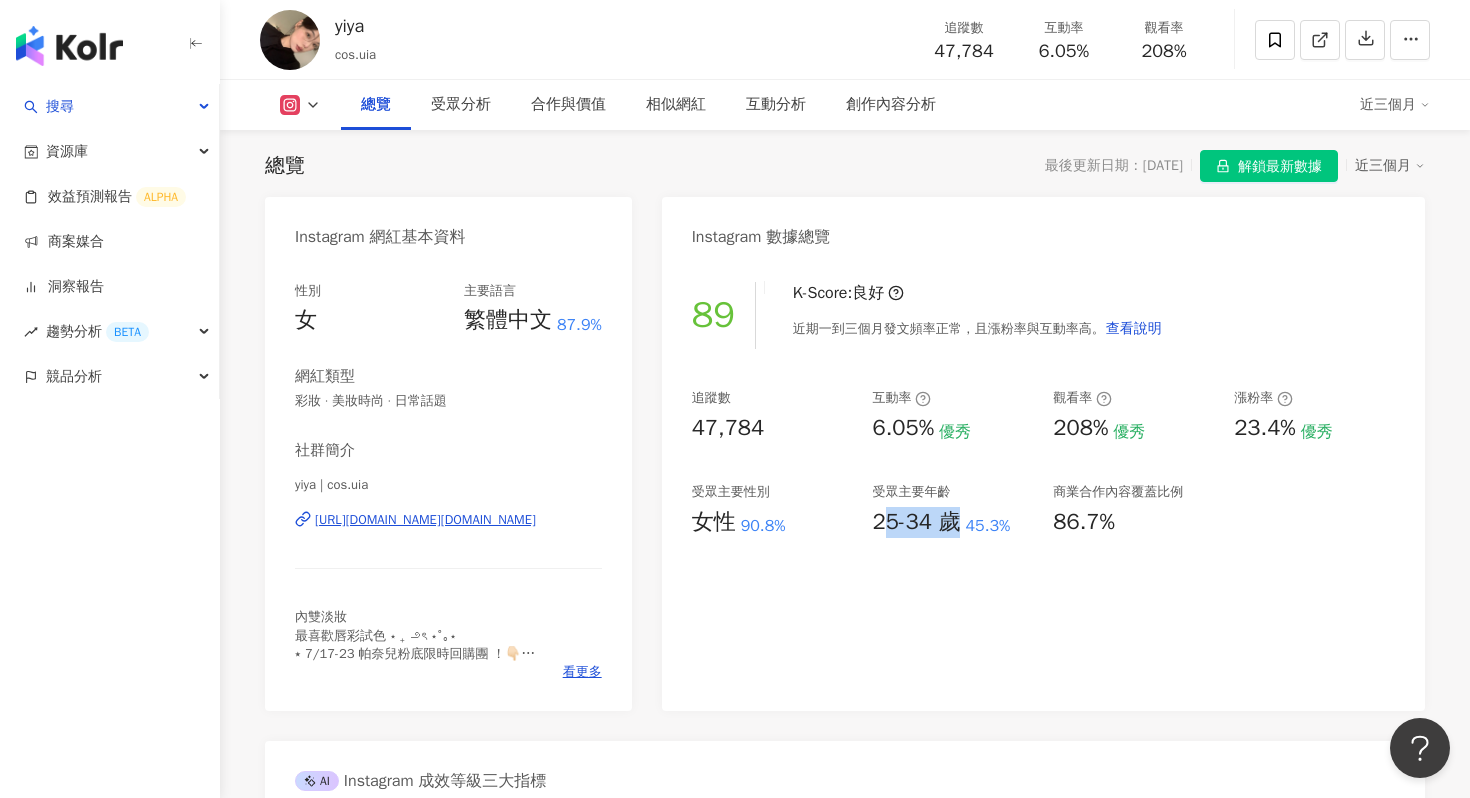 drag, startPoint x: 881, startPoint y: 519, endPoint x: 953, endPoint y: 522, distance: 72.06247 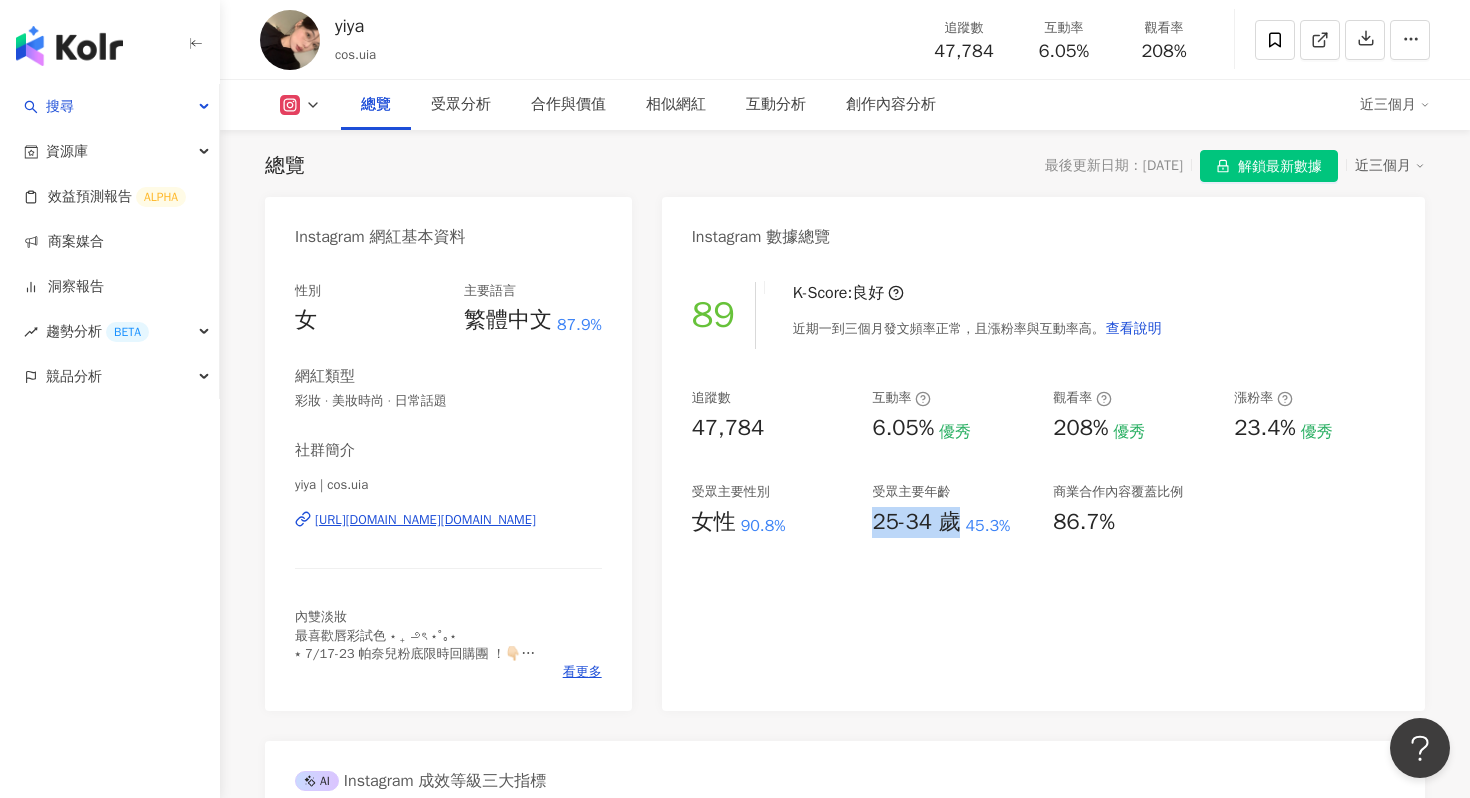 drag, startPoint x: 864, startPoint y: 515, endPoint x: 952, endPoint y: 520, distance: 88.14193 